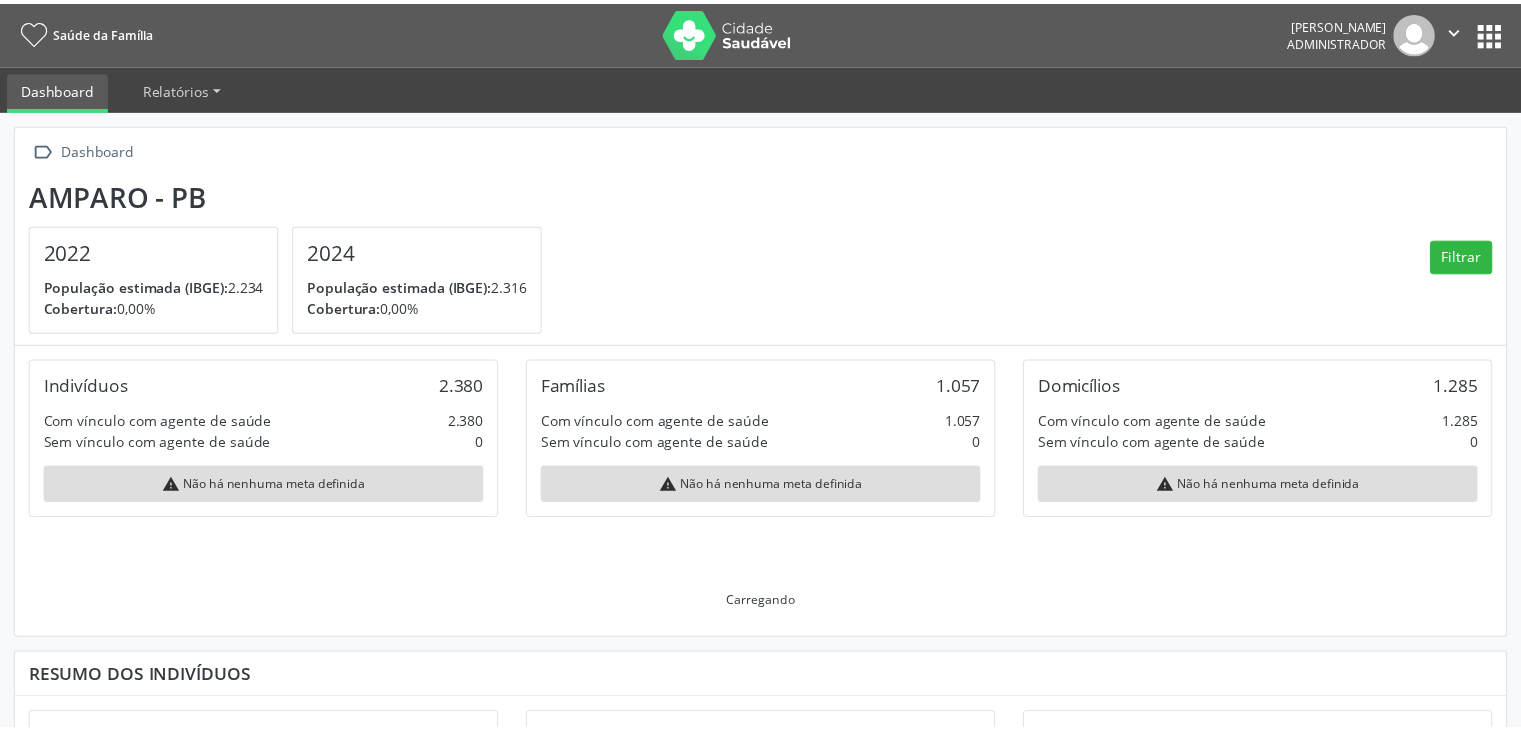 scroll, scrollTop: 0, scrollLeft: 0, axis: both 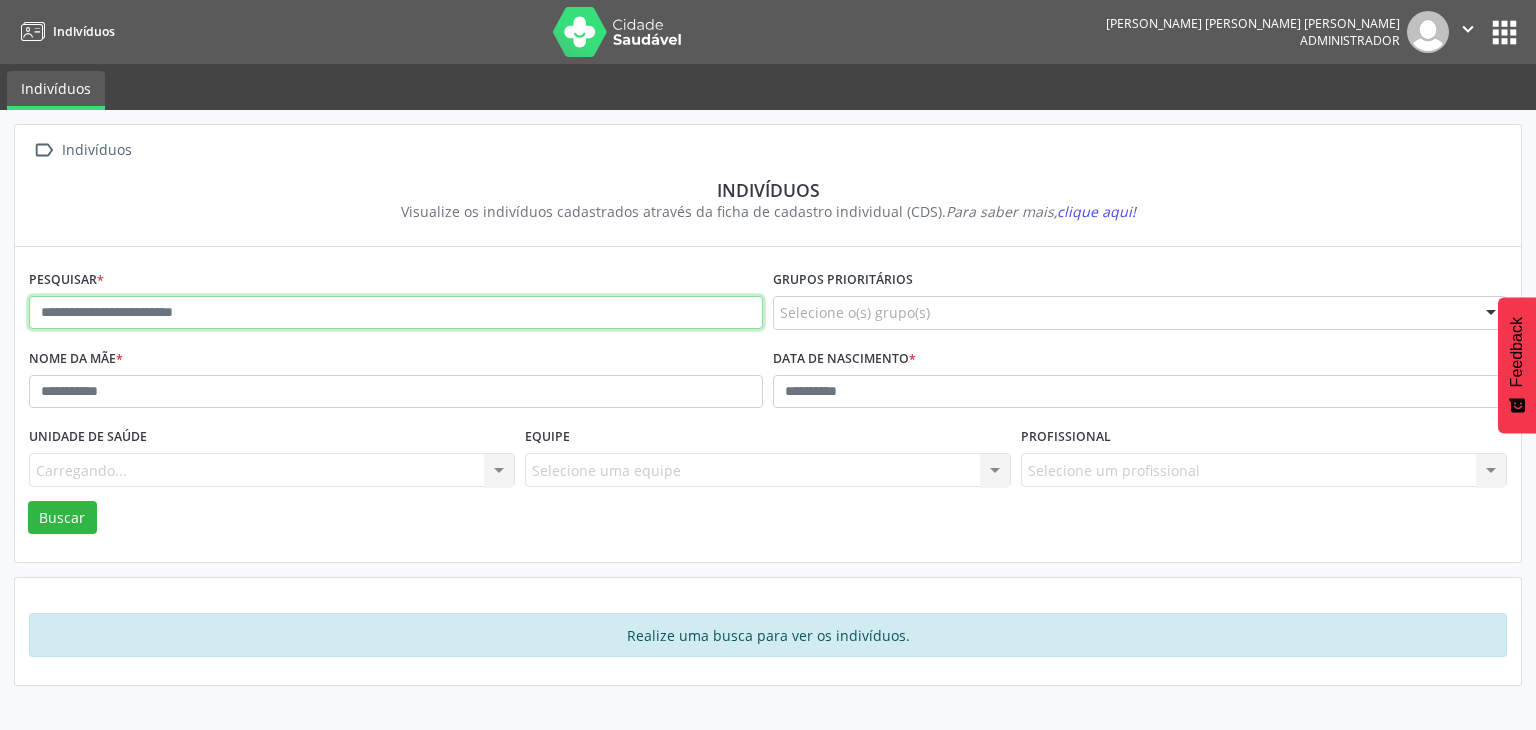 click at bounding box center [396, 313] 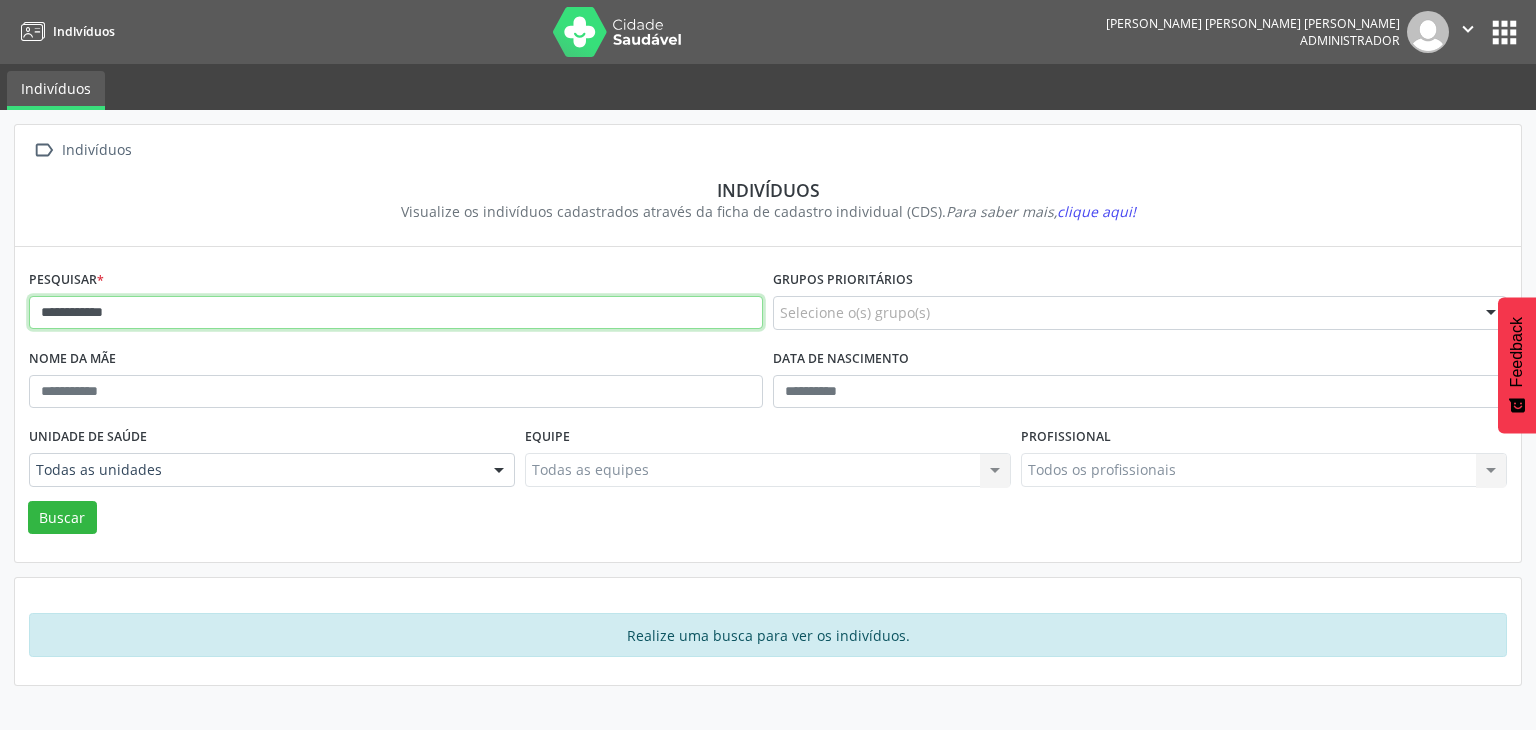 type on "**********" 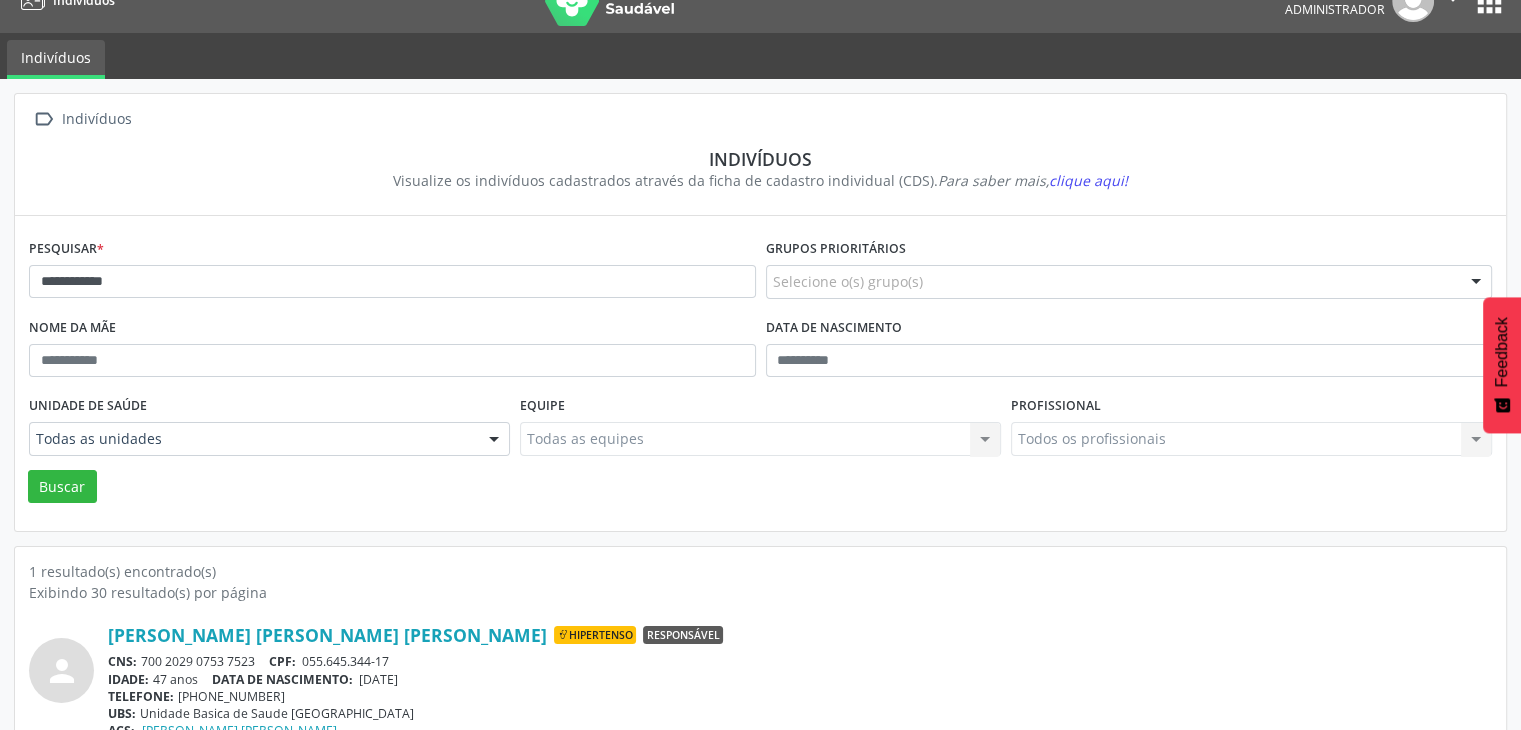 scroll, scrollTop: 84, scrollLeft: 0, axis: vertical 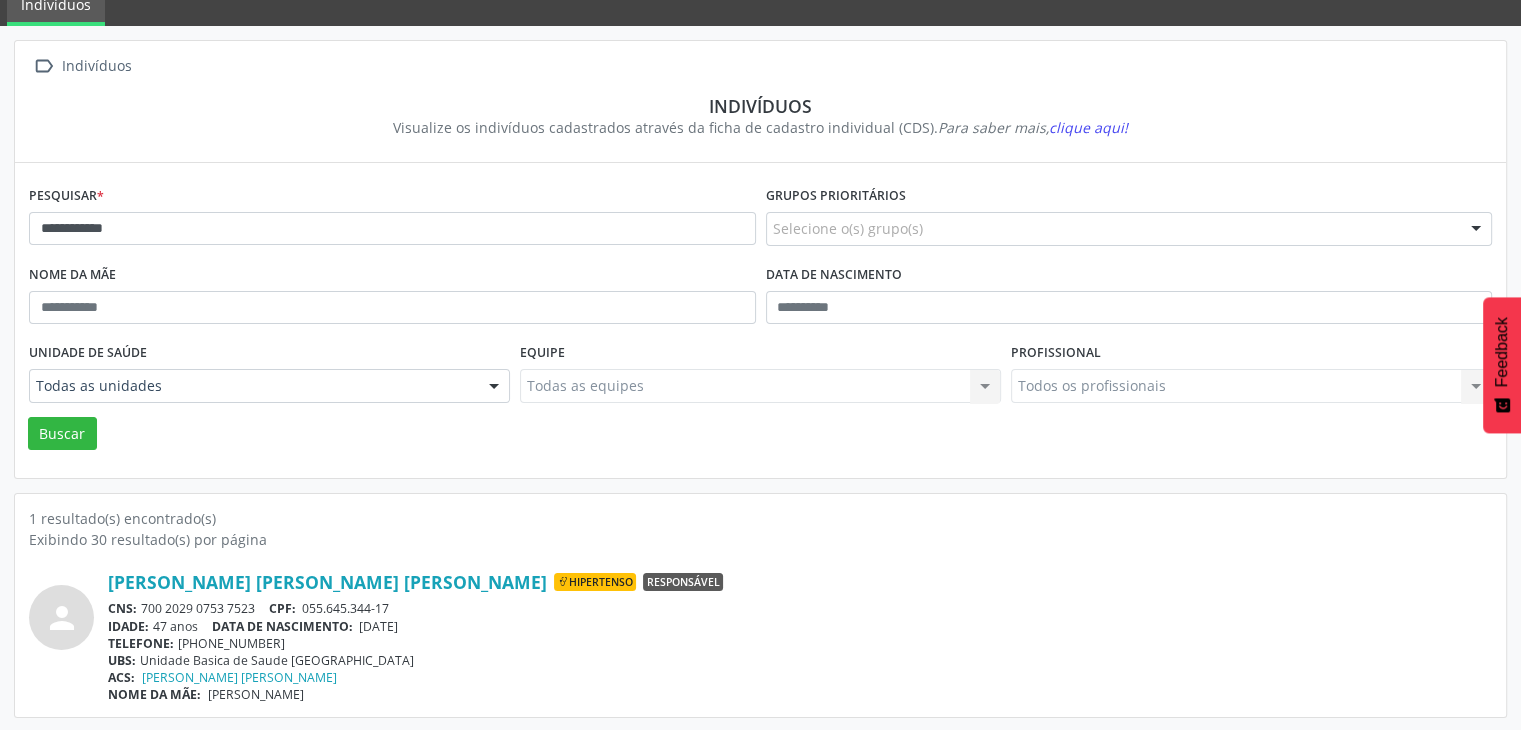 drag, startPoint x: 144, startPoint y: 602, endPoint x: 254, endPoint y: 608, distance: 110.16351 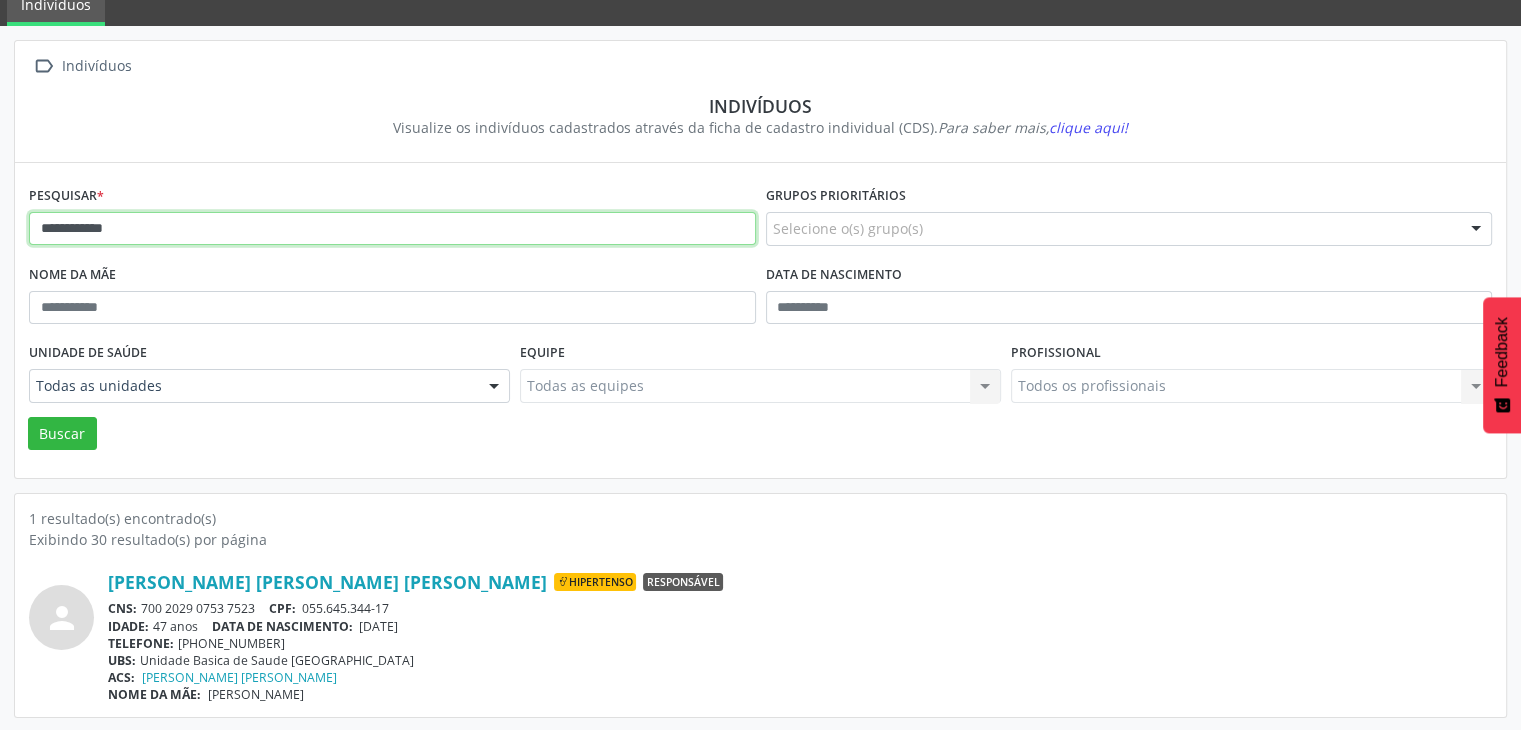 click on "**********" at bounding box center (392, 229) 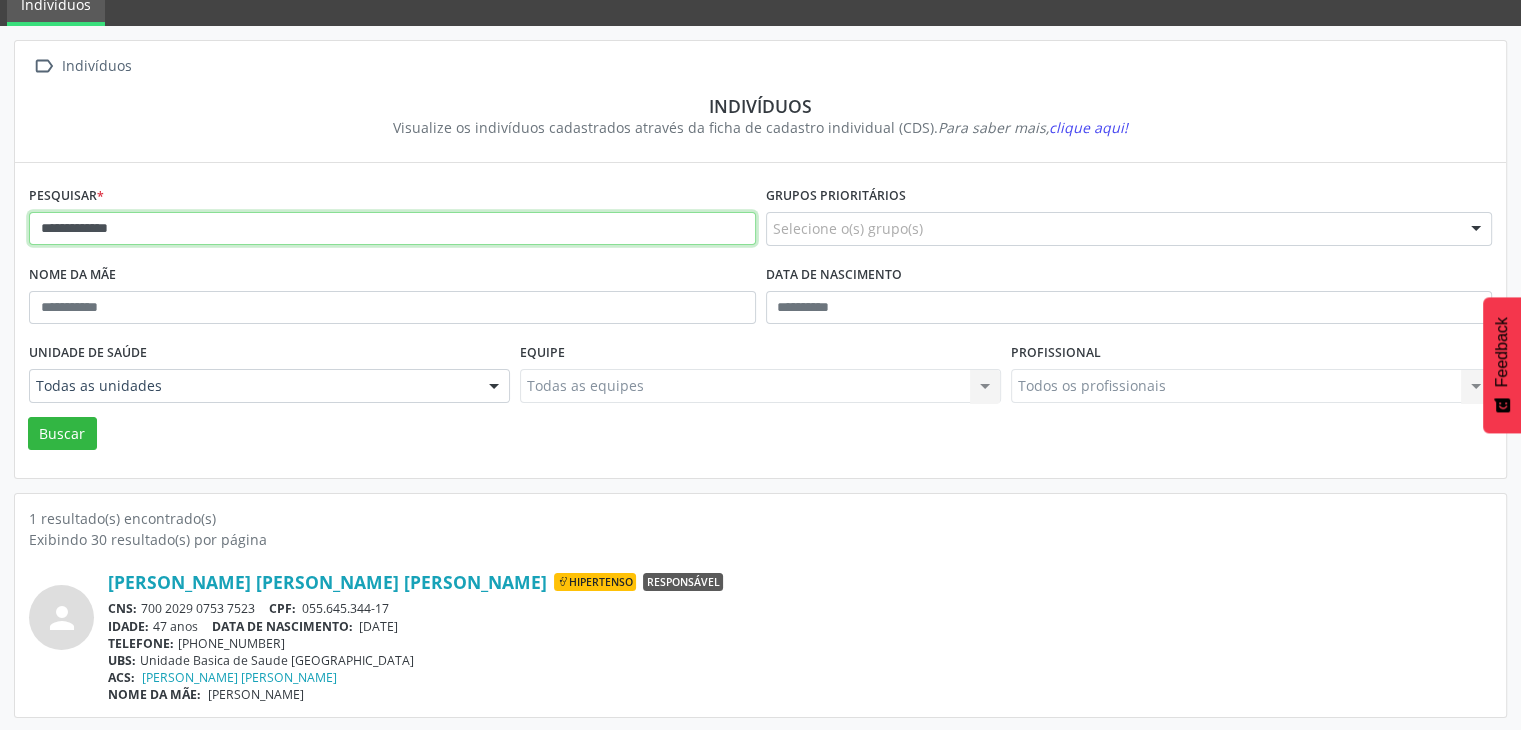 type on "**********" 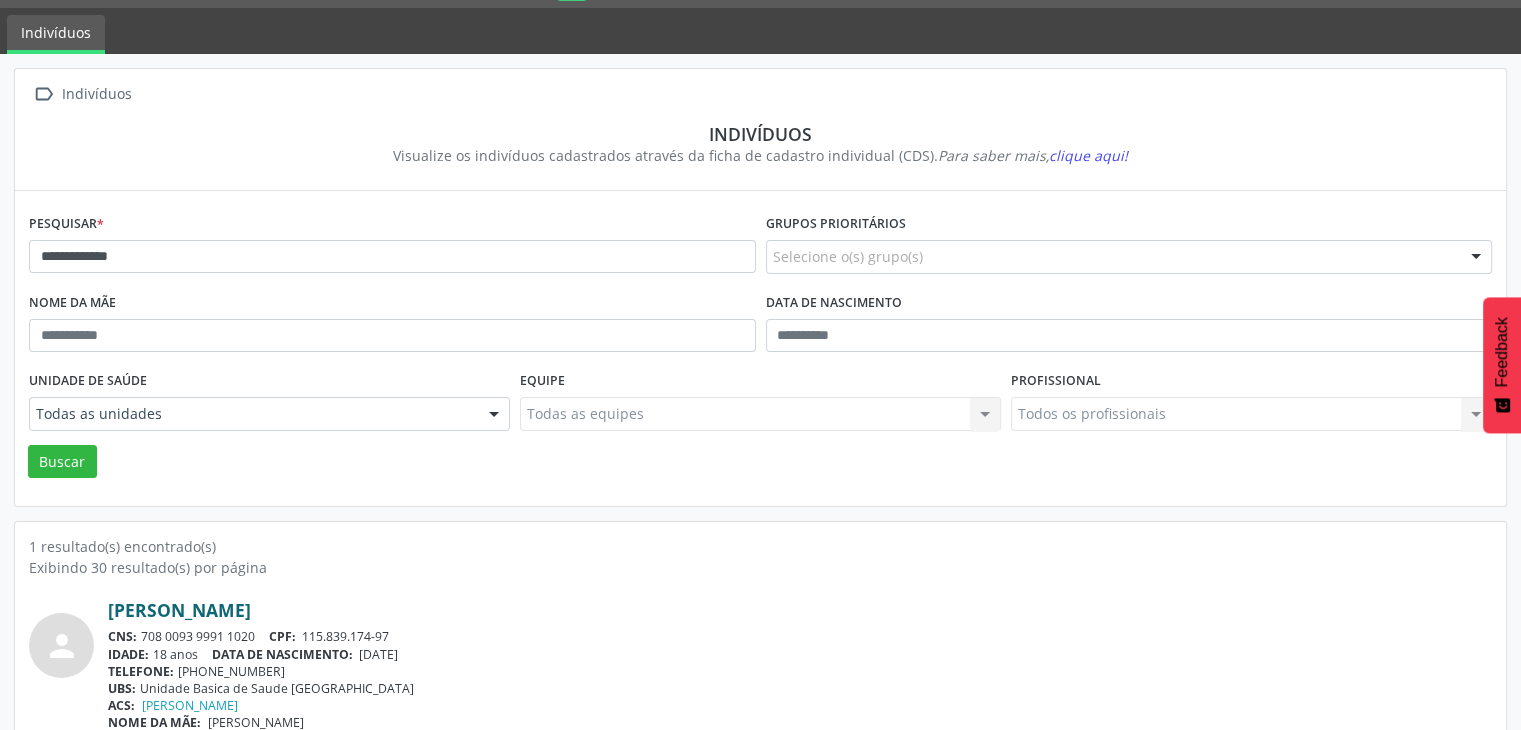 scroll, scrollTop: 84, scrollLeft: 0, axis: vertical 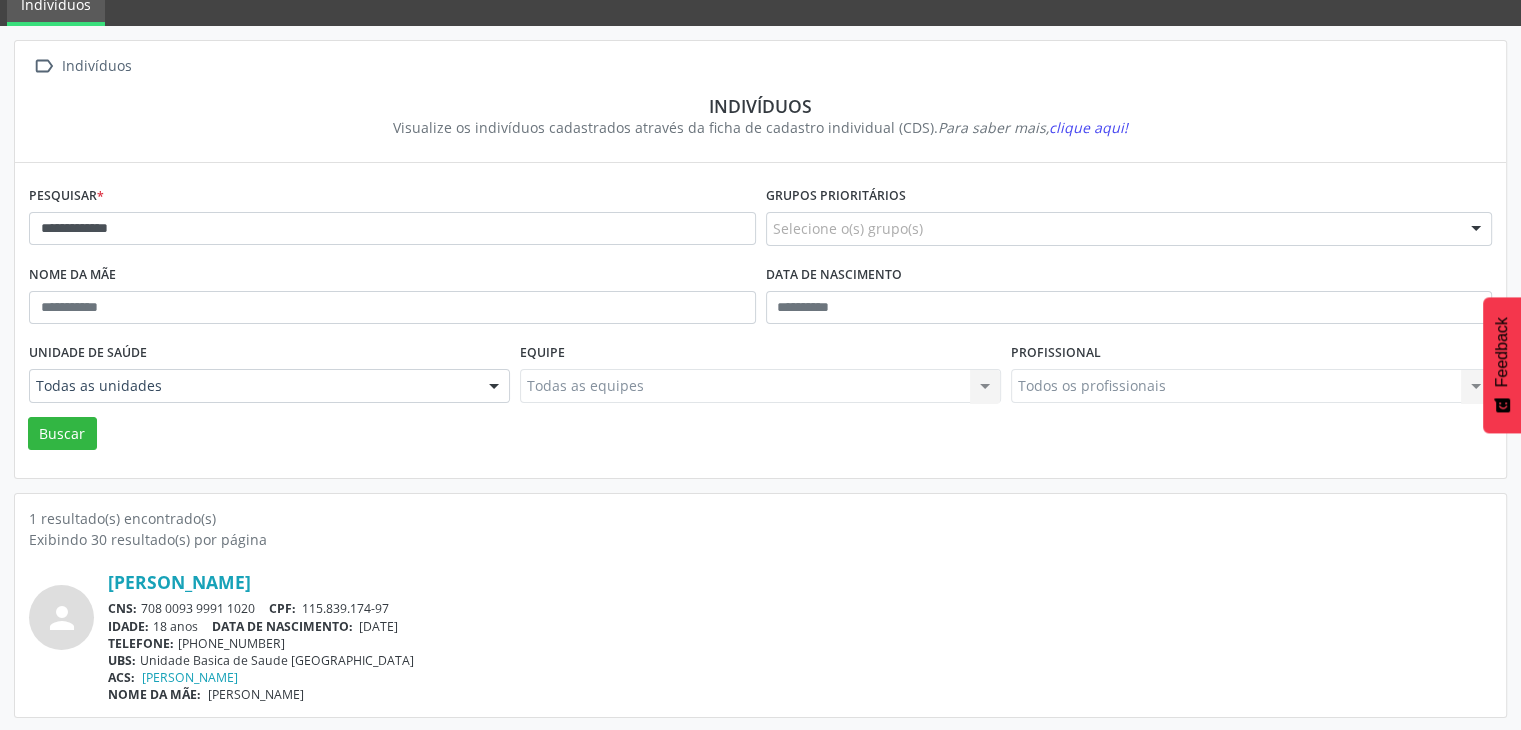 drag, startPoint x: 139, startPoint y: 601, endPoint x: 256, endPoint y: 605, distance: 117.06836 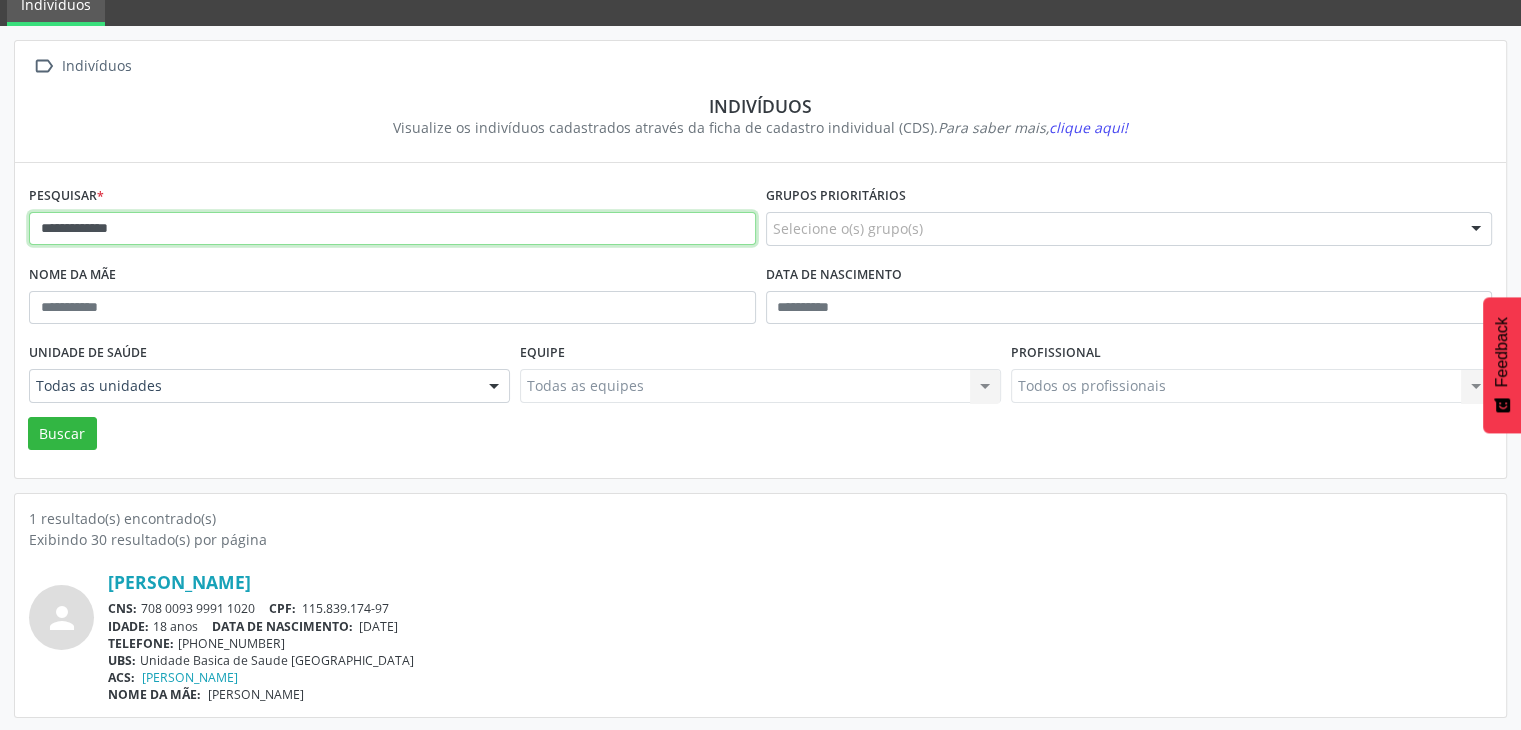 click on "**********" at bounding box center (392, 229) 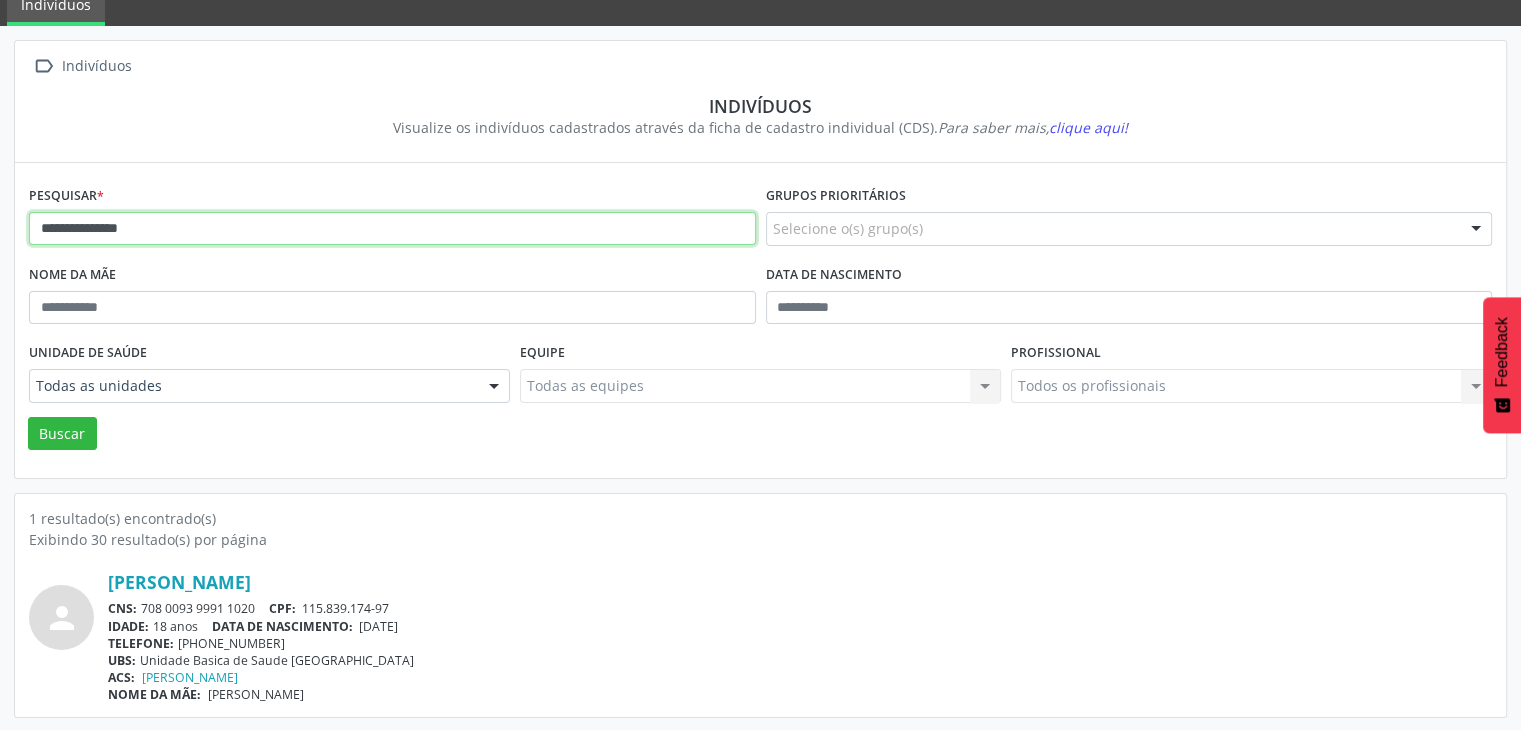 type on "**********" 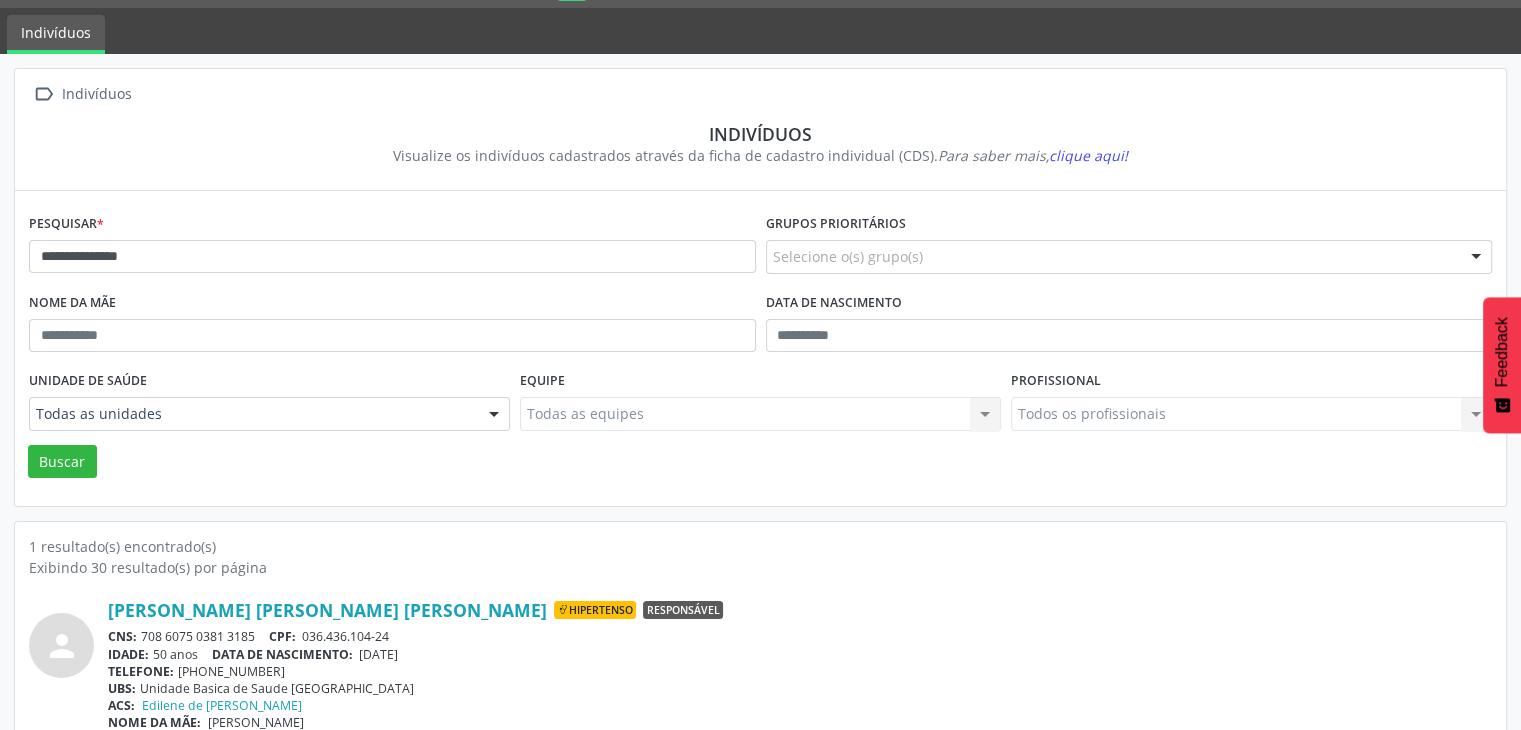 scroll, scrollTop: 84, scrollLeft: 0, axis: vertical 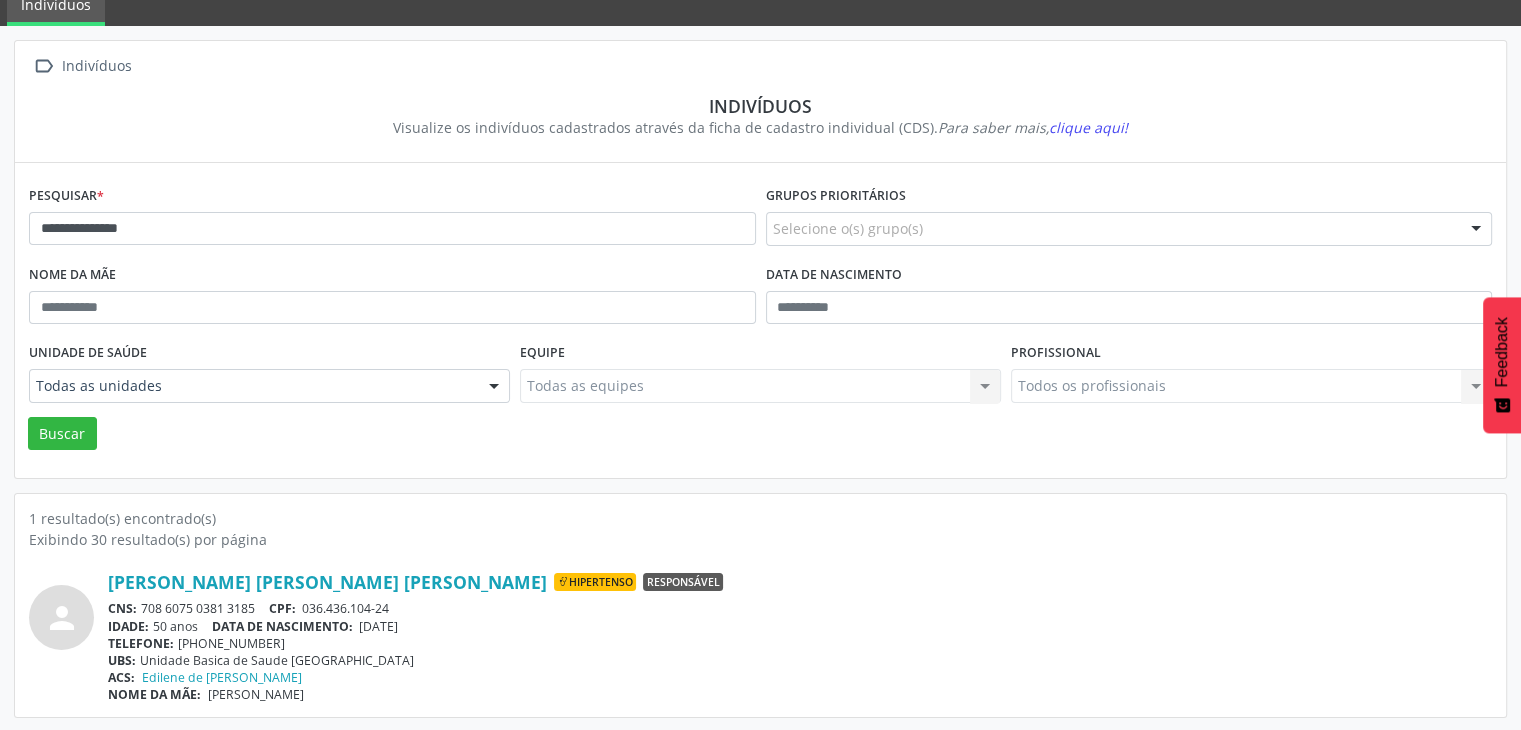 drag, startPoint x: 142, startPoint y: 601, endPoint x: 258, endPoint y: 604, distance: 116.03879 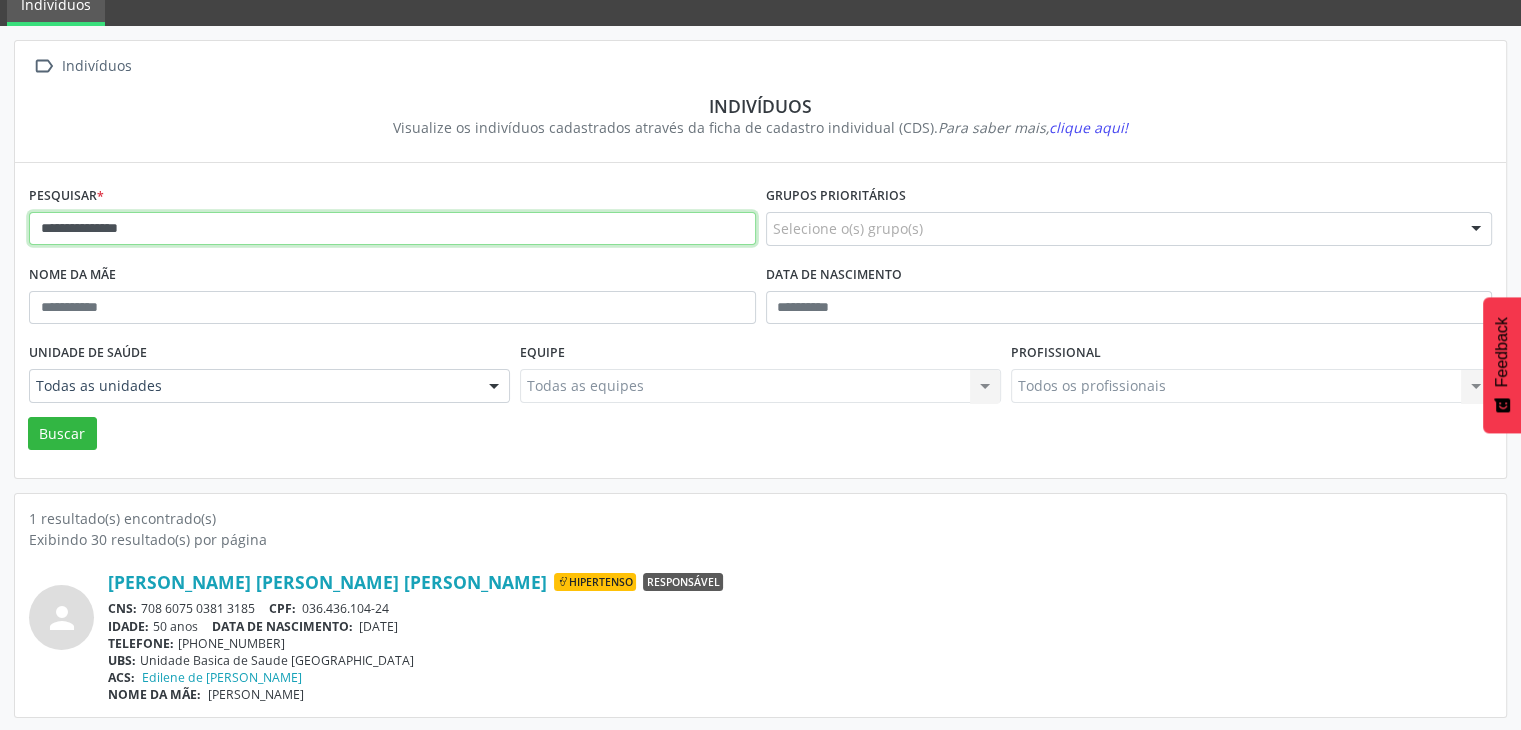 click on "**********" at bounding box center [392, 229] 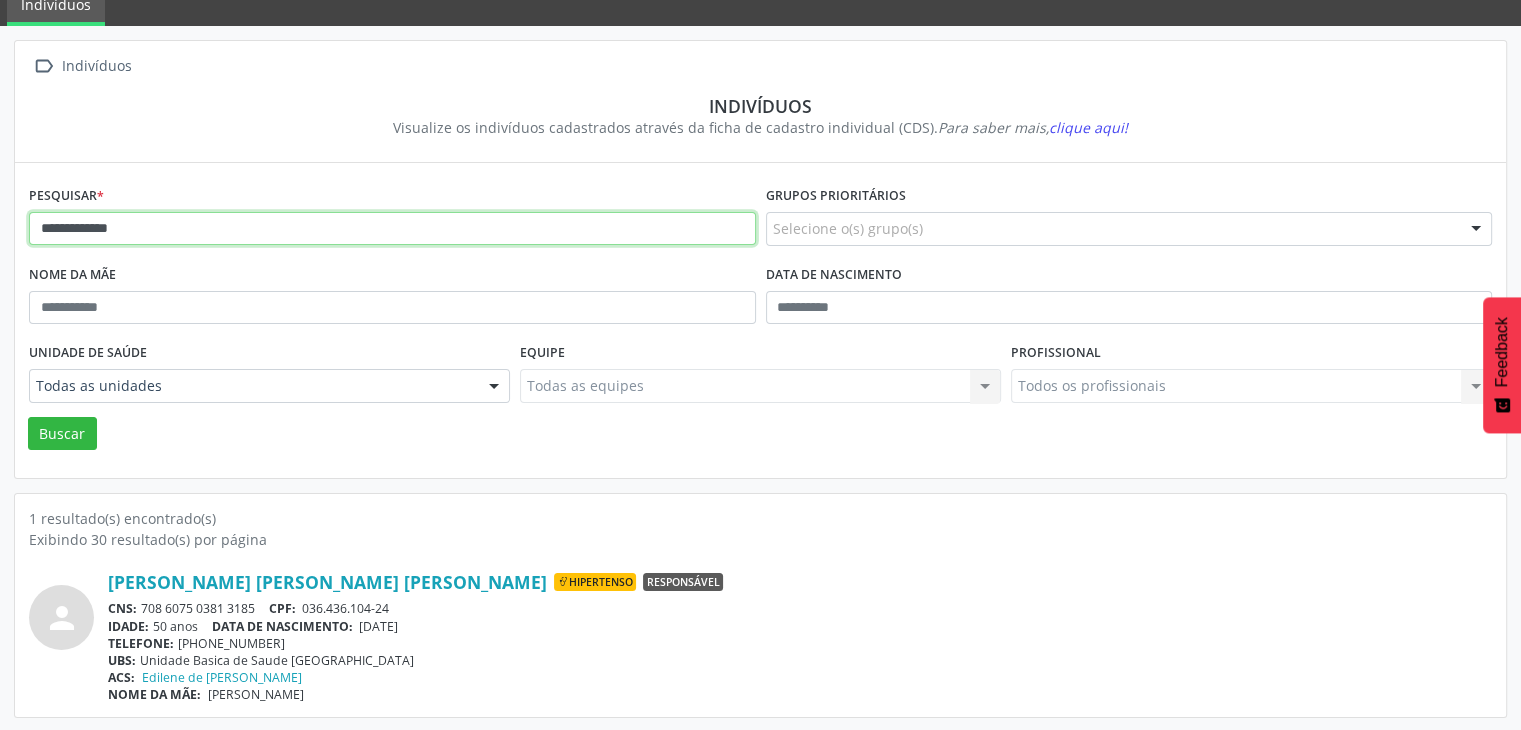 type on "**********" 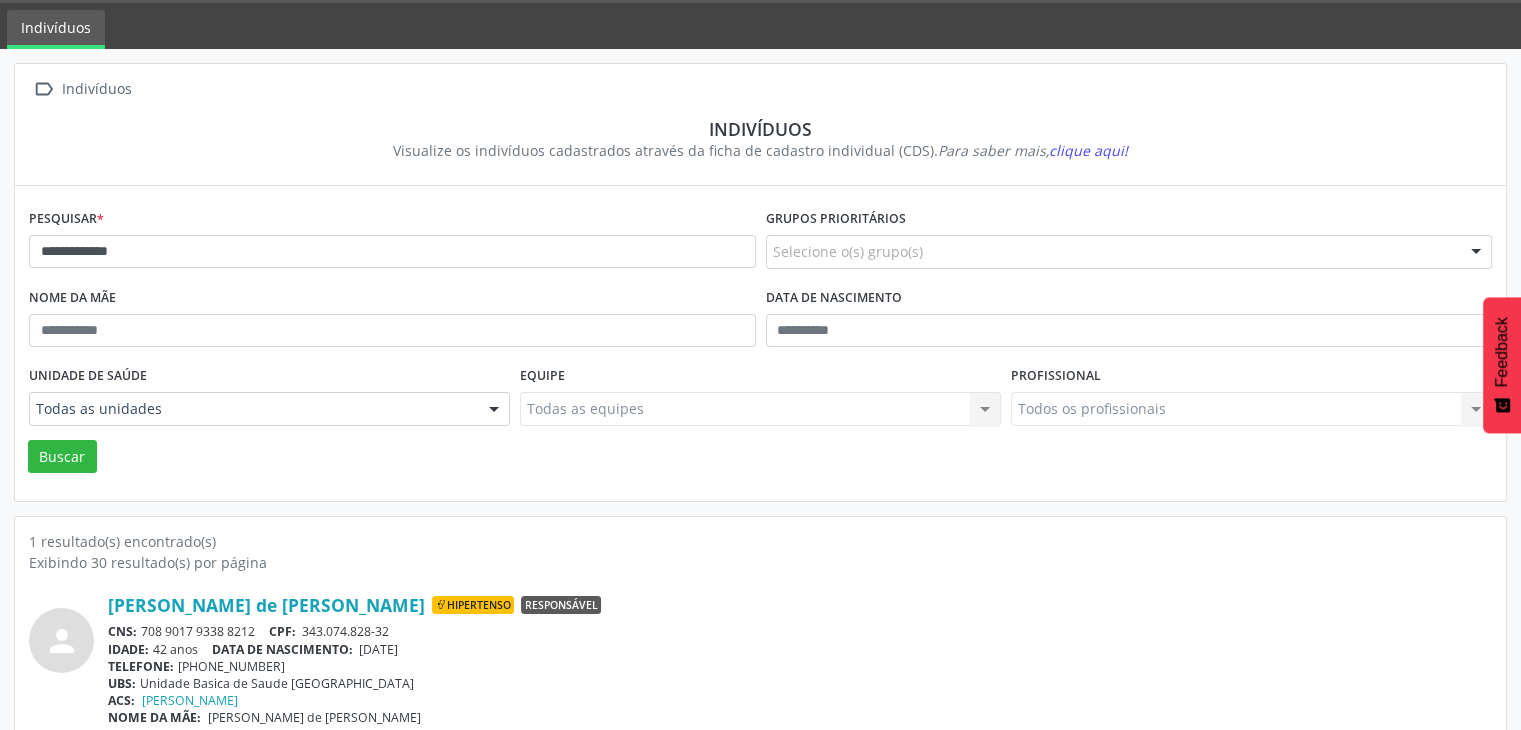 scroll, scrollTop: 84, scrollLeft: 0, axis: vertical 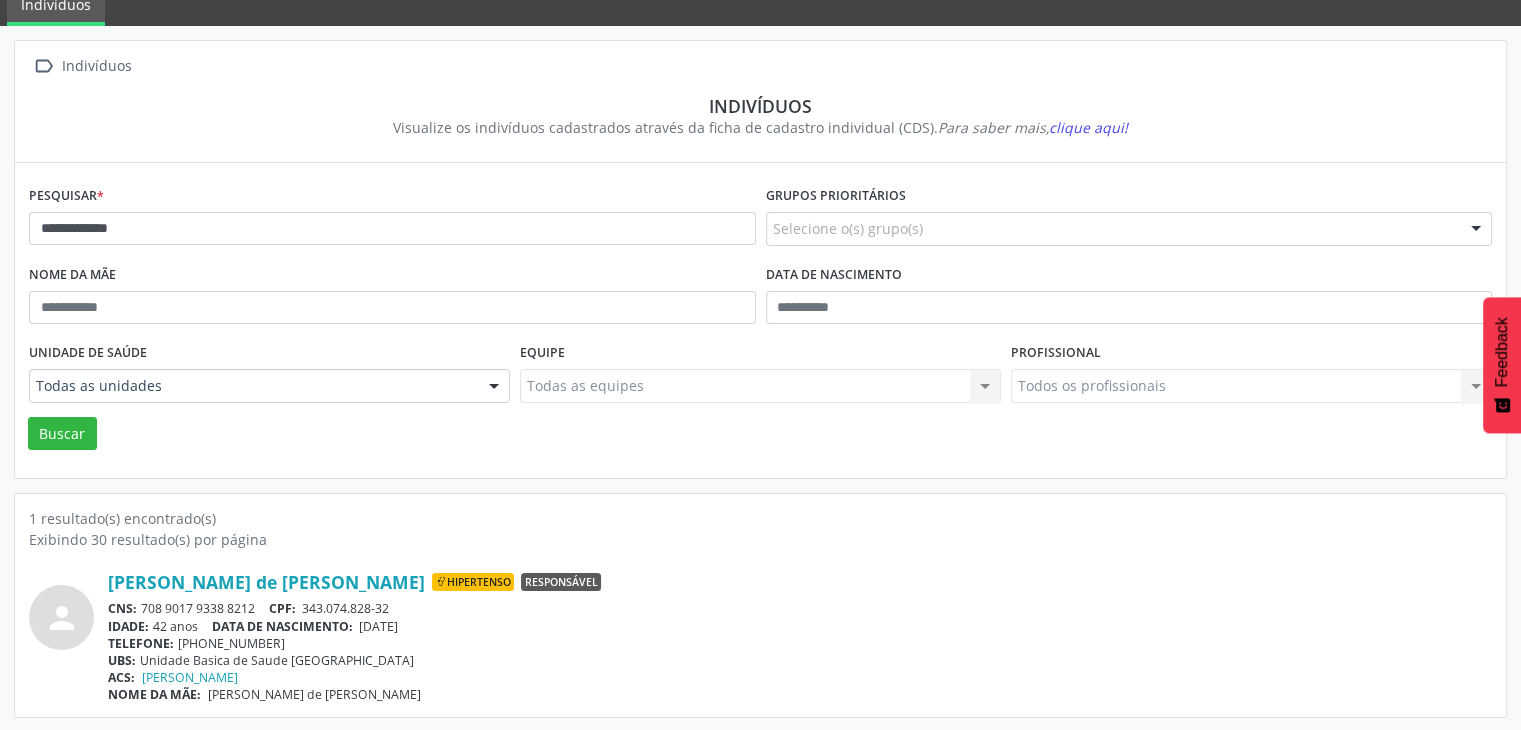 drag, startPoint x: 141, startPoint y: 604, endPoint x: 255, endPoint y: 613, distance: 114.35471 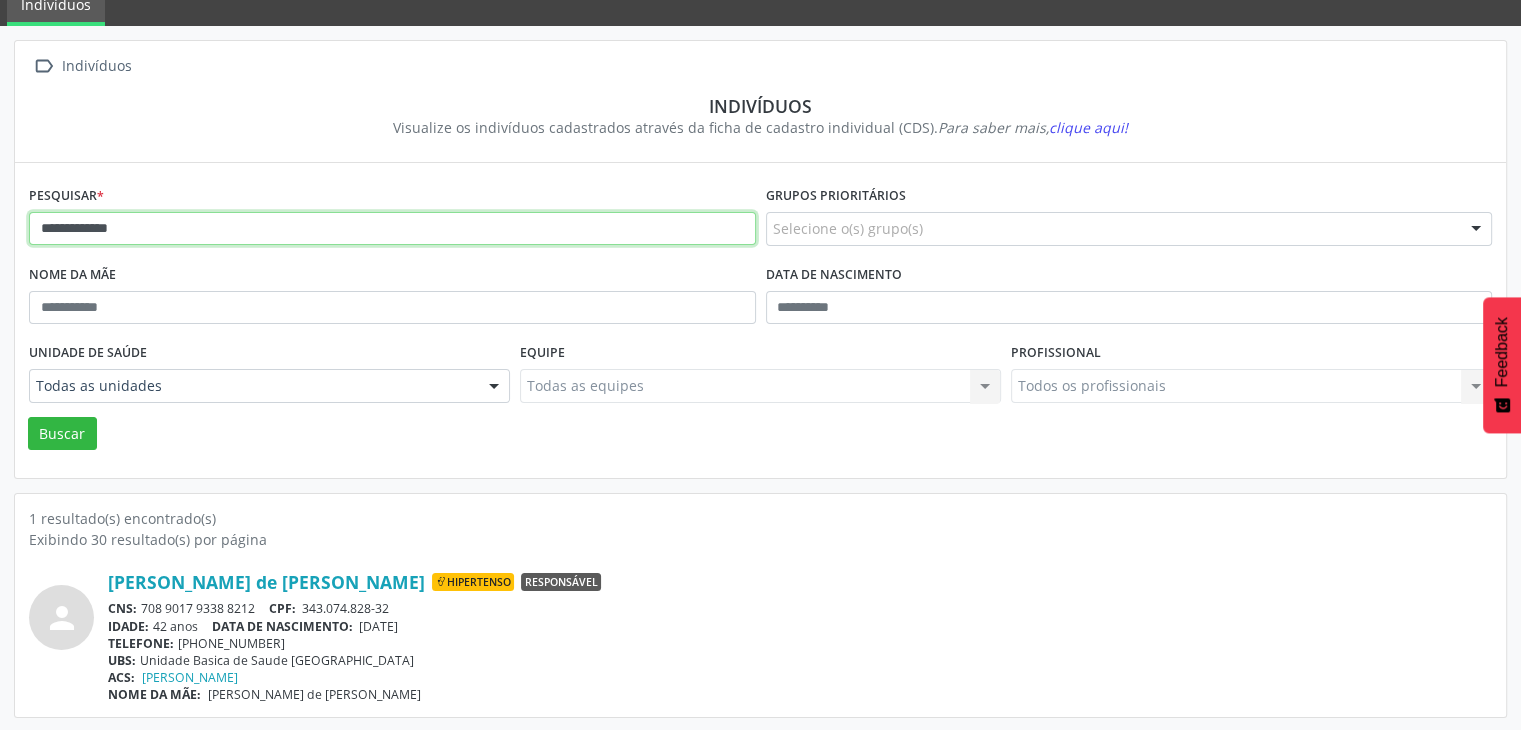 click on "**********" at bounding box center [392, 229] 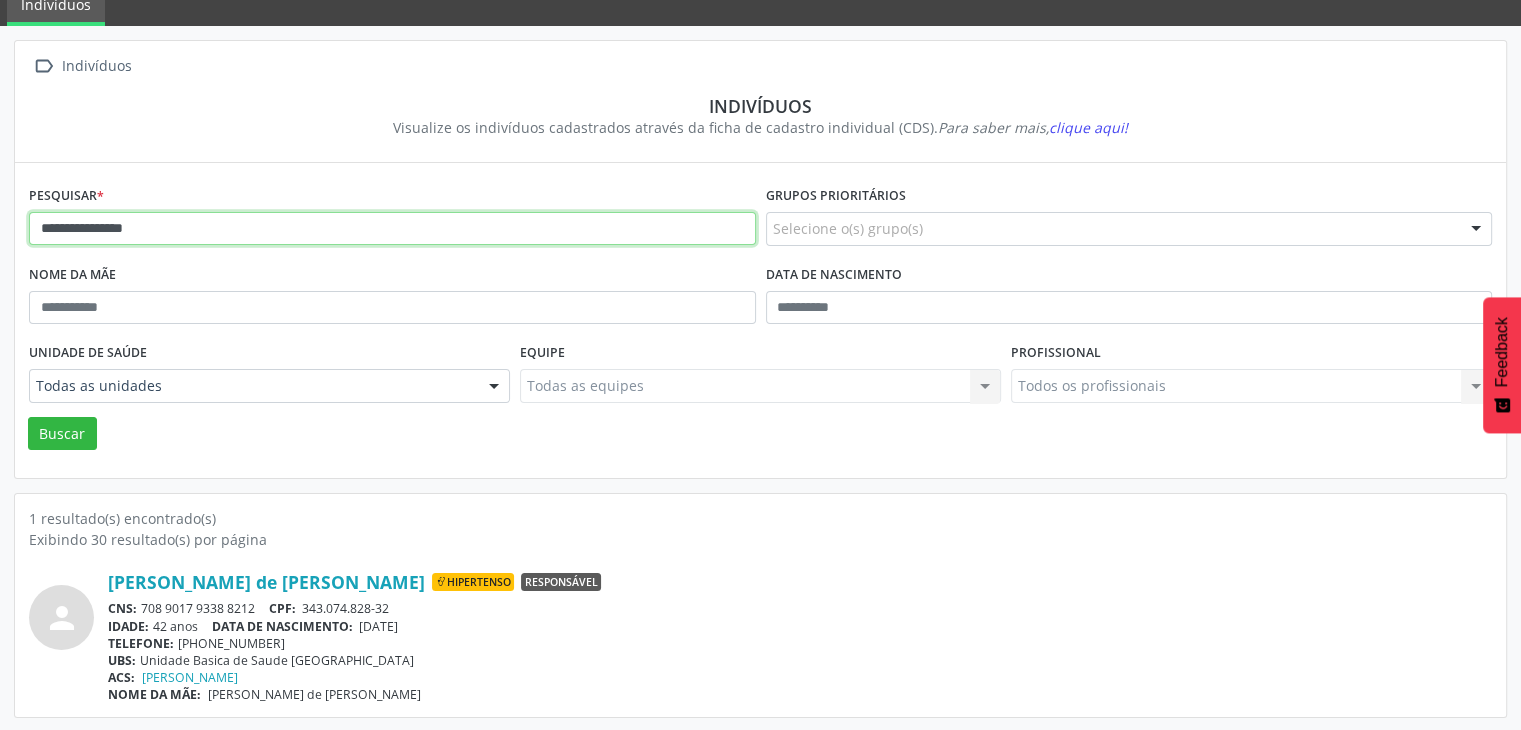 type on "**********" 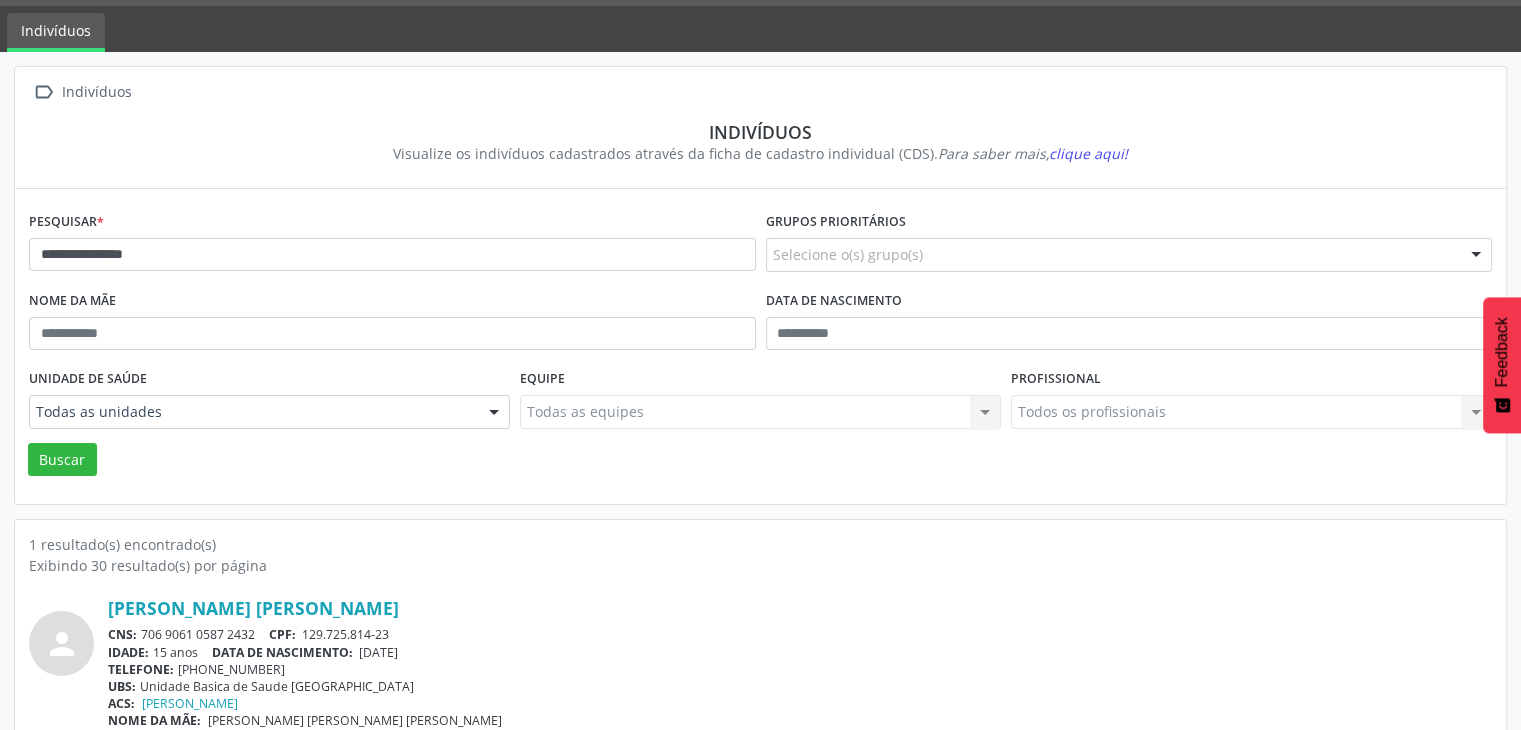 scroll, scrollTop: 84, scrollLeft: 0, axis: vertical 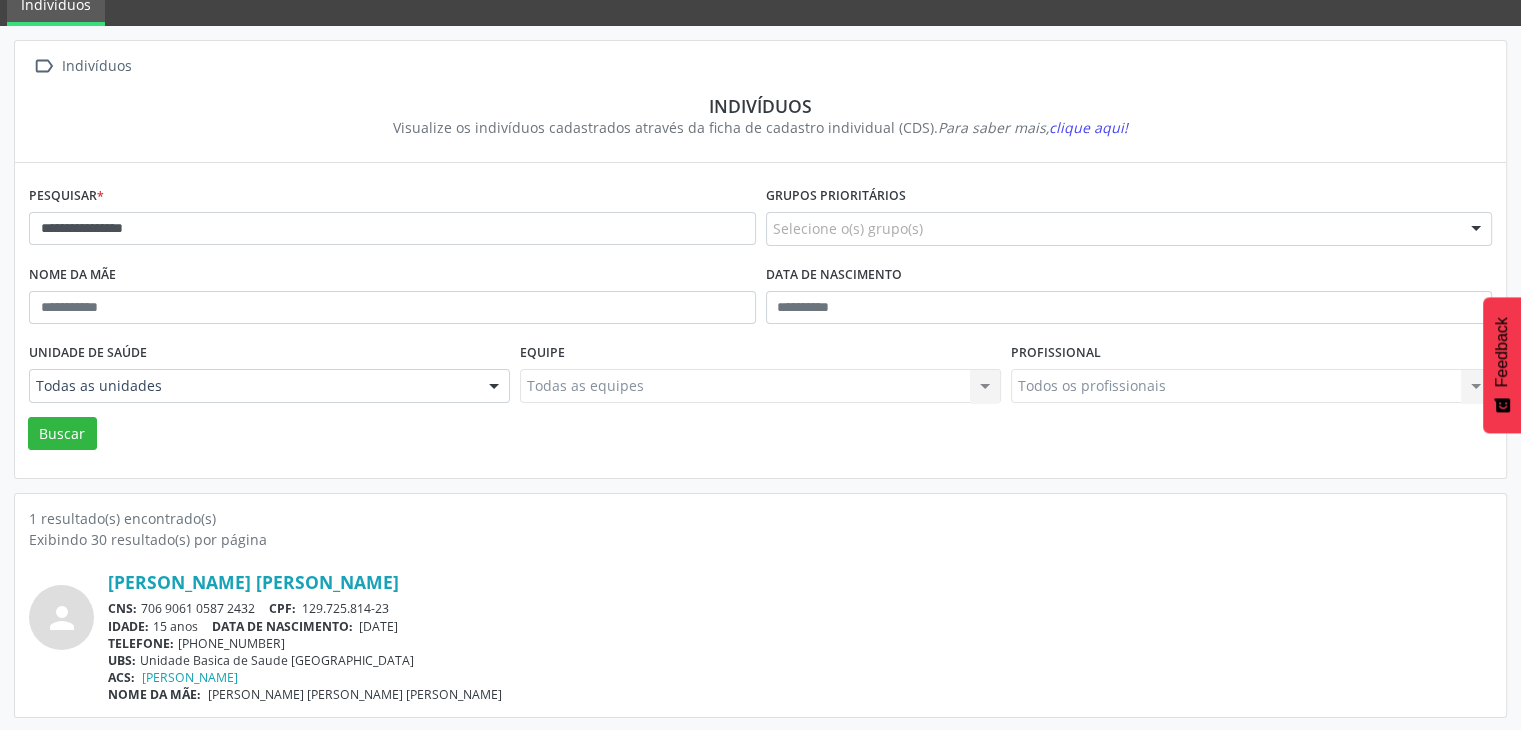 drag, startPoint x: 139, startPoint y: 602, endPoint x: 267, endPoint y: 607, distance: 128.09763 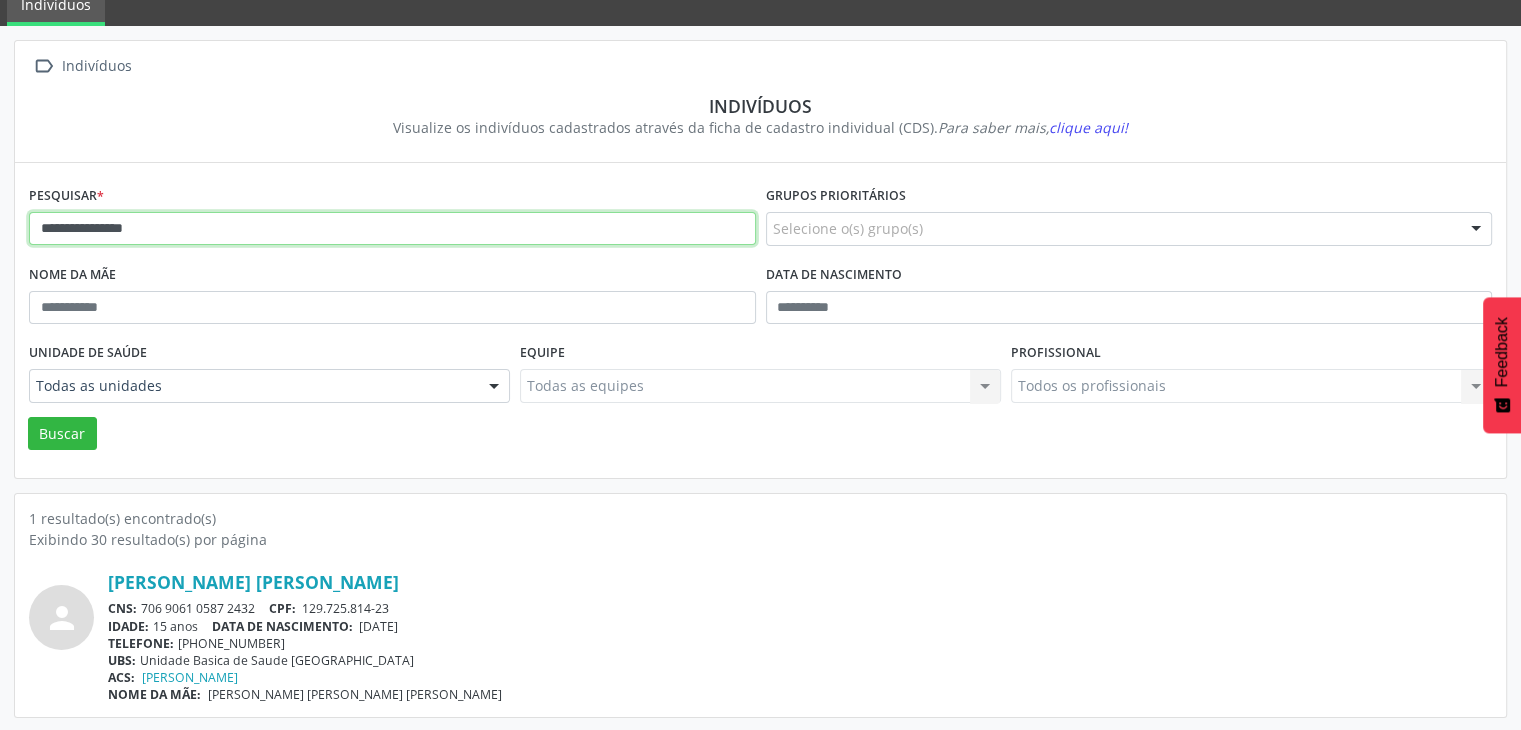 click on "**********" at bounding box center [392, 229] 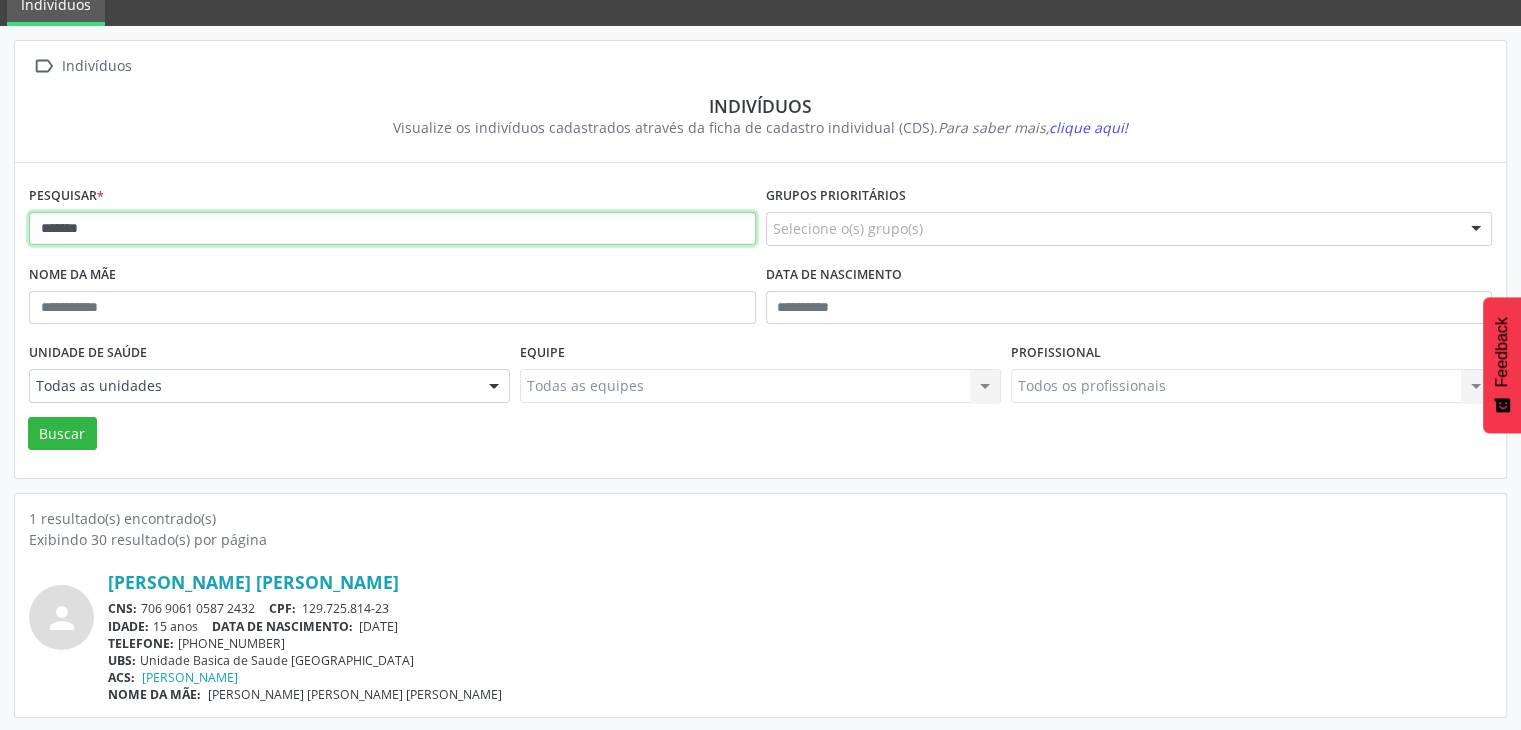type on "*******" 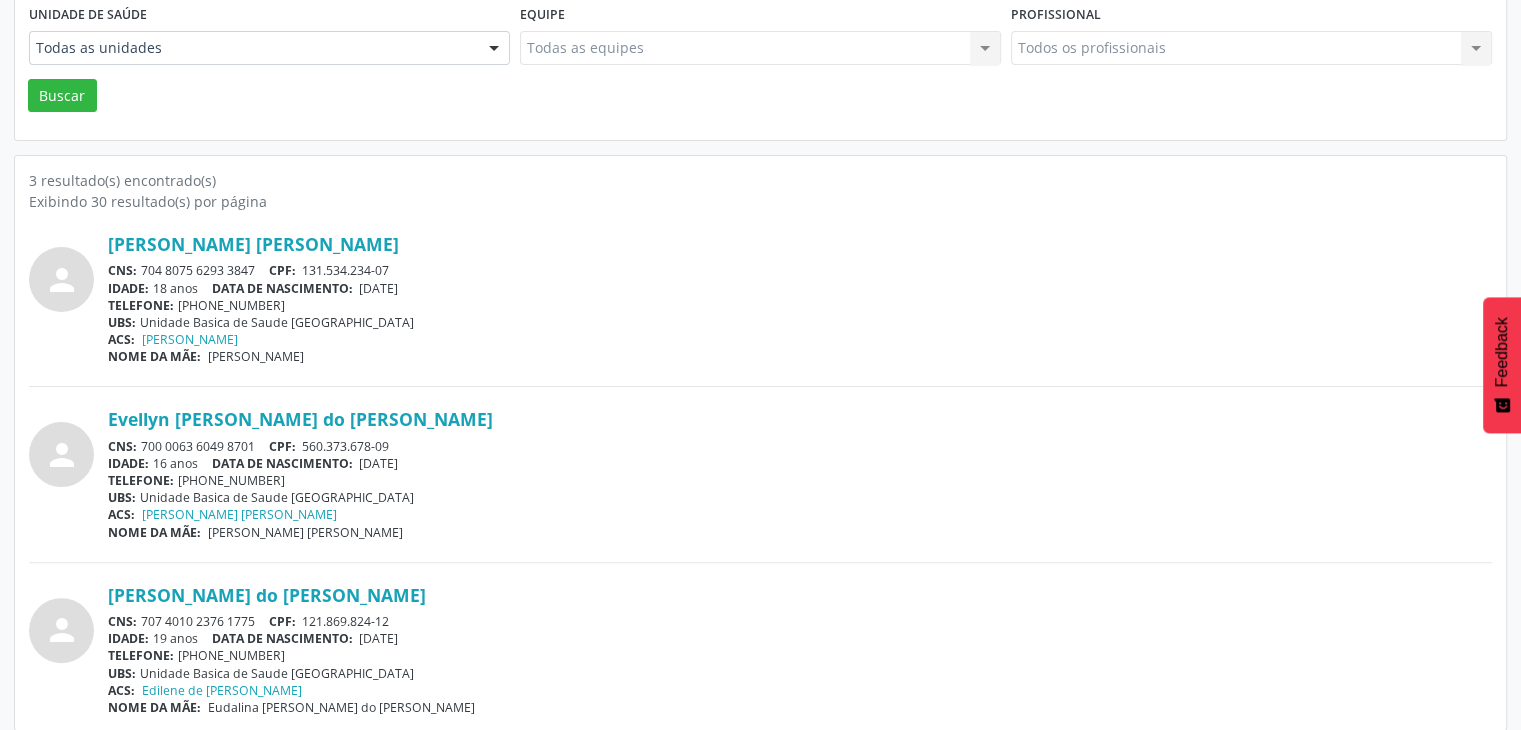 scroll, scrollTop: 435, scrollLeft: 0, axis: vertical 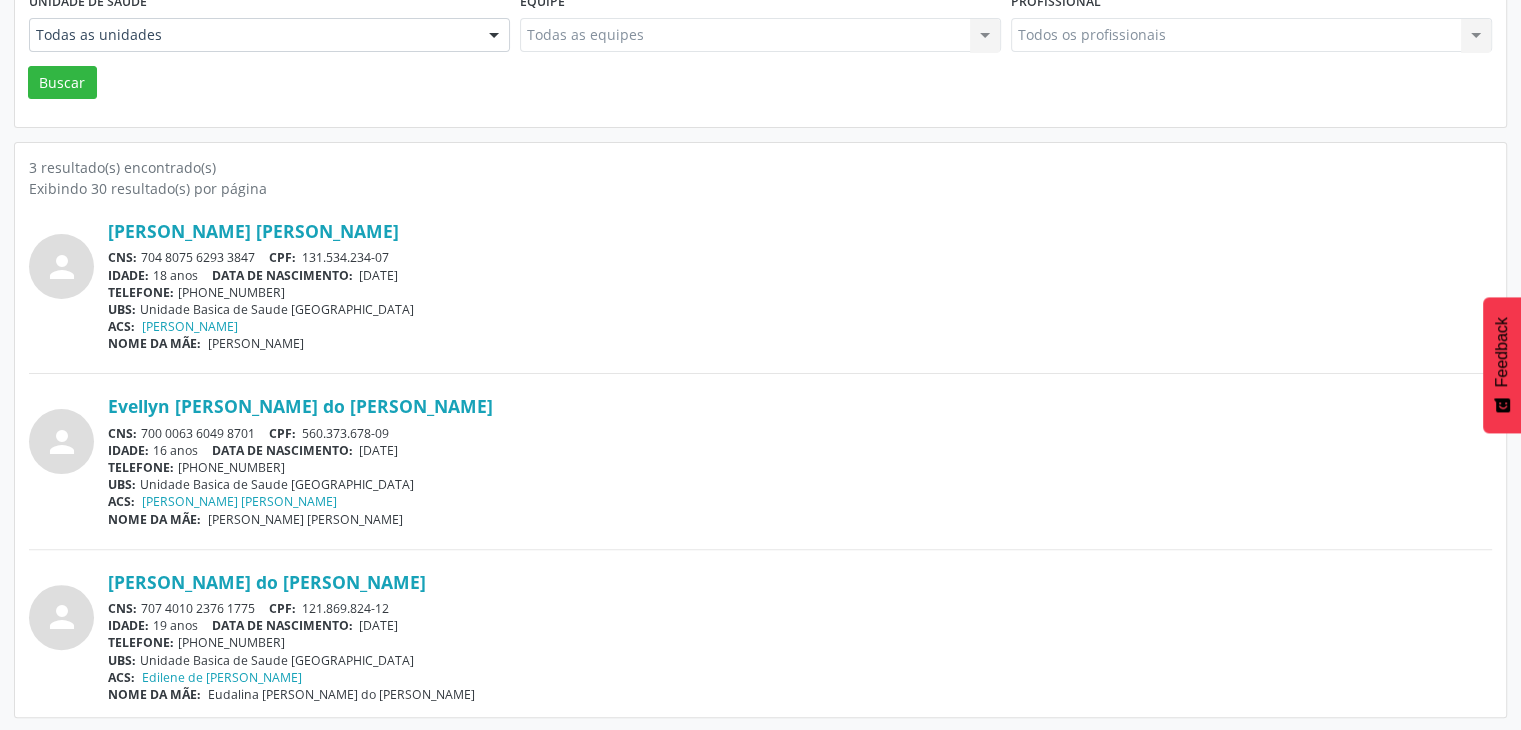 drag, startPoint x: 144, startPoint y: 432, endPoint x: 268, endPoint y: 421, distance: 124.486946 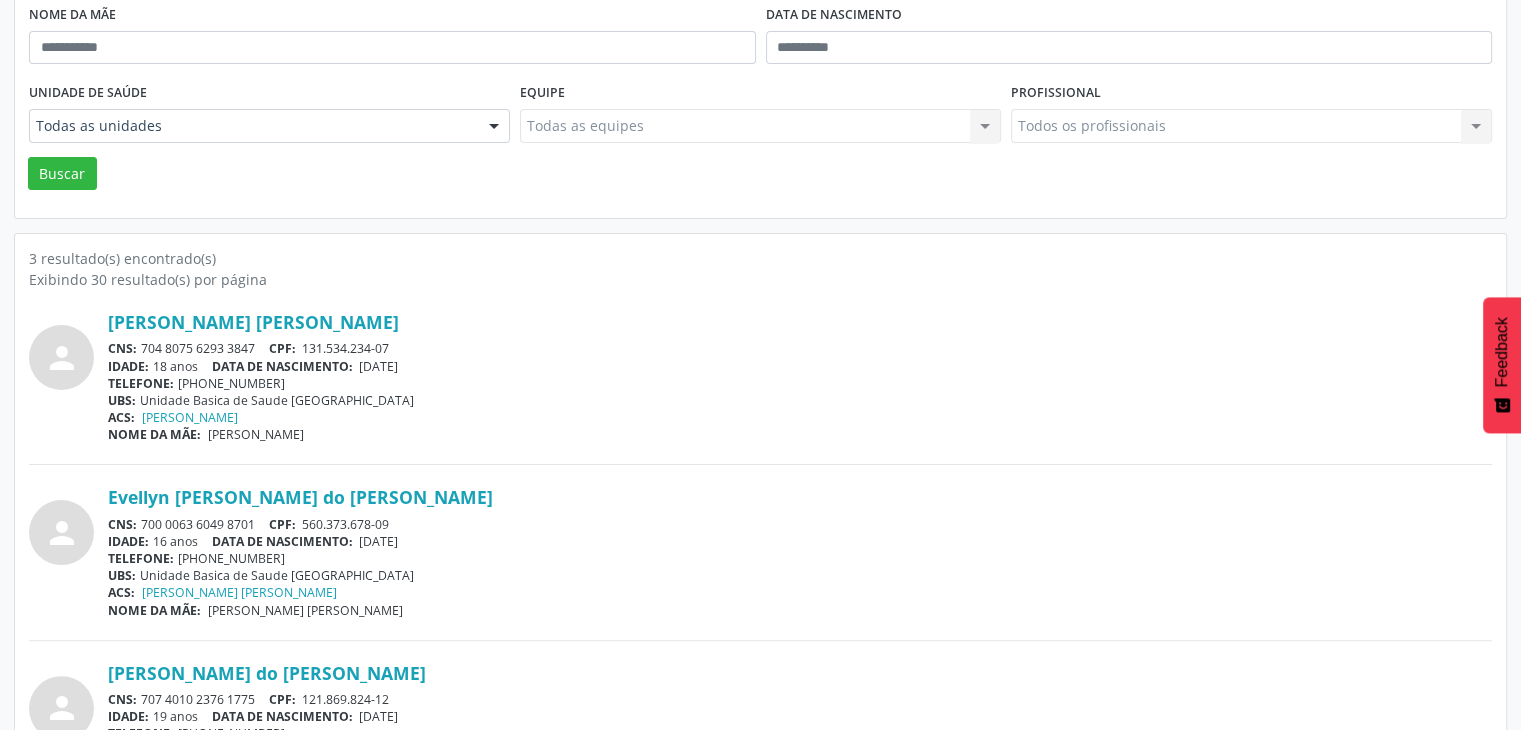 scroll, scrollTop: 235, scrollLeft: 0, axis: vertical 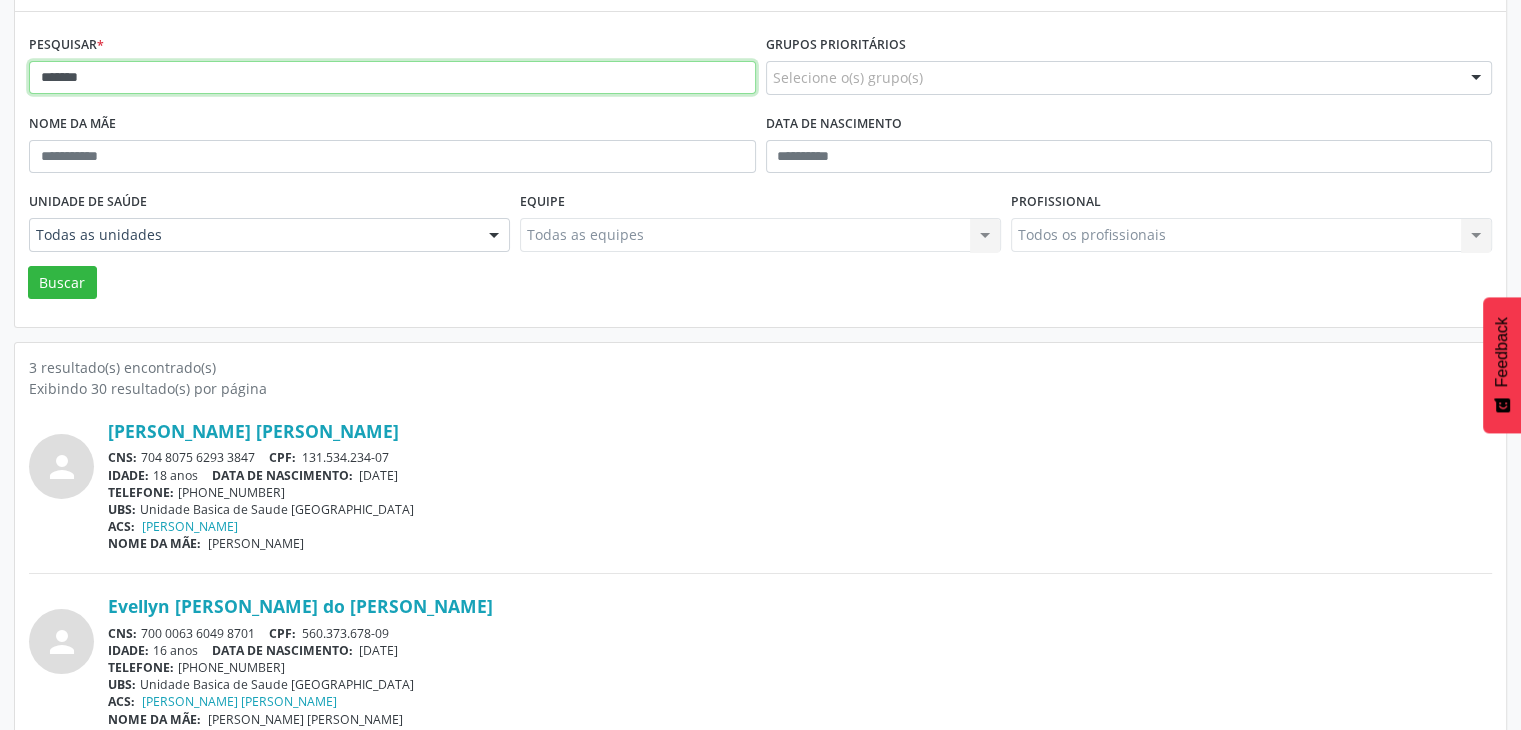 click on "*******" at bounding box center (392, 78) 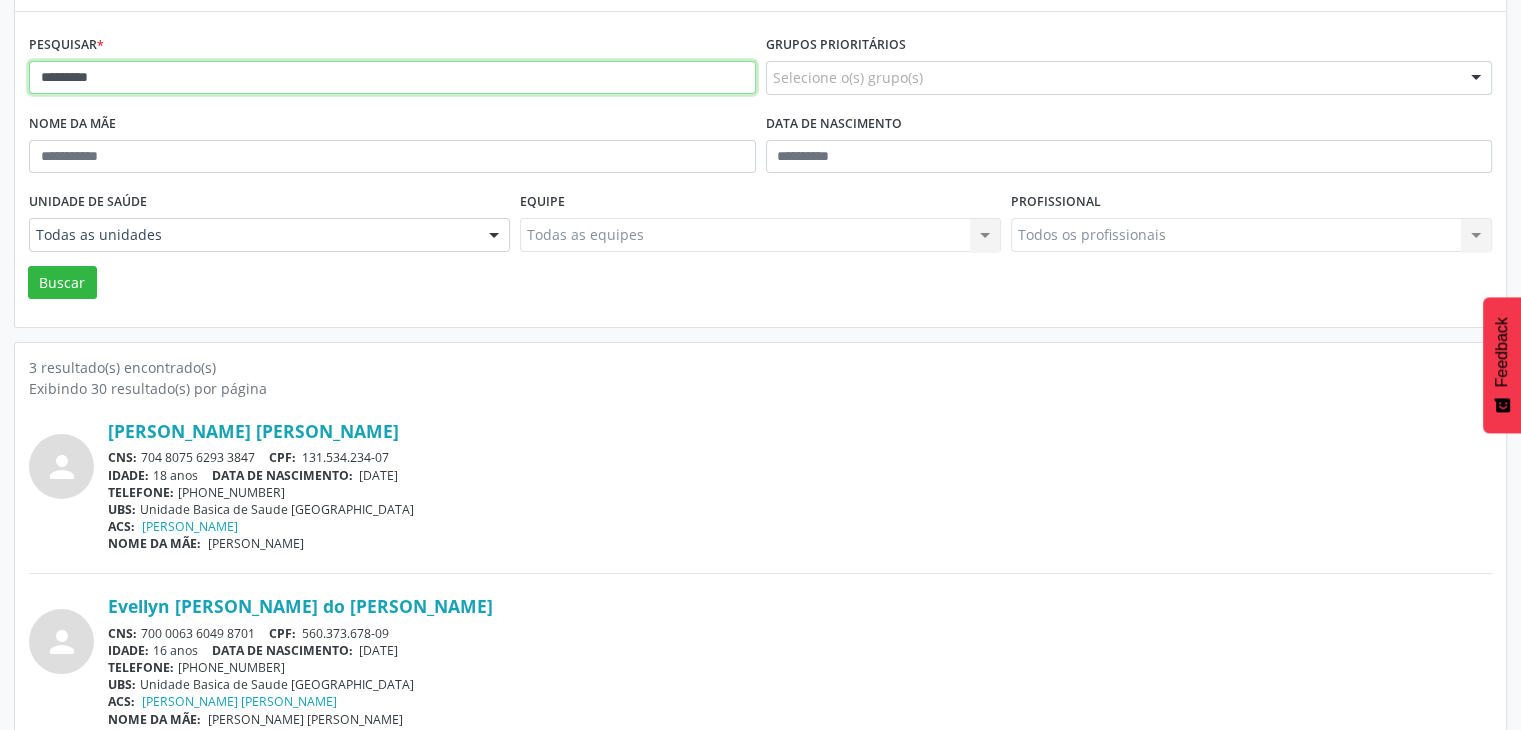 type on "*********" 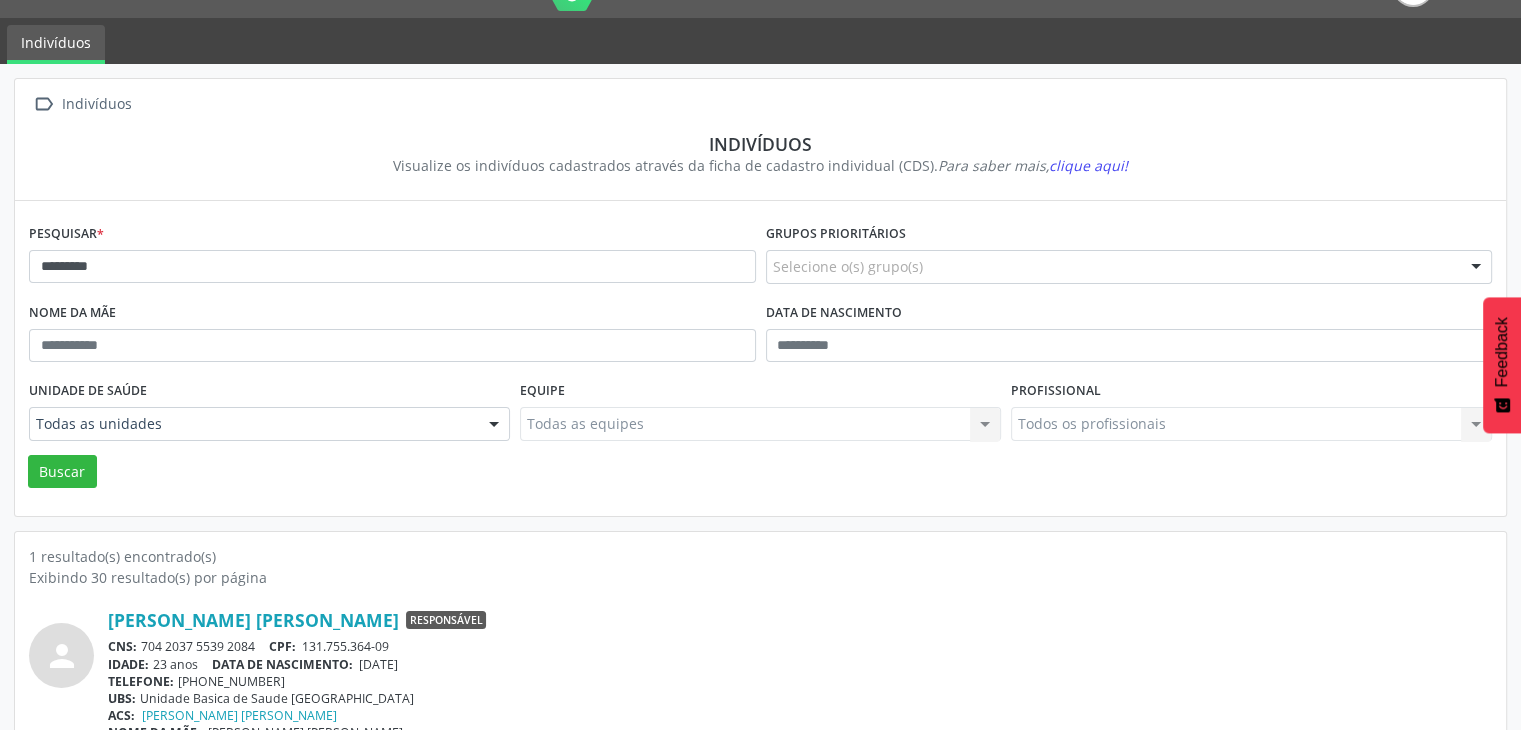 scroll, scrollTop: 84, scrollLeft: 0, axis: vertical 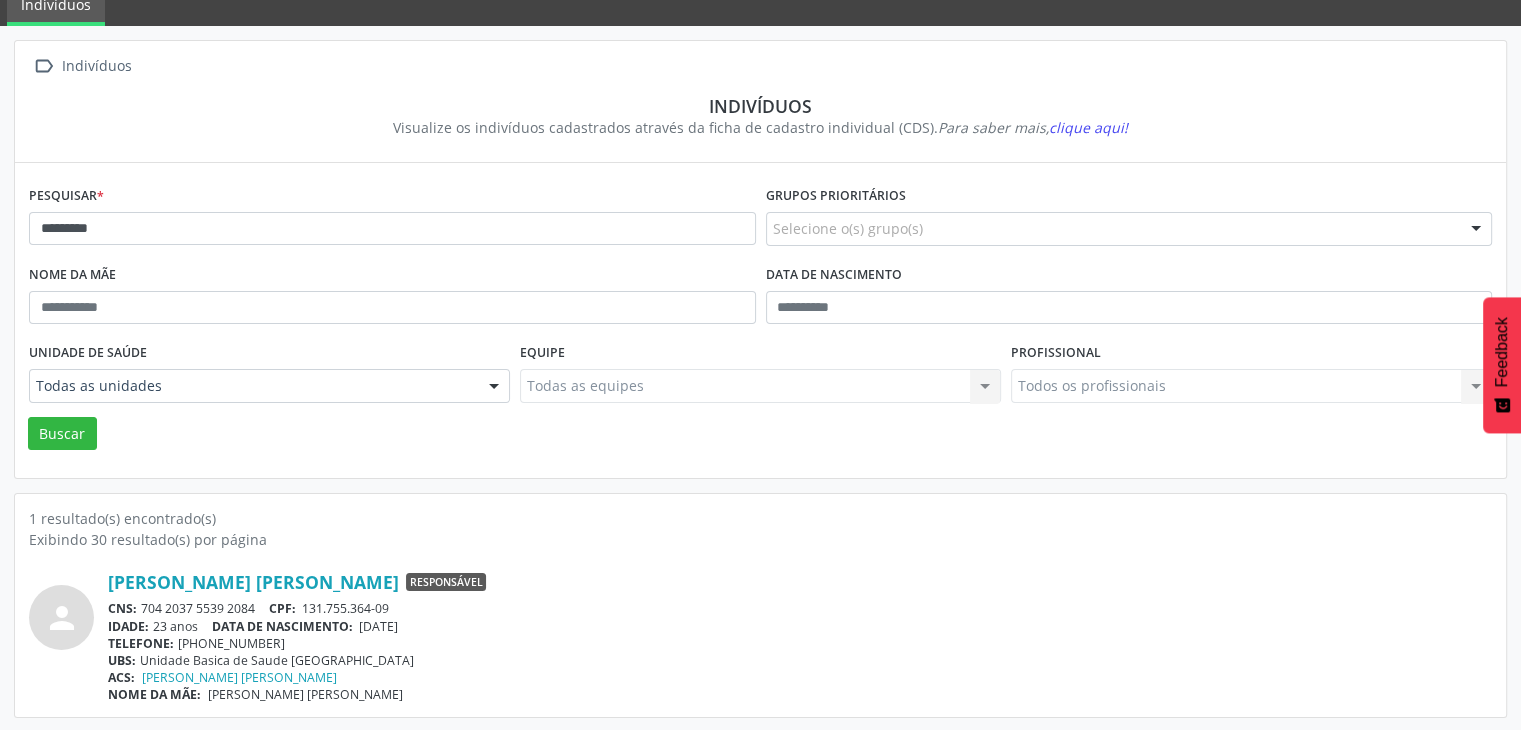 drag, startPoint x: 142, startPoint y: 604, endPoint x: 260, endPoint y: 608, distance: 118.06778 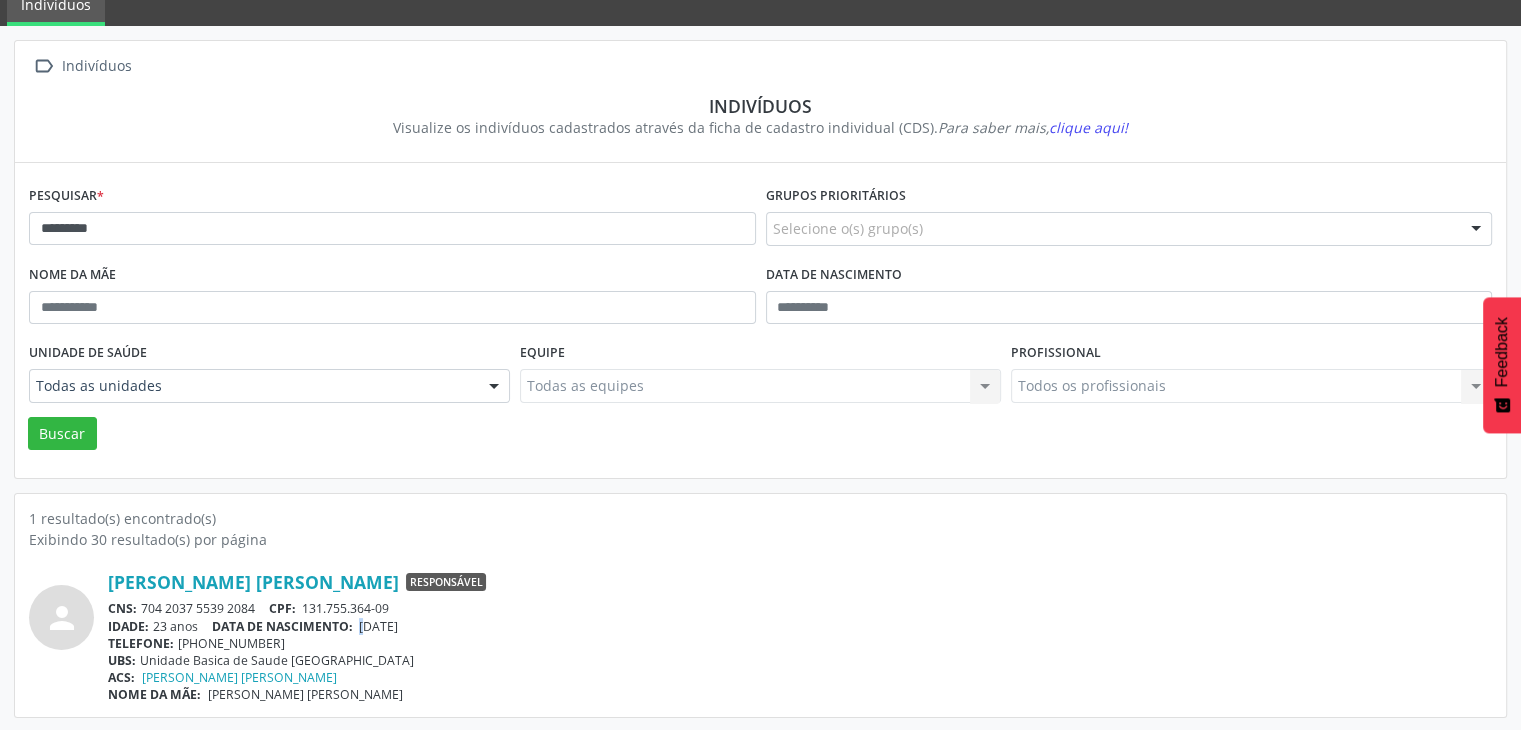 click on "17/04/2002" at bounding box center [378, 626] 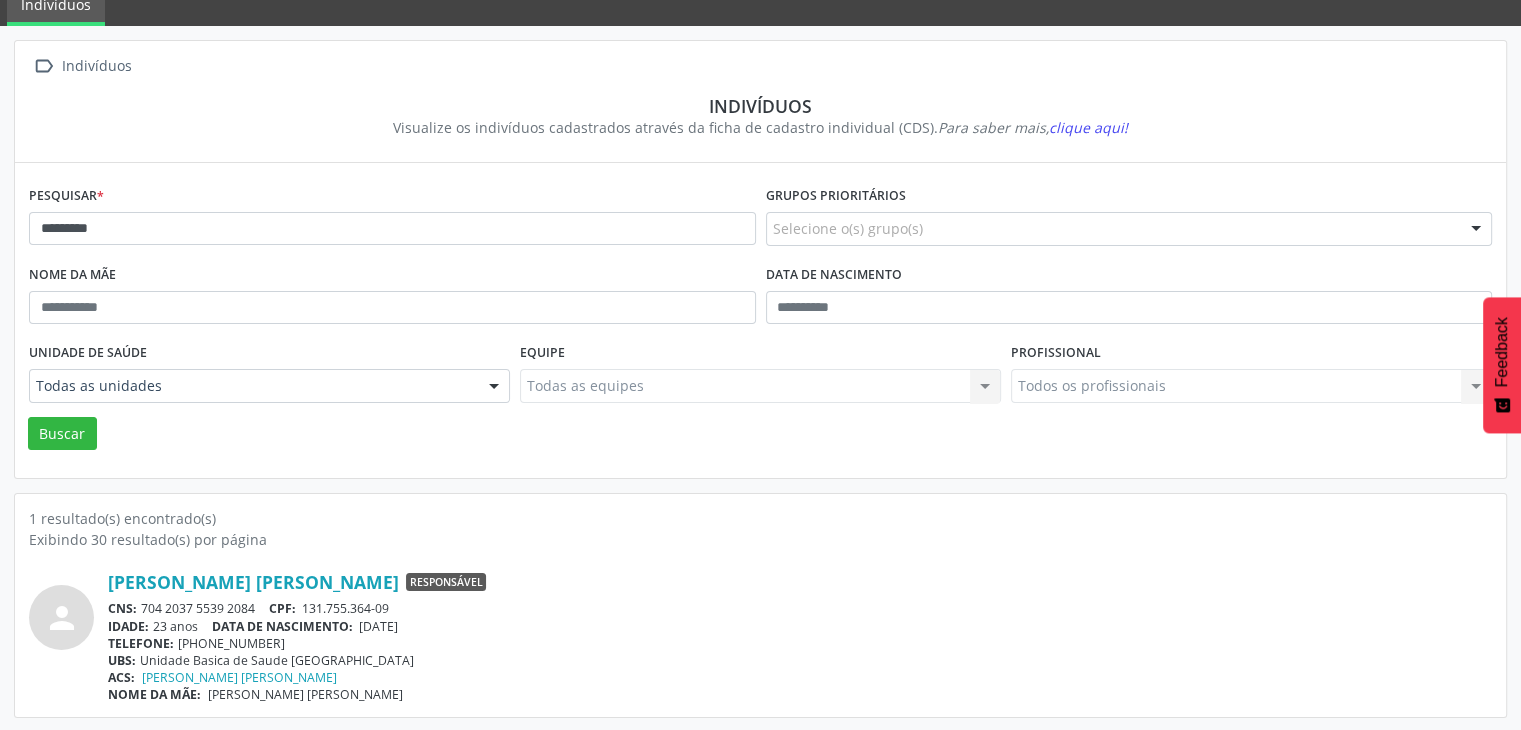 drag, startPoint x: 366, startPoint y: 620, endPoint x: 432, endPoint y: 623, distance: 66.068146 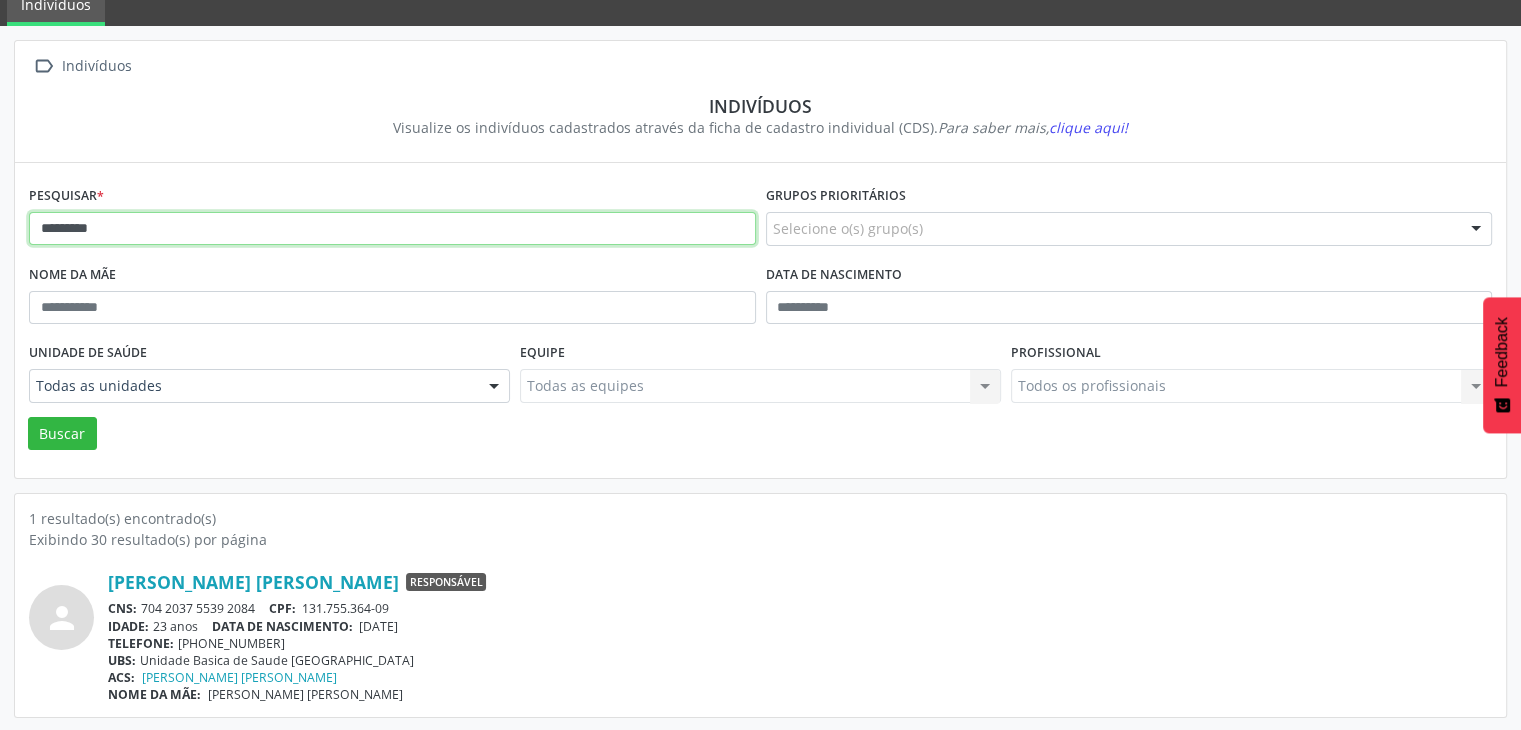 click on "*********" at bounding box center [392, 229] 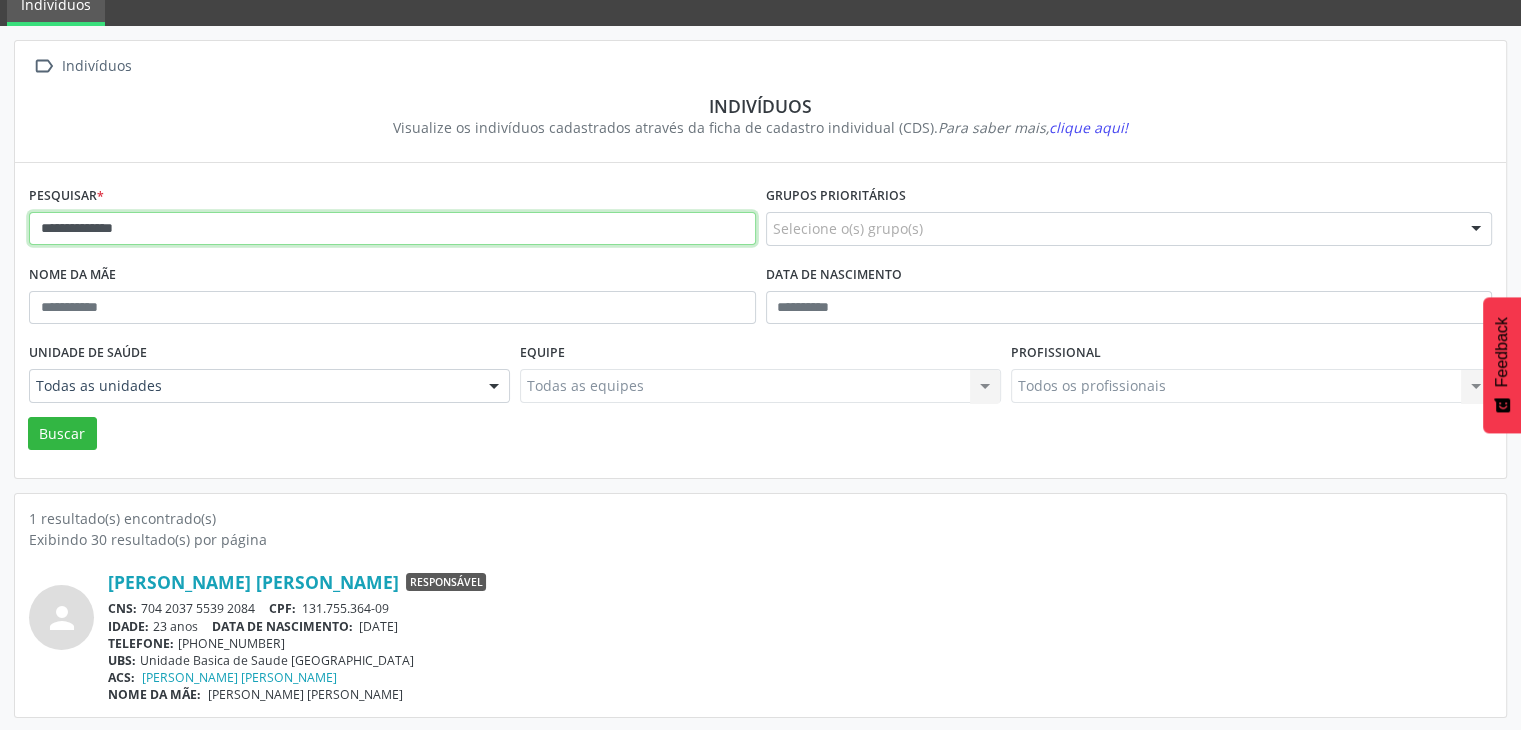 type on "**********" 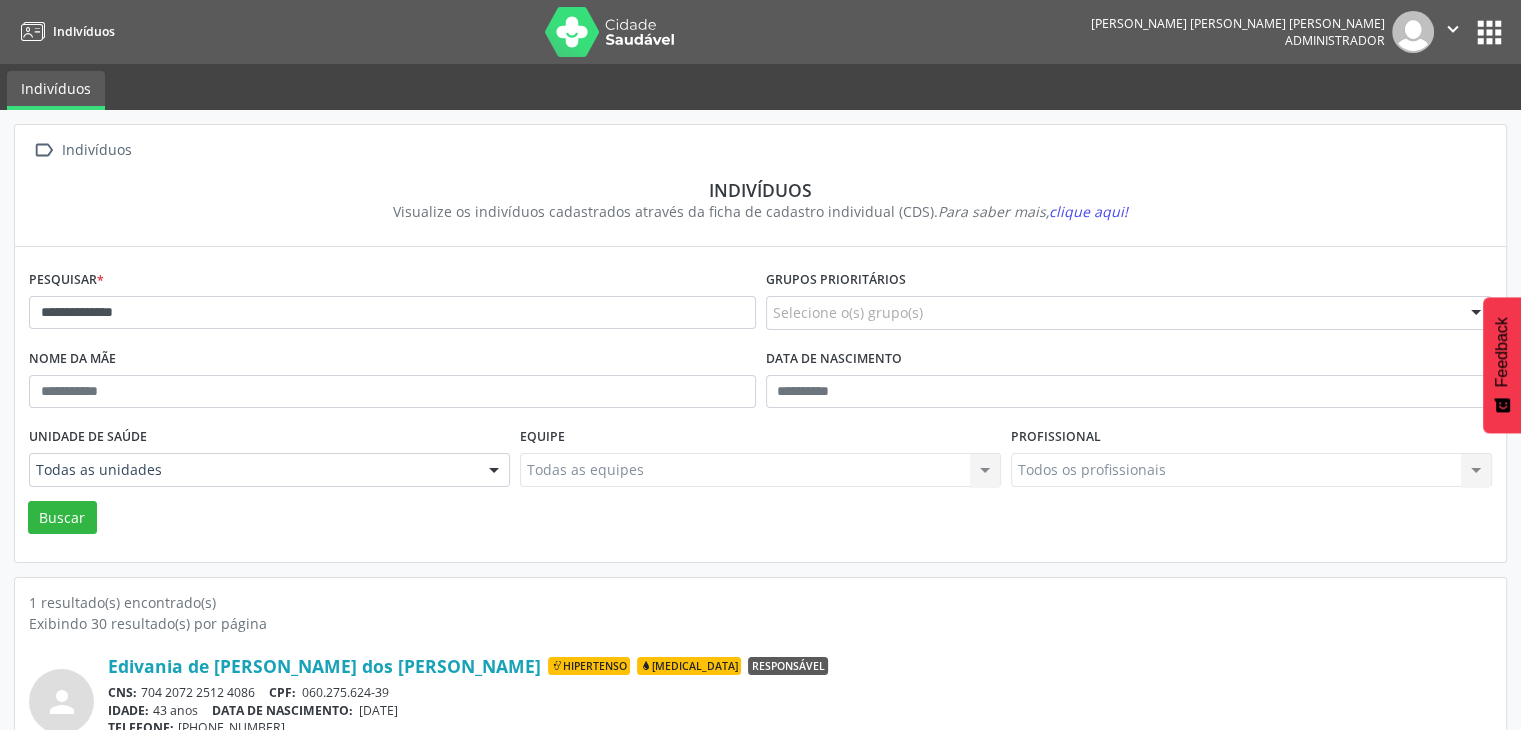 scroll, scrollTop: 84, scrollLeft: 0, axis: vertical 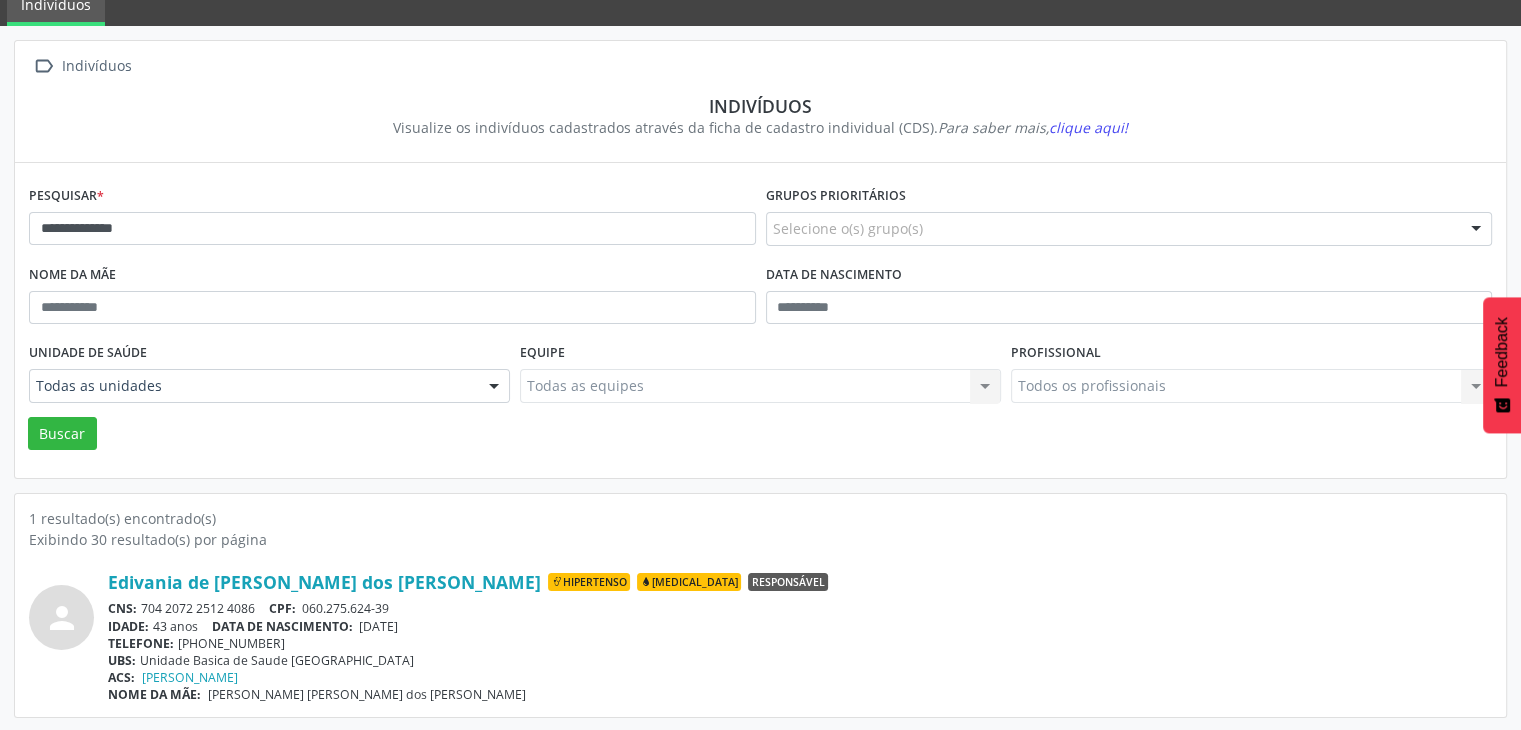 drag, startPoint x: 144, startPoint y: 605, endPoint x: 255, endPoint y: 601, distance: 111.07205 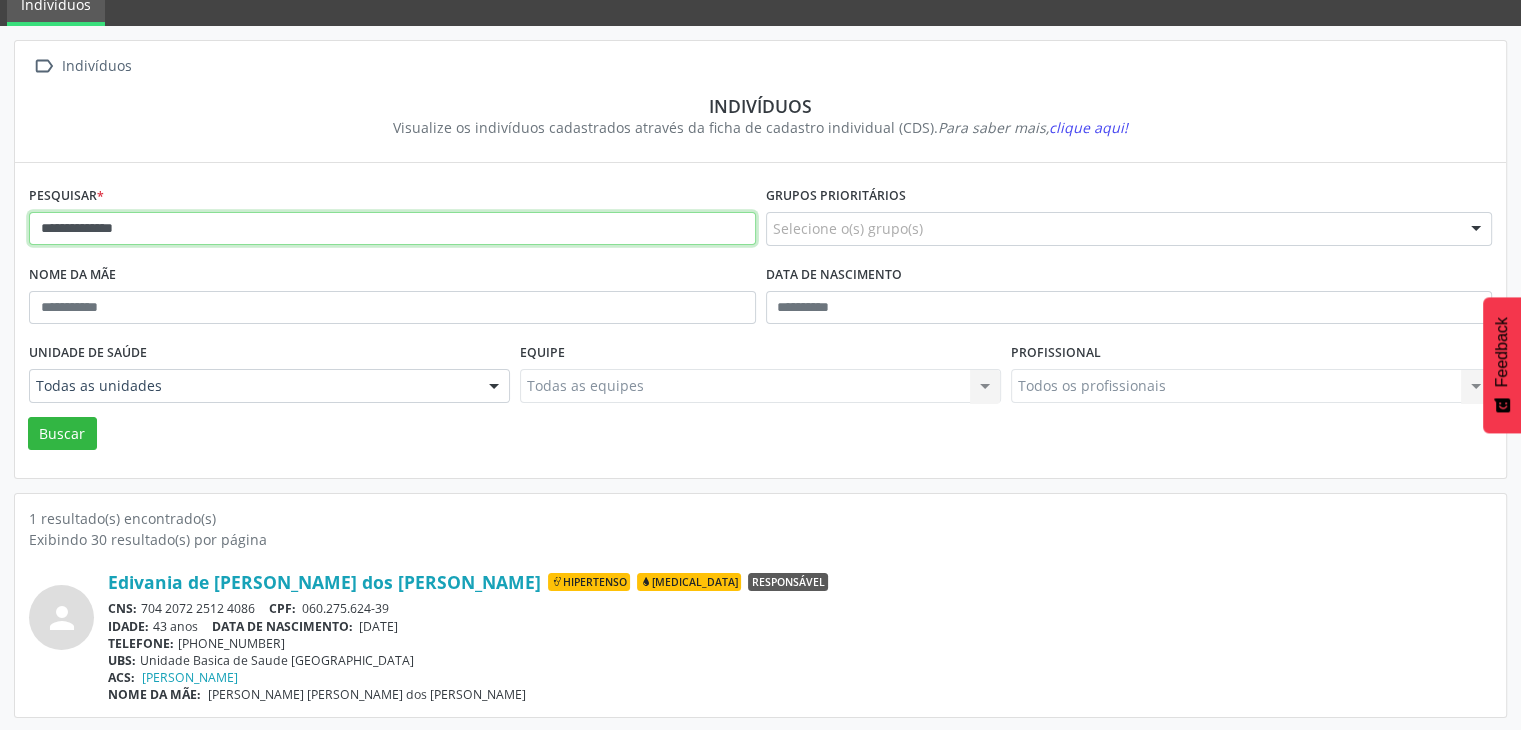 click on "**********" at bounding box center [392, 229] 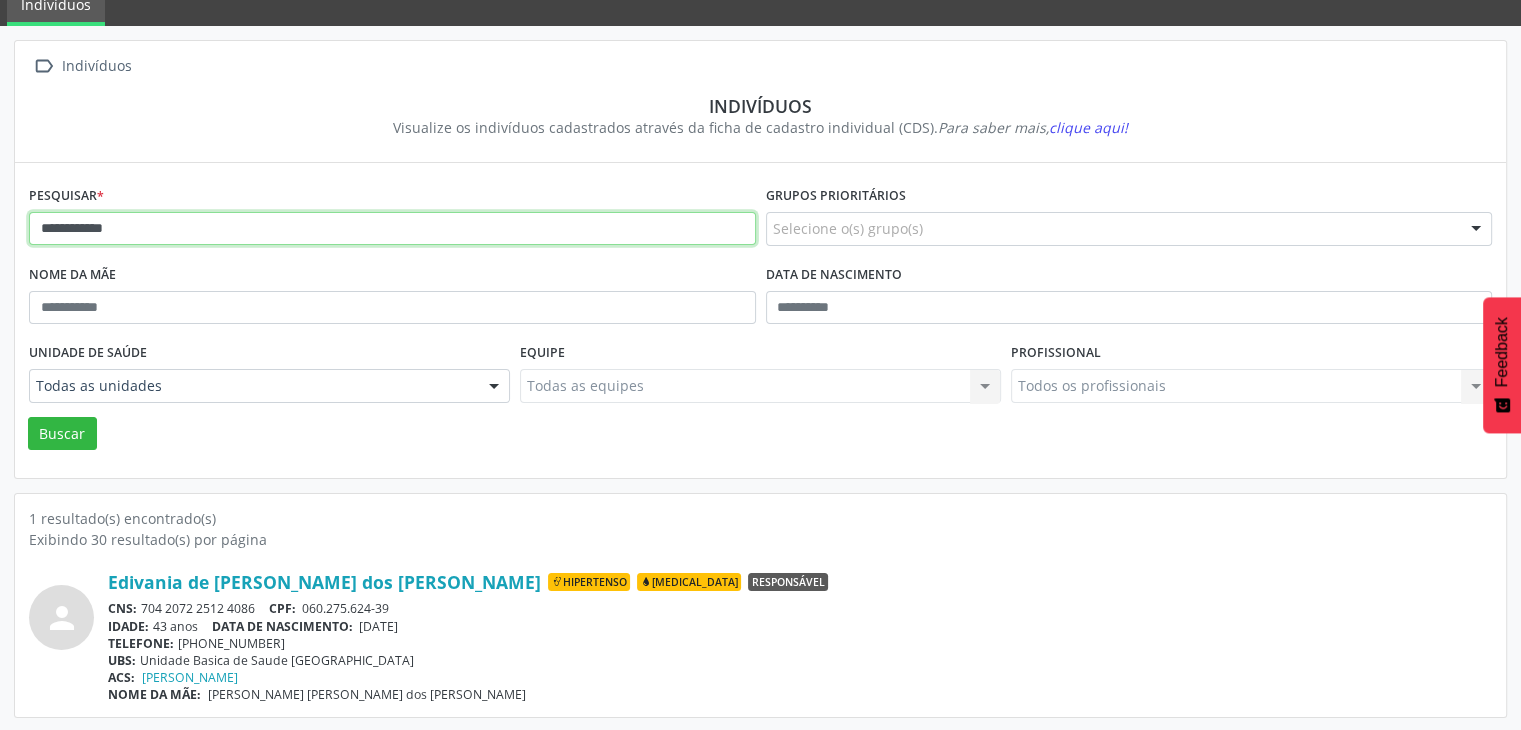 type on "**********" 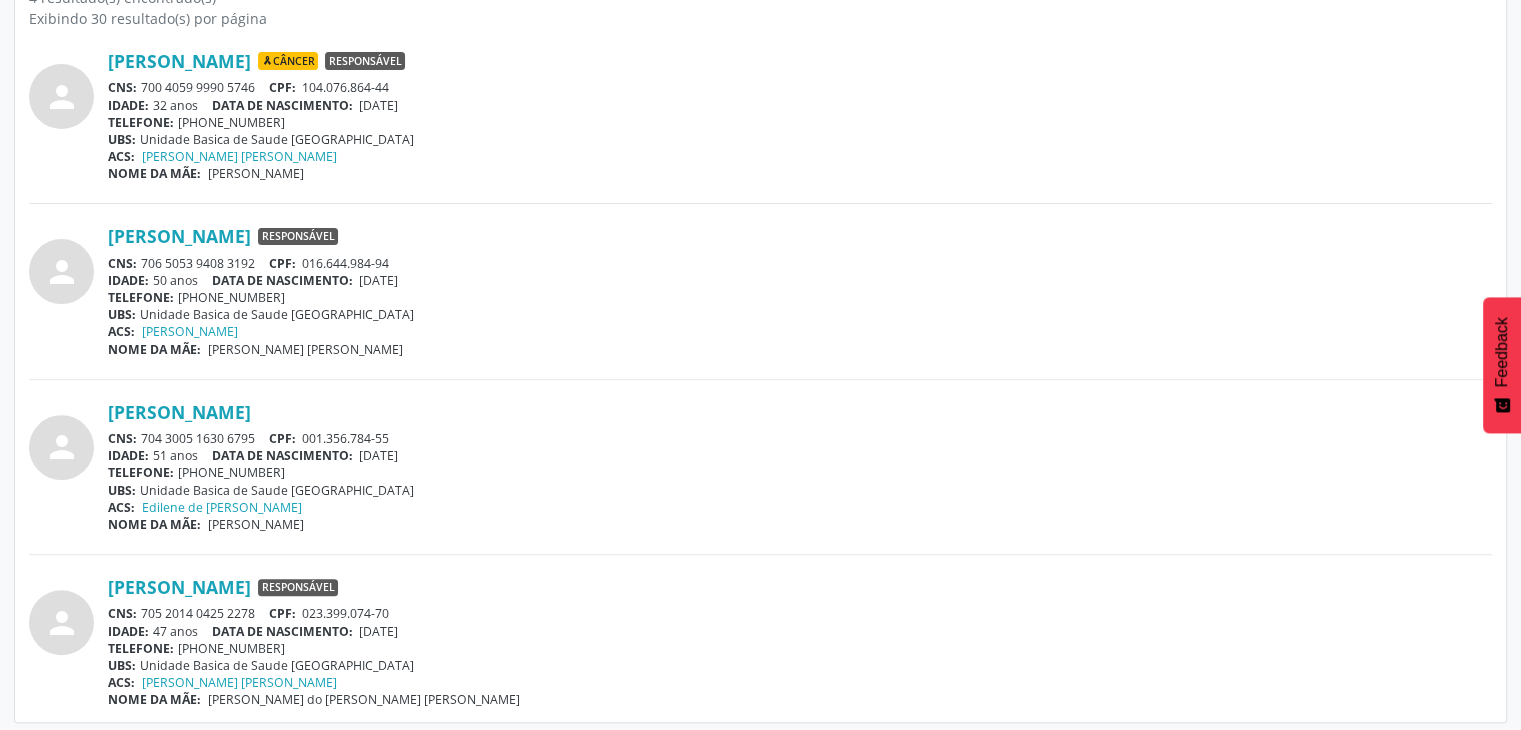 scroll, scrollTop: 610, scrollLeft: 0, axis: vertical 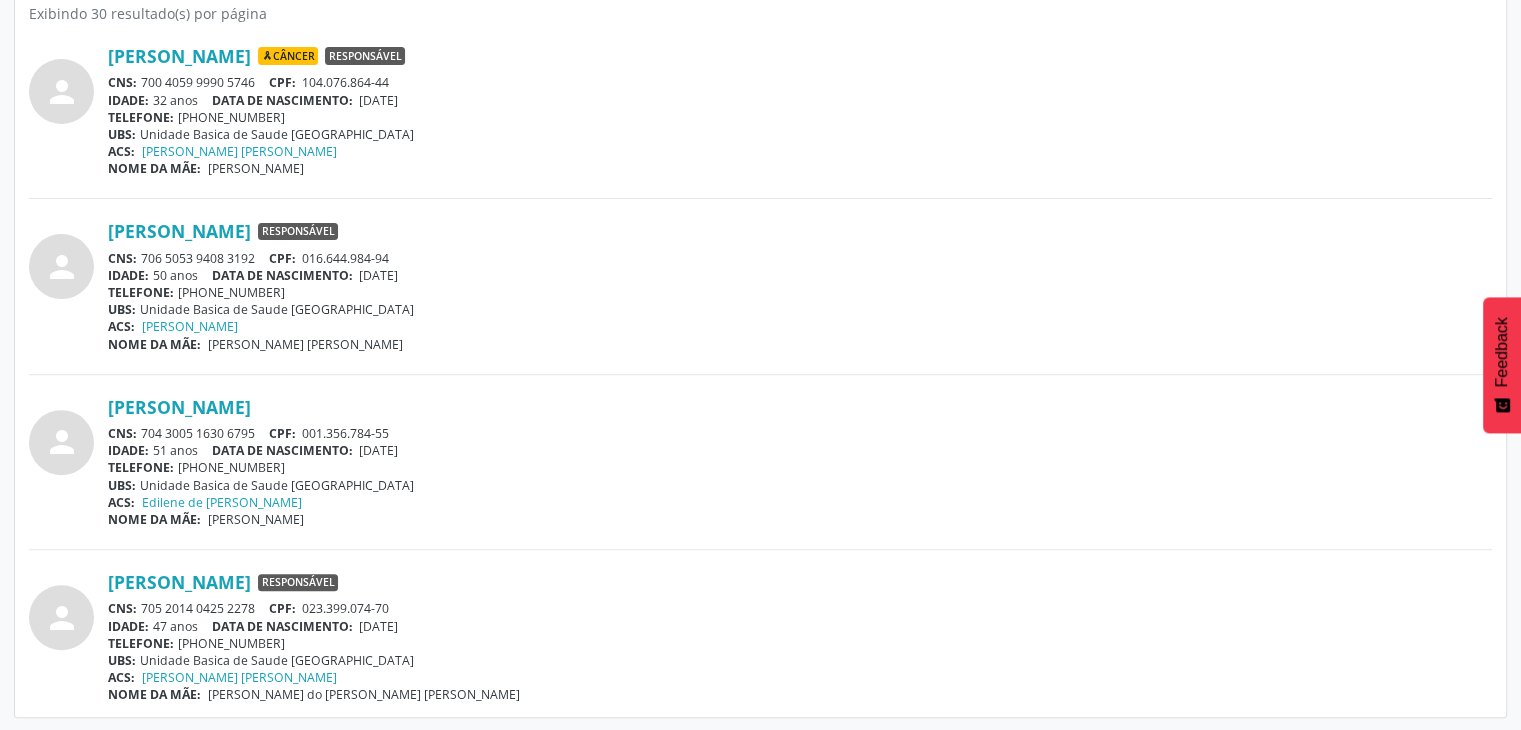 drag, startPoint x: 140, startPoint y: 603, endPoint x: 256, endPoint y: 608, distance: 116.10771 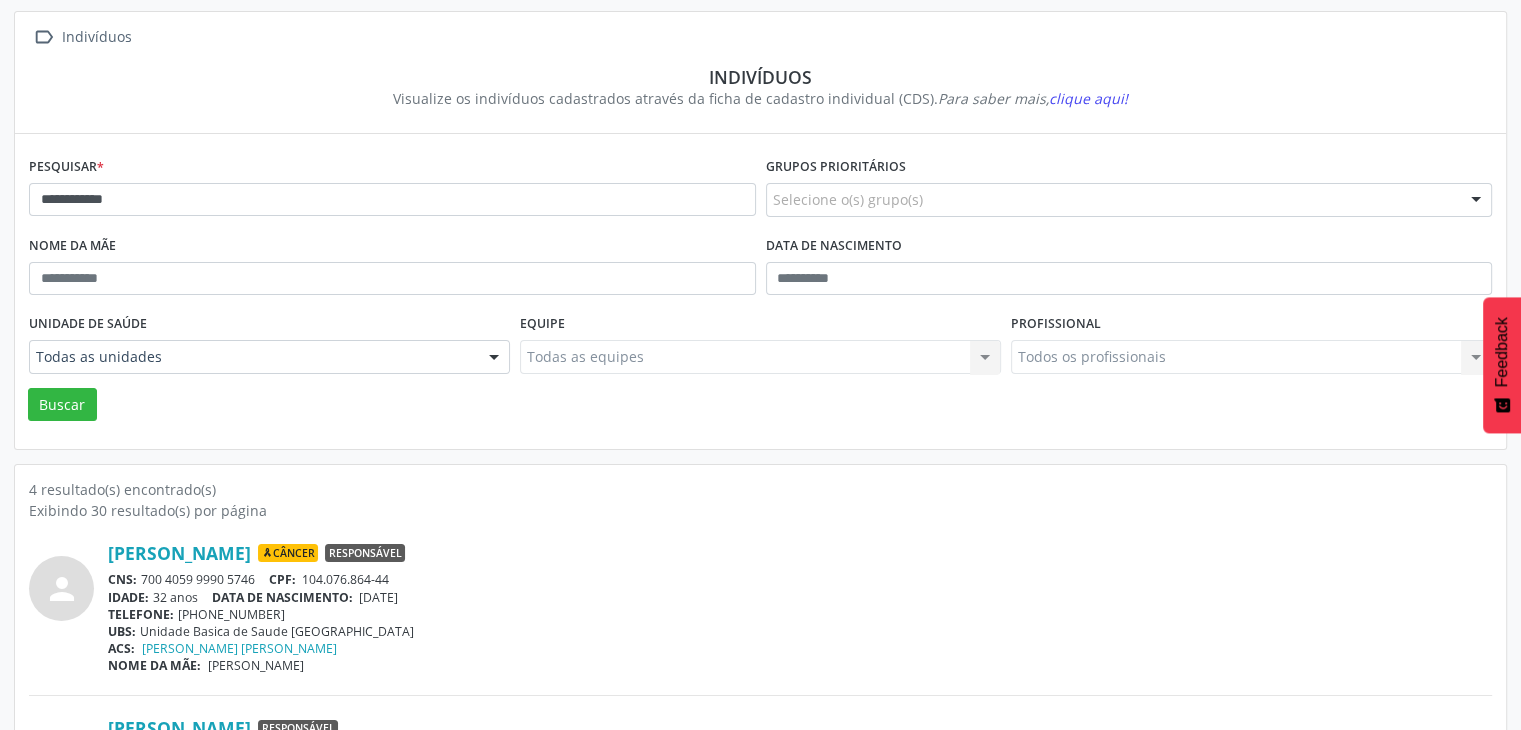 scroll, scrollTop: 110, scrollLeft: 0, axis: vertical 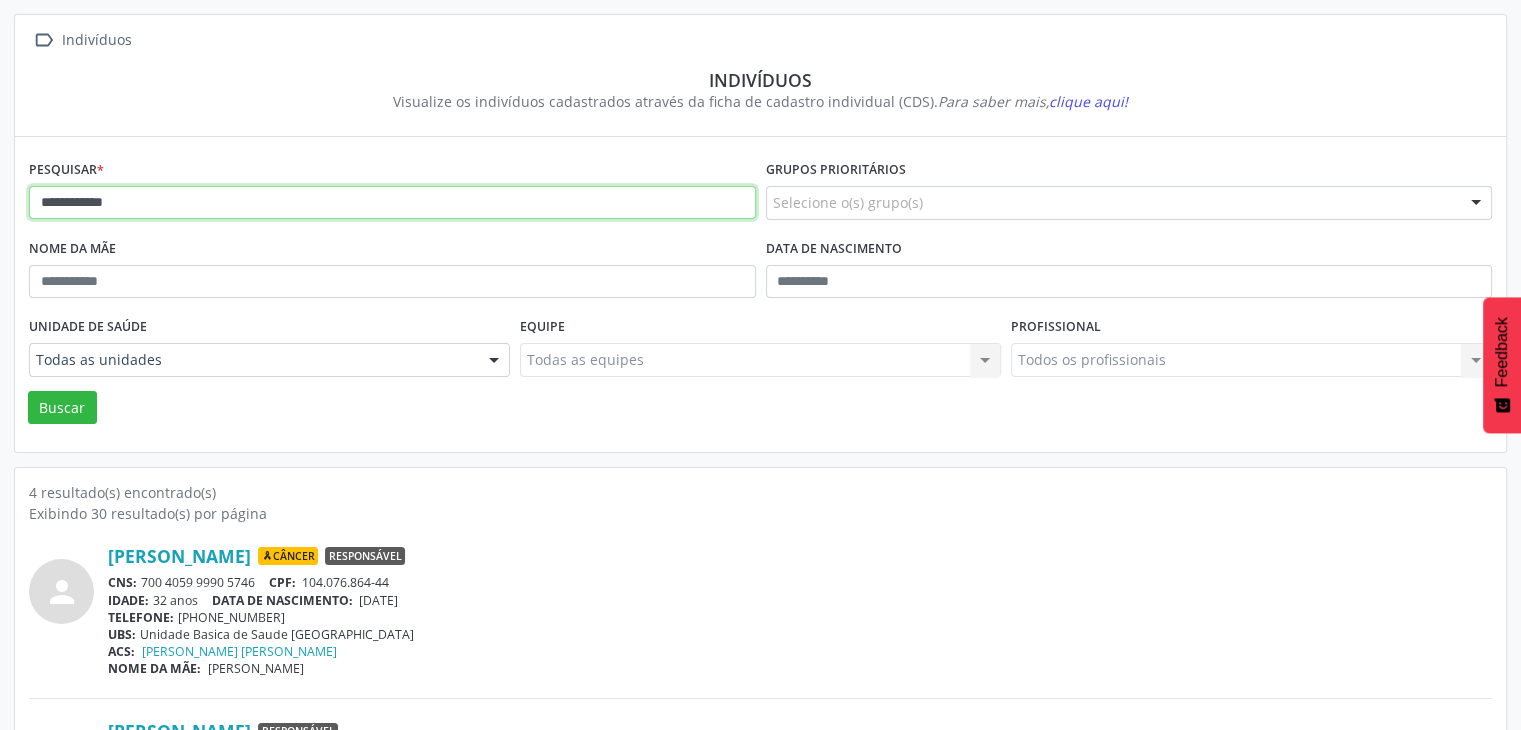 click on "**********" at bounding box center [392, 203] 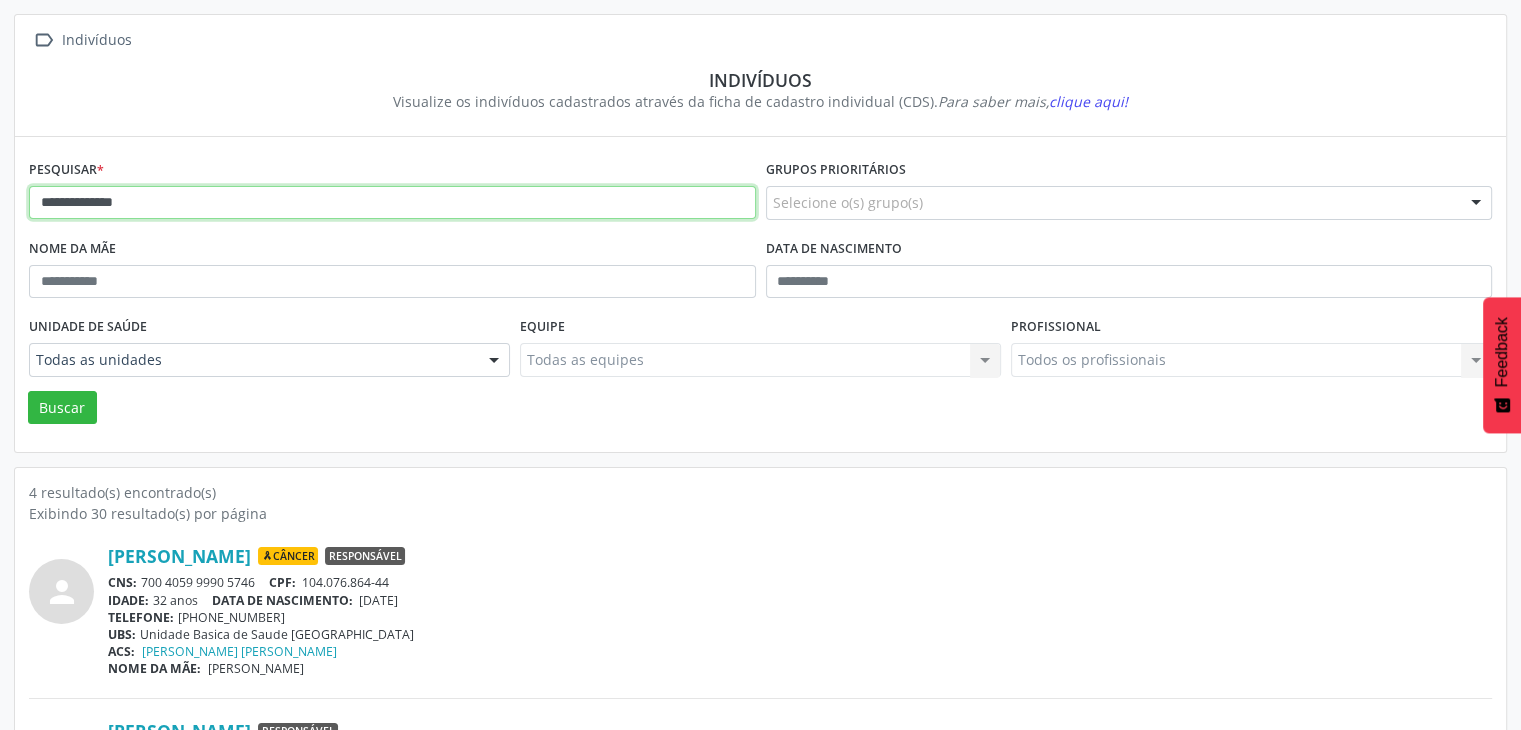 click on "Buscar" at bounding box center [62, 408] 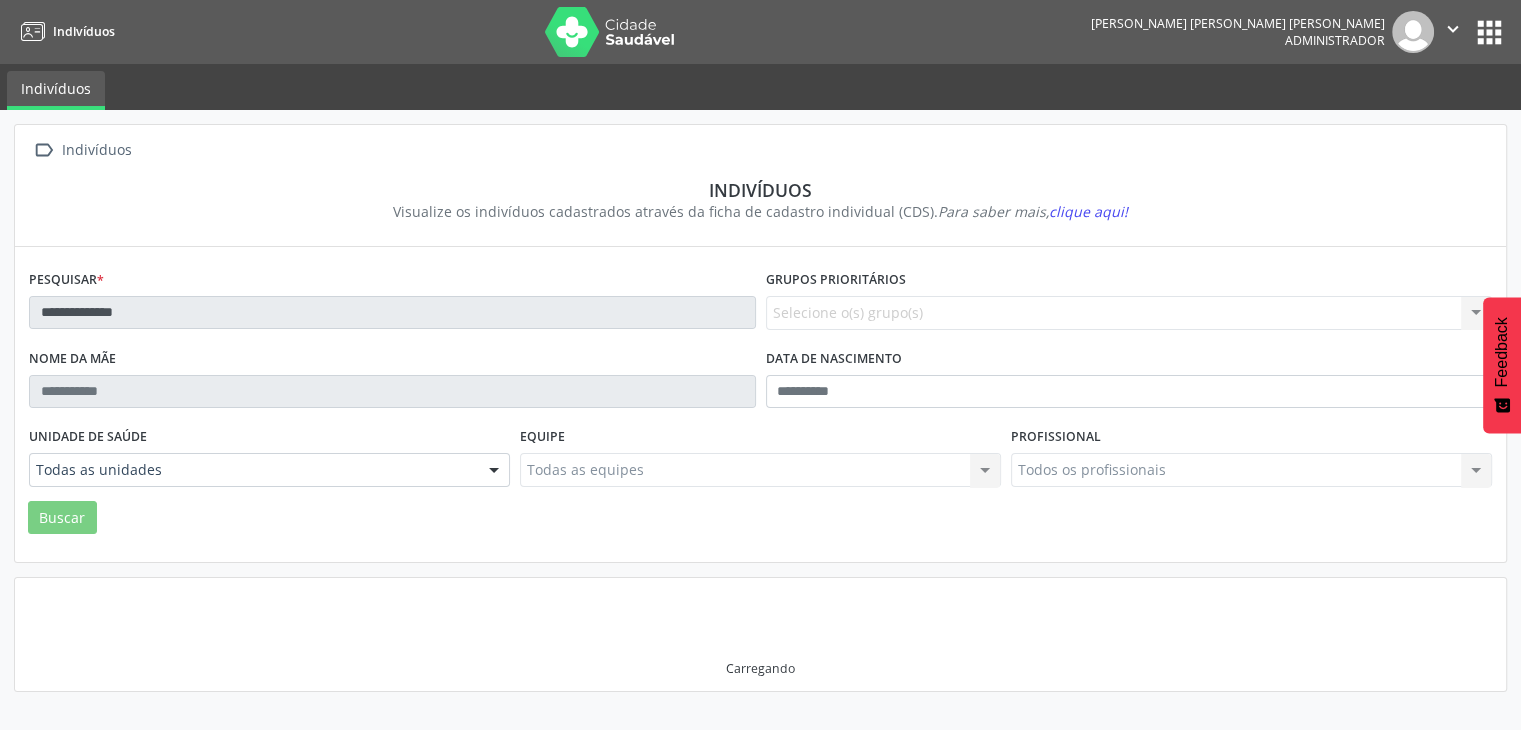 scroll, scrollTop: 0, scrollLeft: 0, axis: both 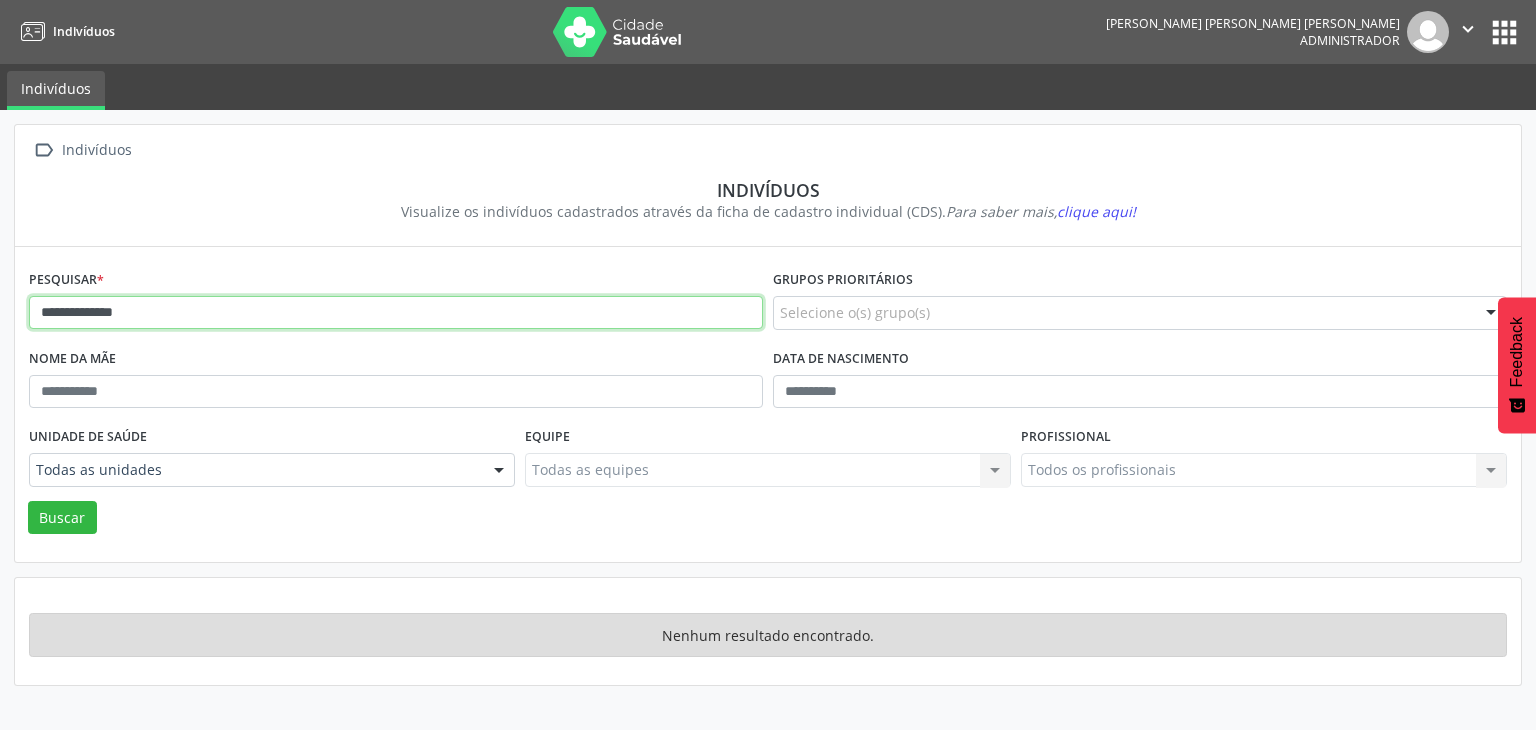 click on "**********" at bounding box center (396, 313) 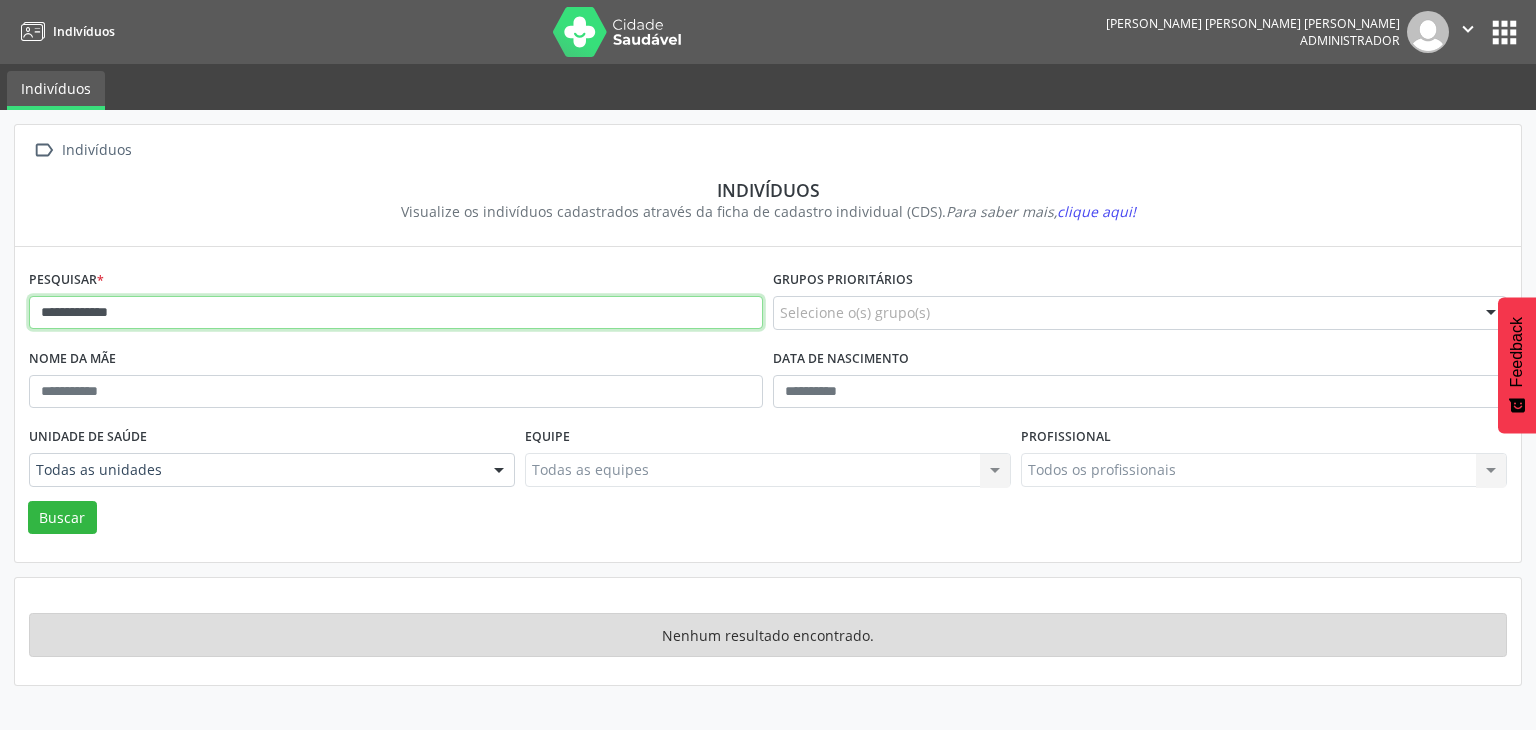 type on "**********" 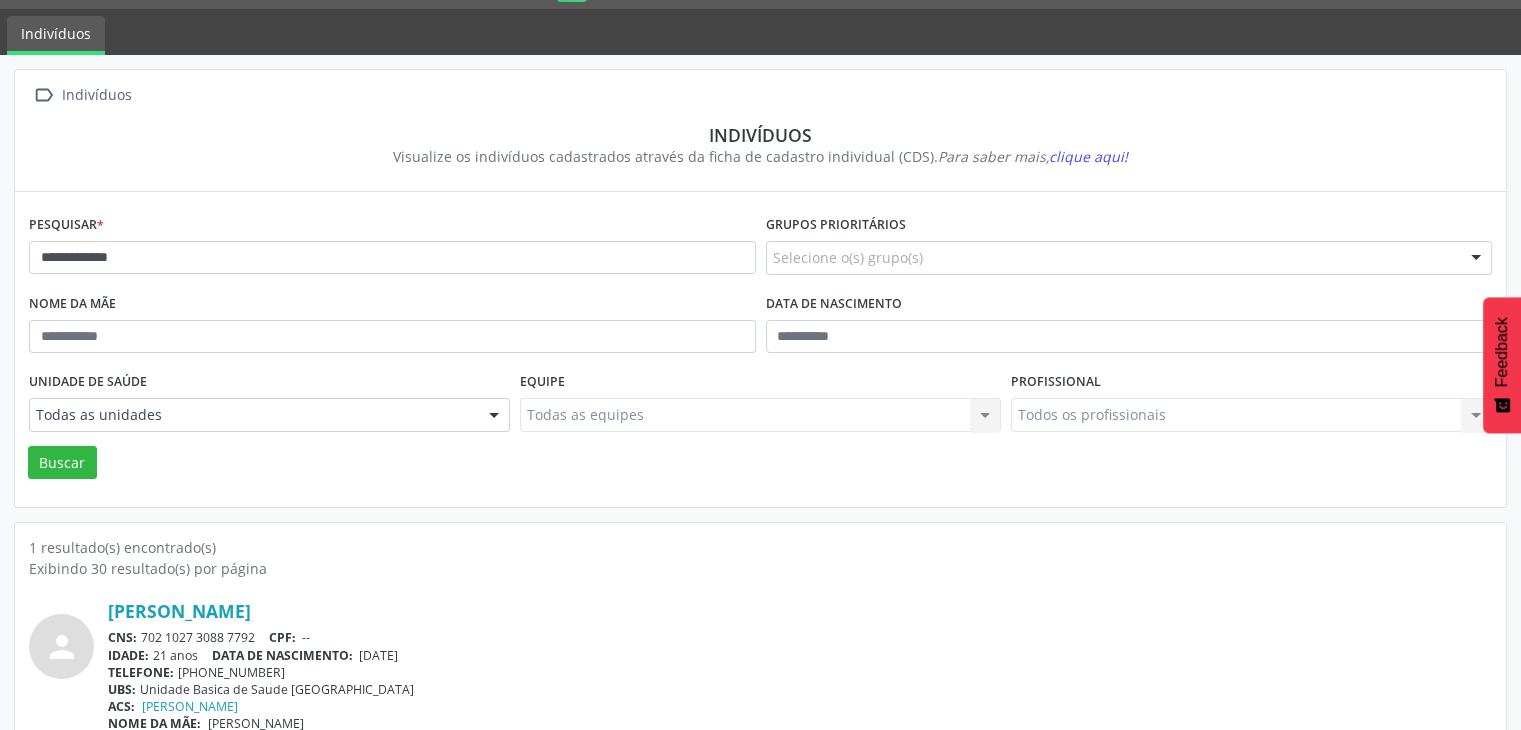scroll, scrollTop: 84, scrollLeft: 0, axis: vertical 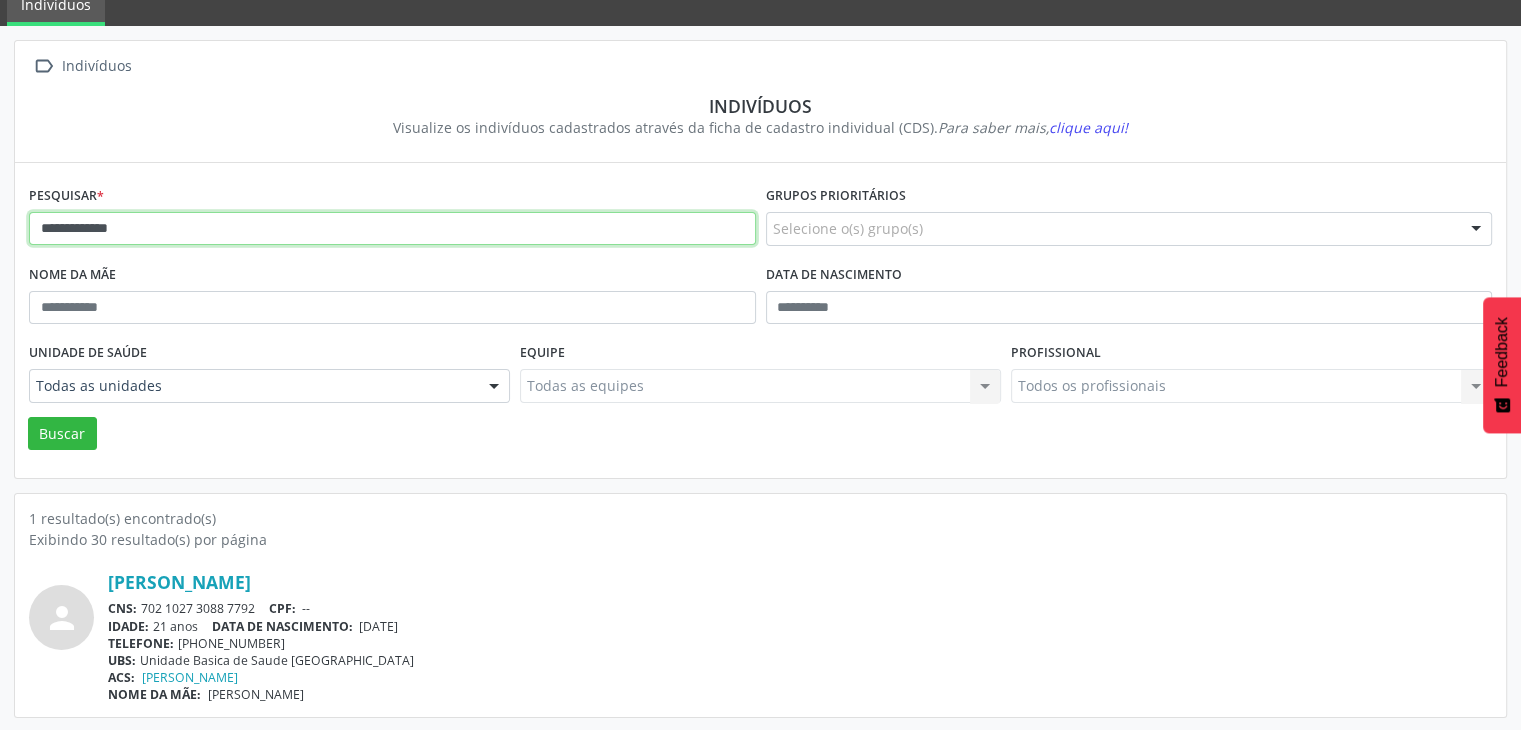 click on "**********" at bounding box center (392, 229) 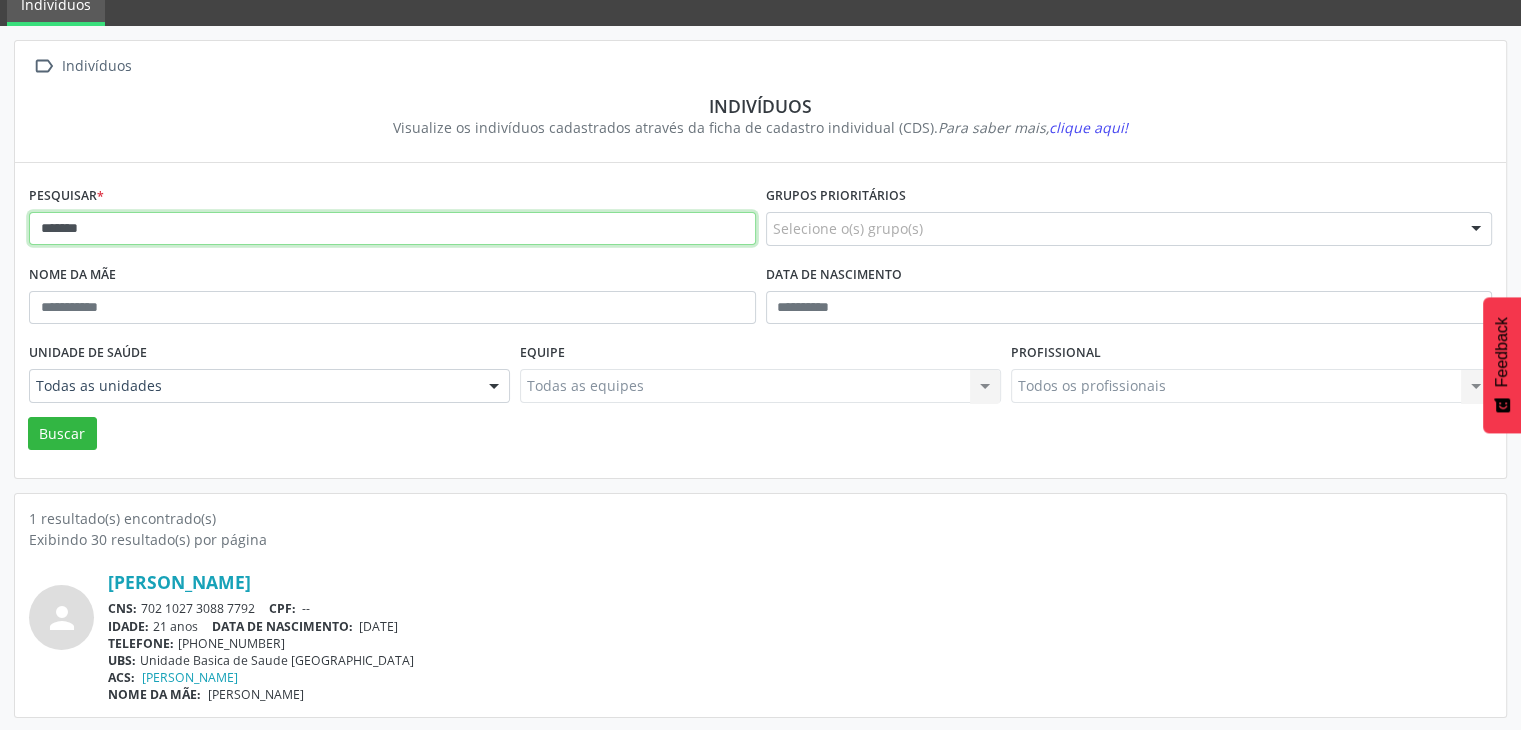 type on "*******" 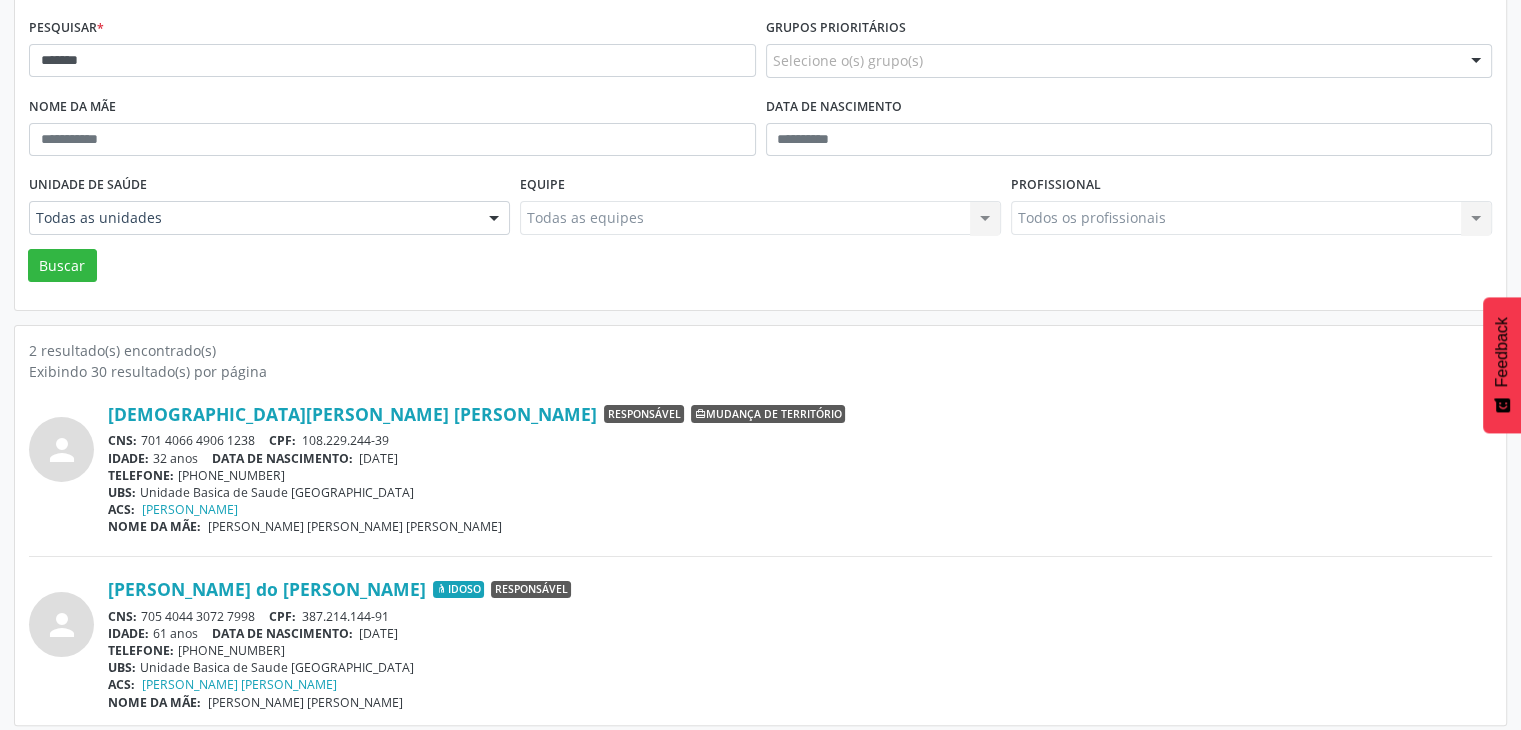 scroll, scrollTop: 260, scrollLeft: 0, axis: vertical 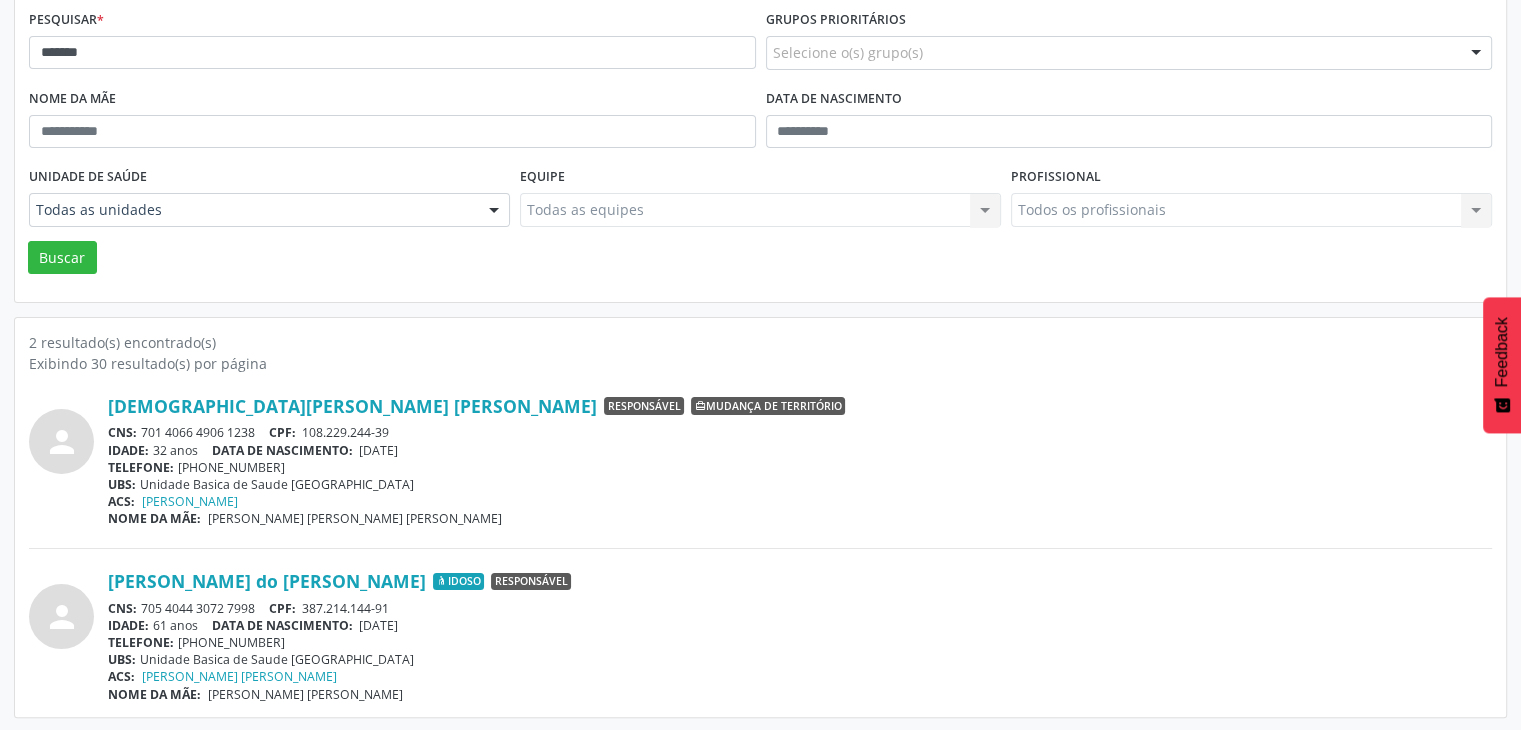 drag, startPoint x: 143, startPoint y: 605, endPoint x: 261, endPoint y: 603, distance: 118.016945 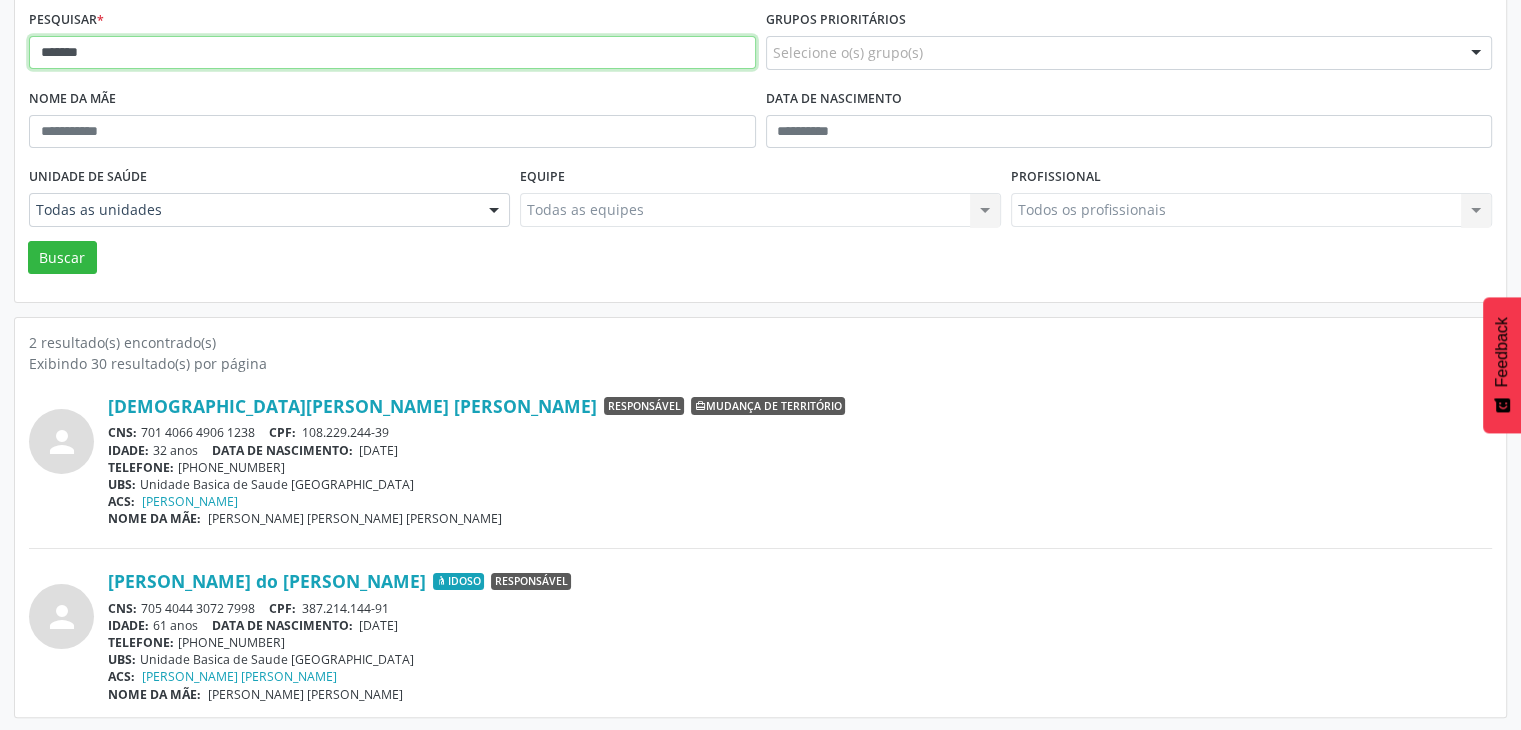 click on "*******" at bounding box center [392, 53] 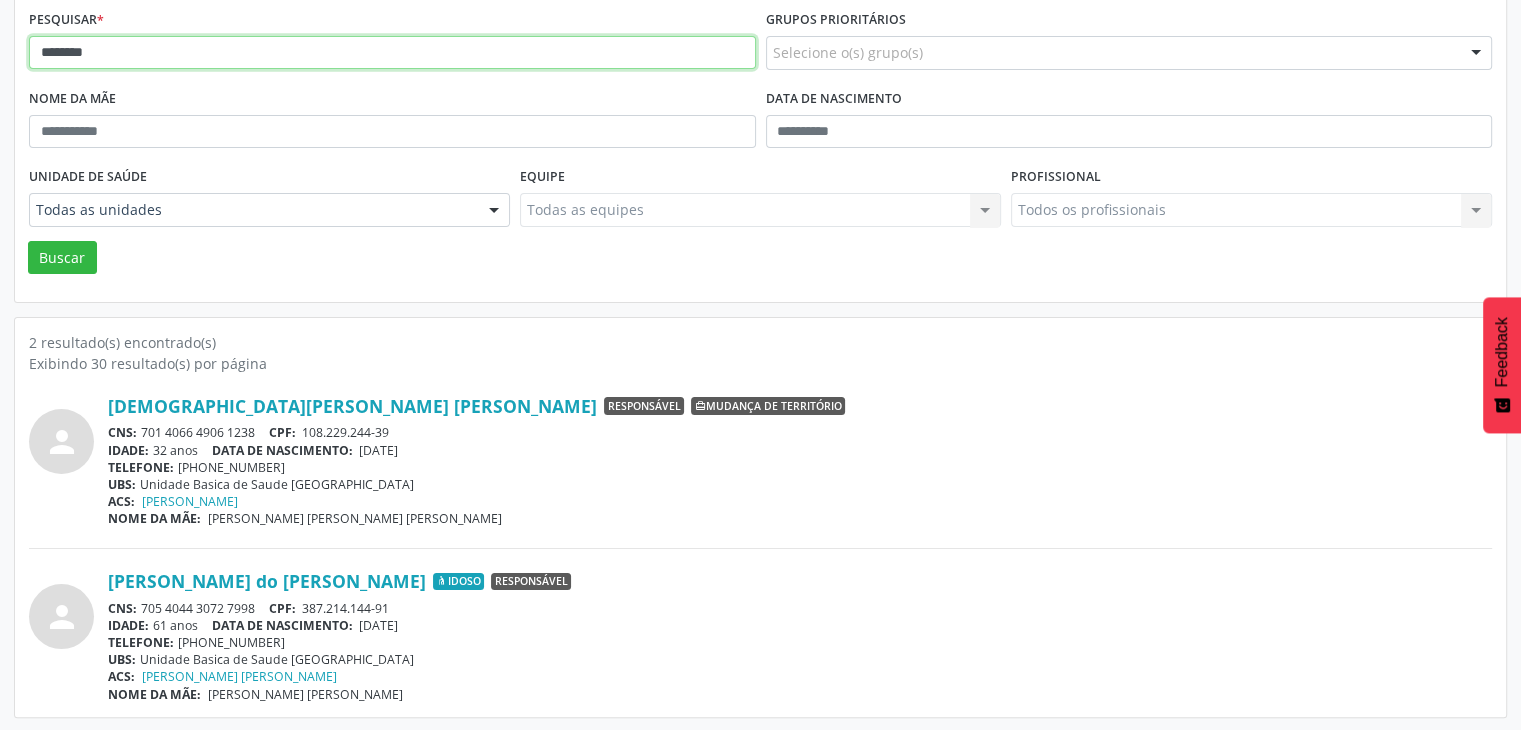 click on "Buscar" at bounding box center (62, 258) 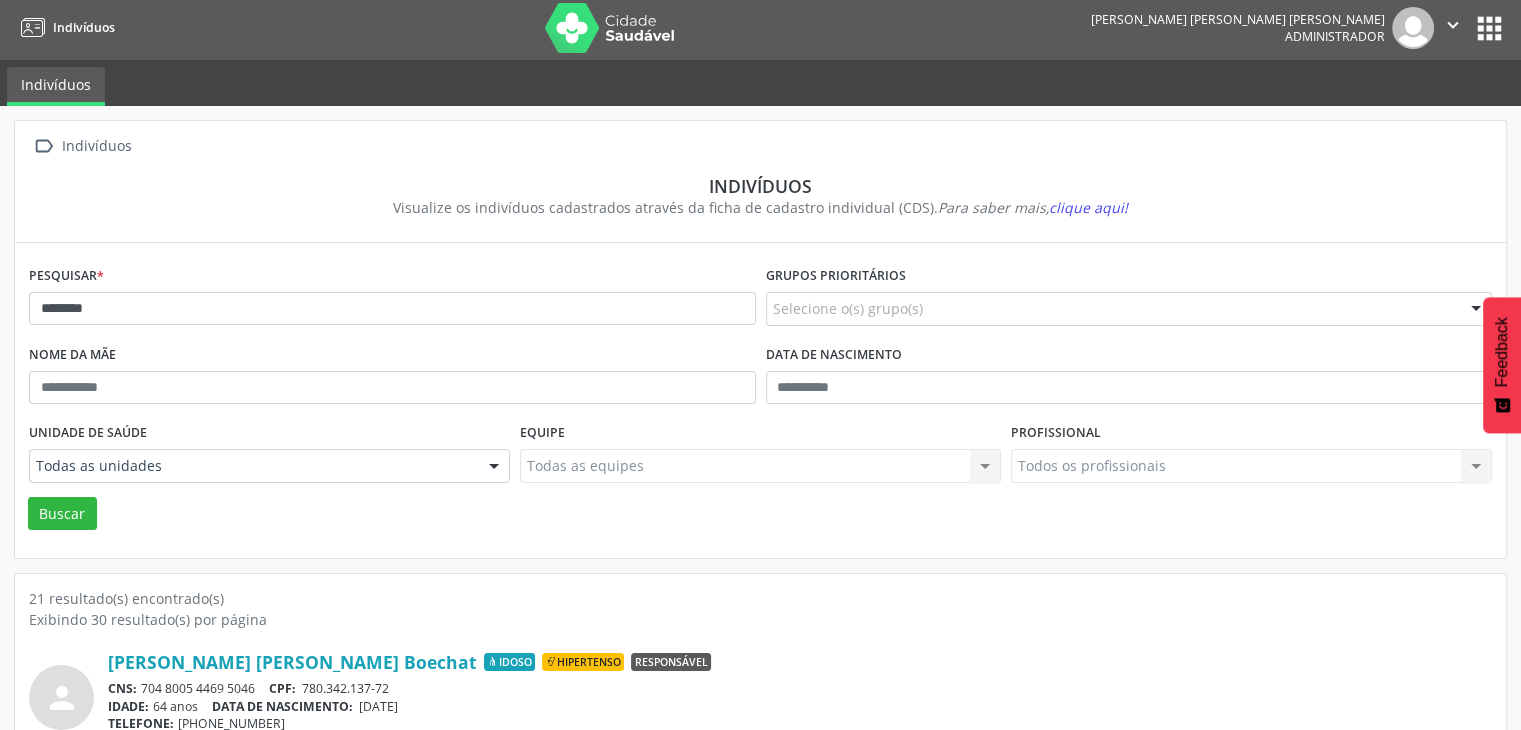scroll, scrollTop: 0, scrollLeft: 0, axis: both 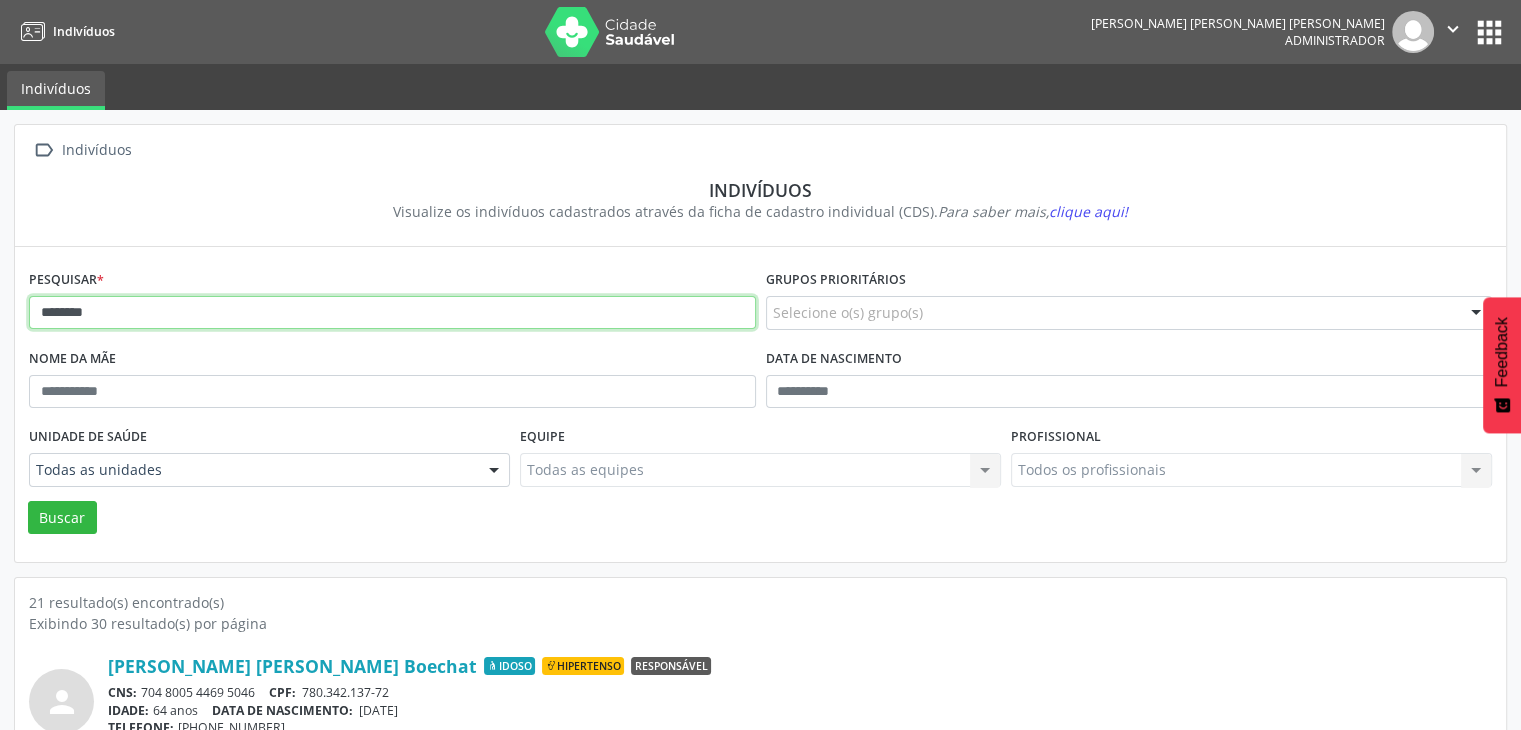 click on "*******" at bounding box center [392, 313] 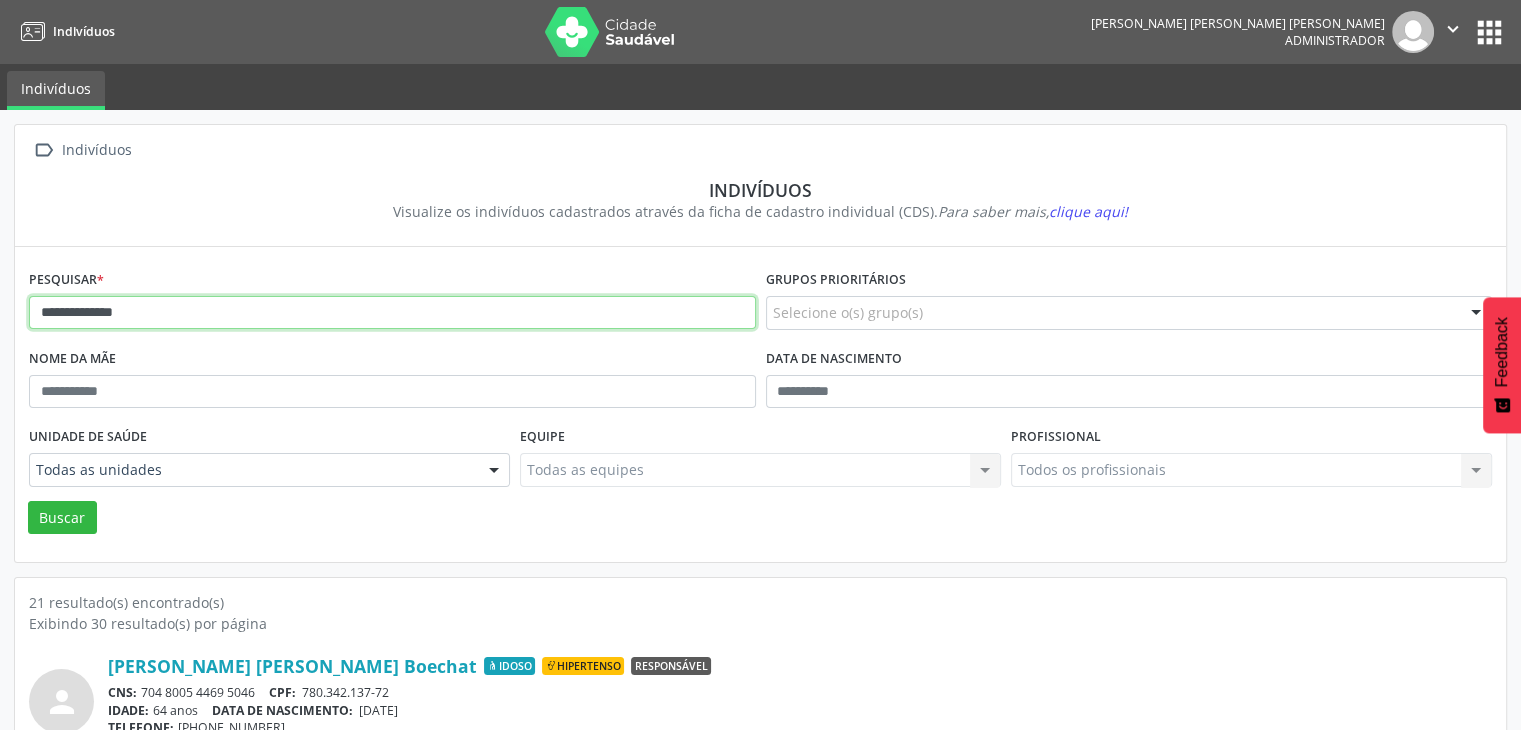 type on "**********" 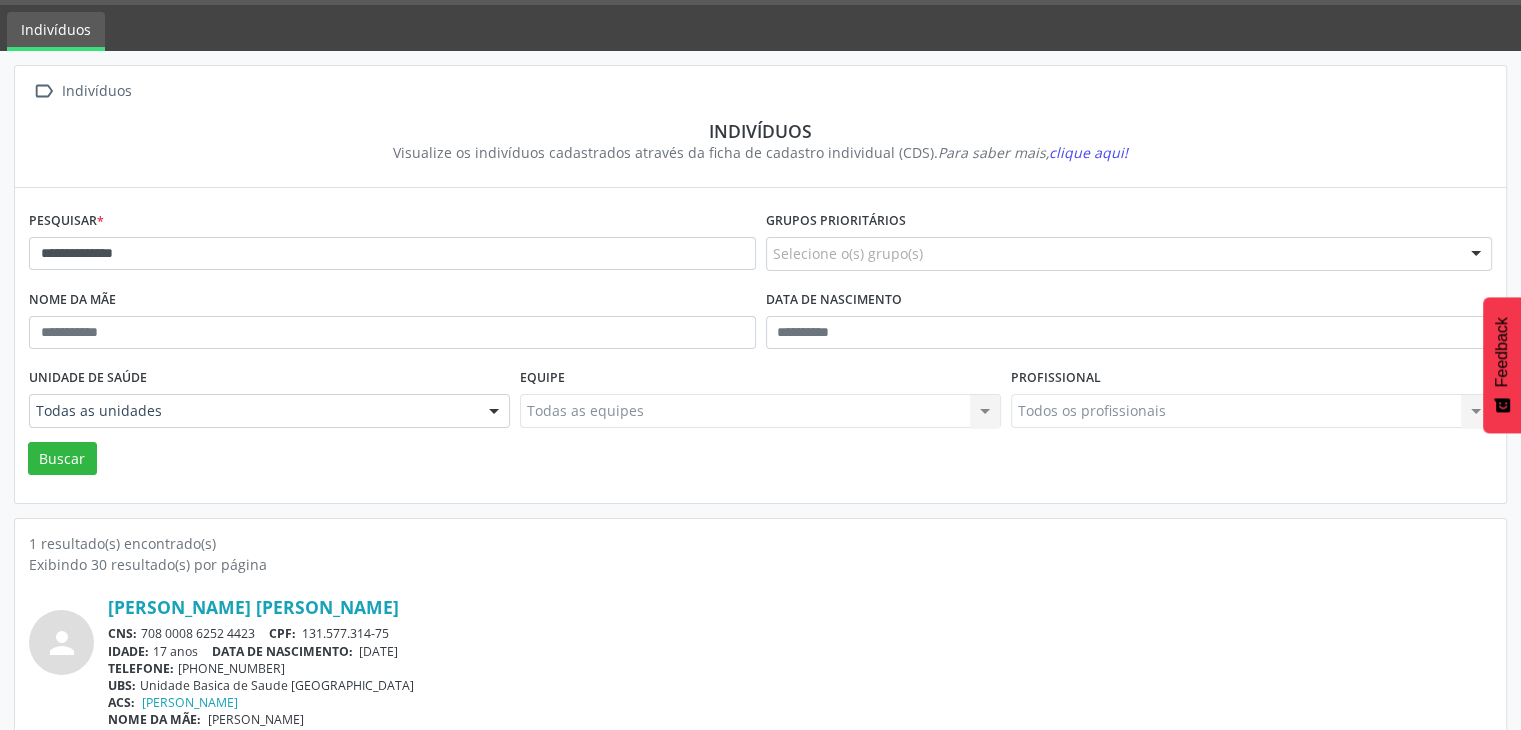 scroll, scrollTop: 84, scrollLeft: 0, axis: vertical 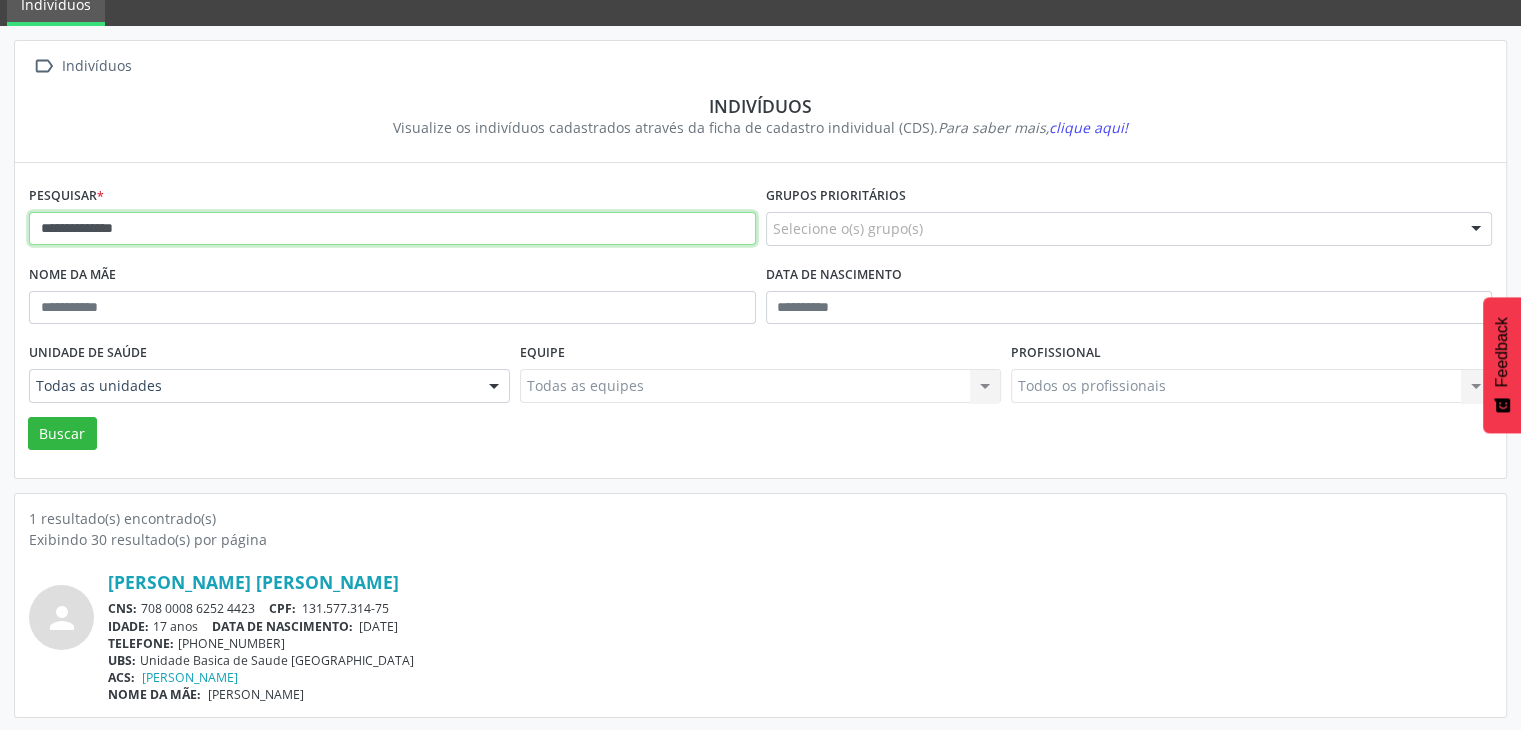 click on "**********" at bounding box center (392, 229) 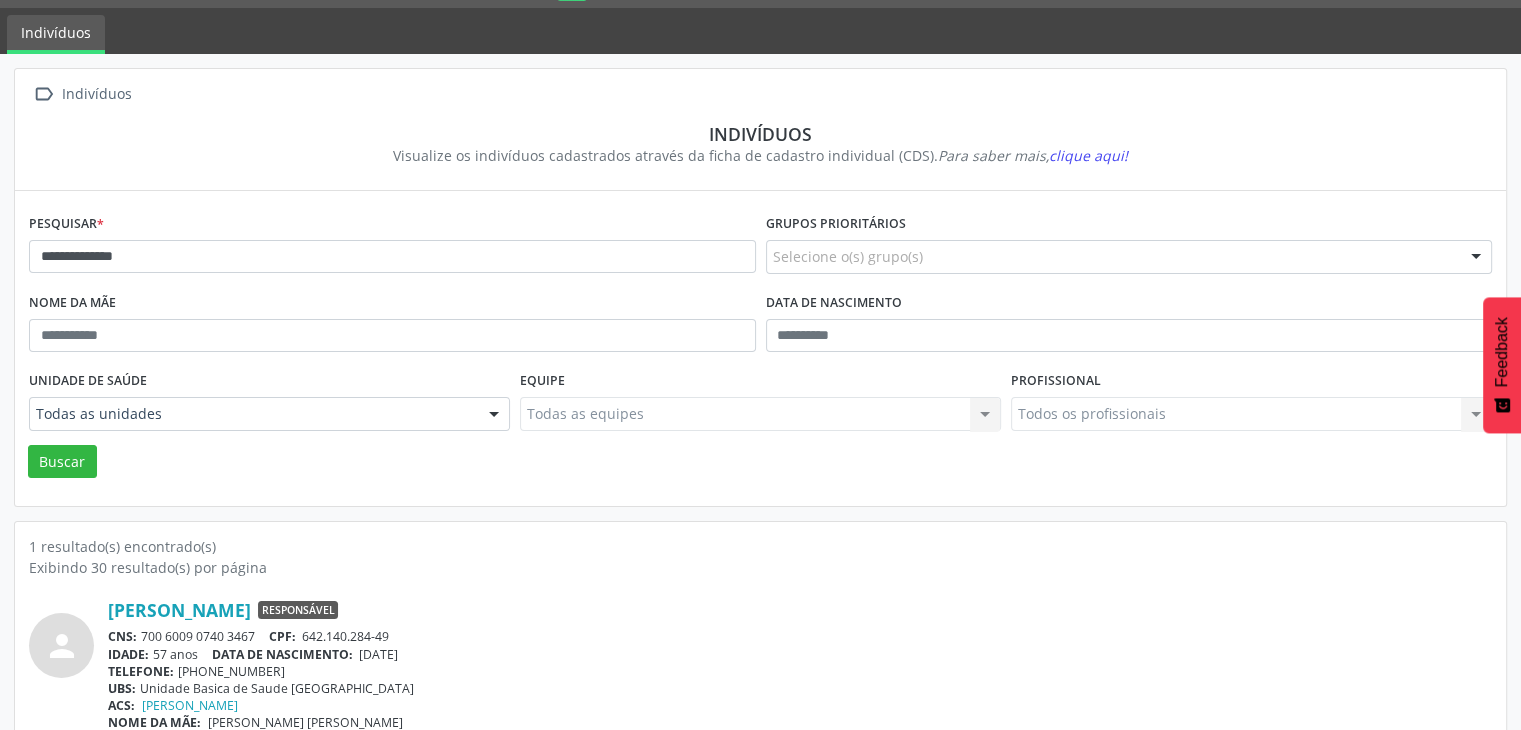 scroll, scrollTop: 84, scrollLeft: 0, axis: vertical 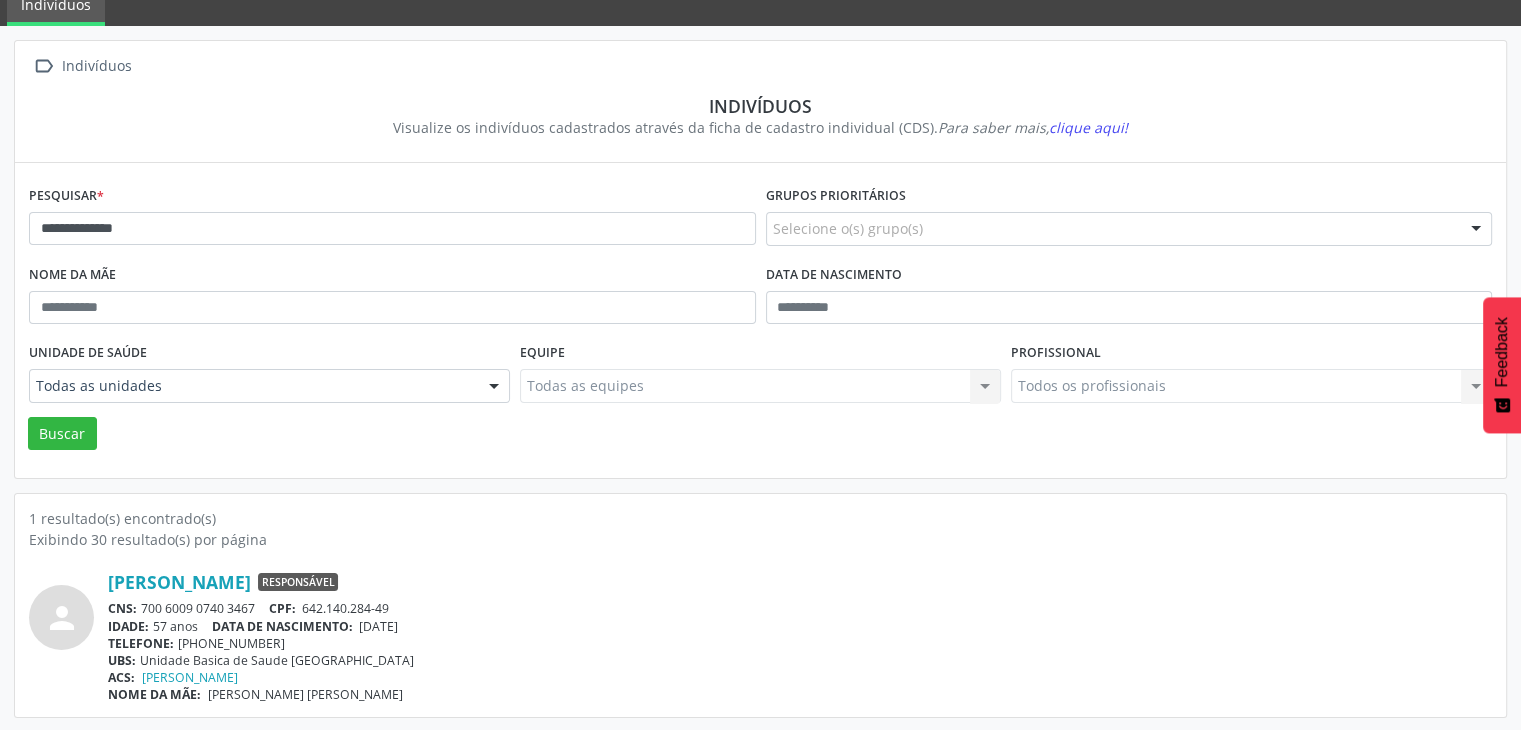 drag, startPoint x: 140, startPoint y: 606, endPoint x: 268, endPoint y: 604, distance: 128.01562 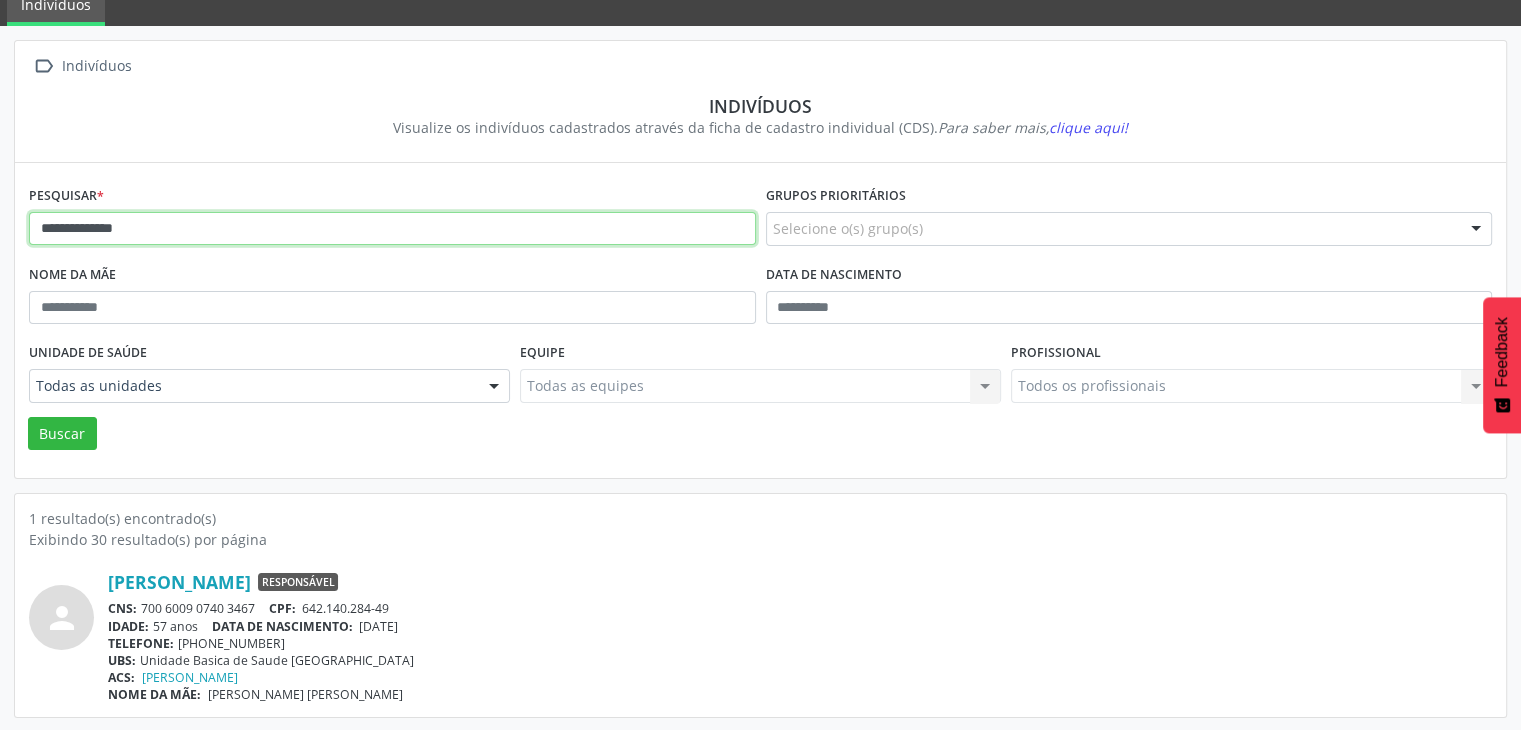 click on "**********" at bounding box center (392, 229) 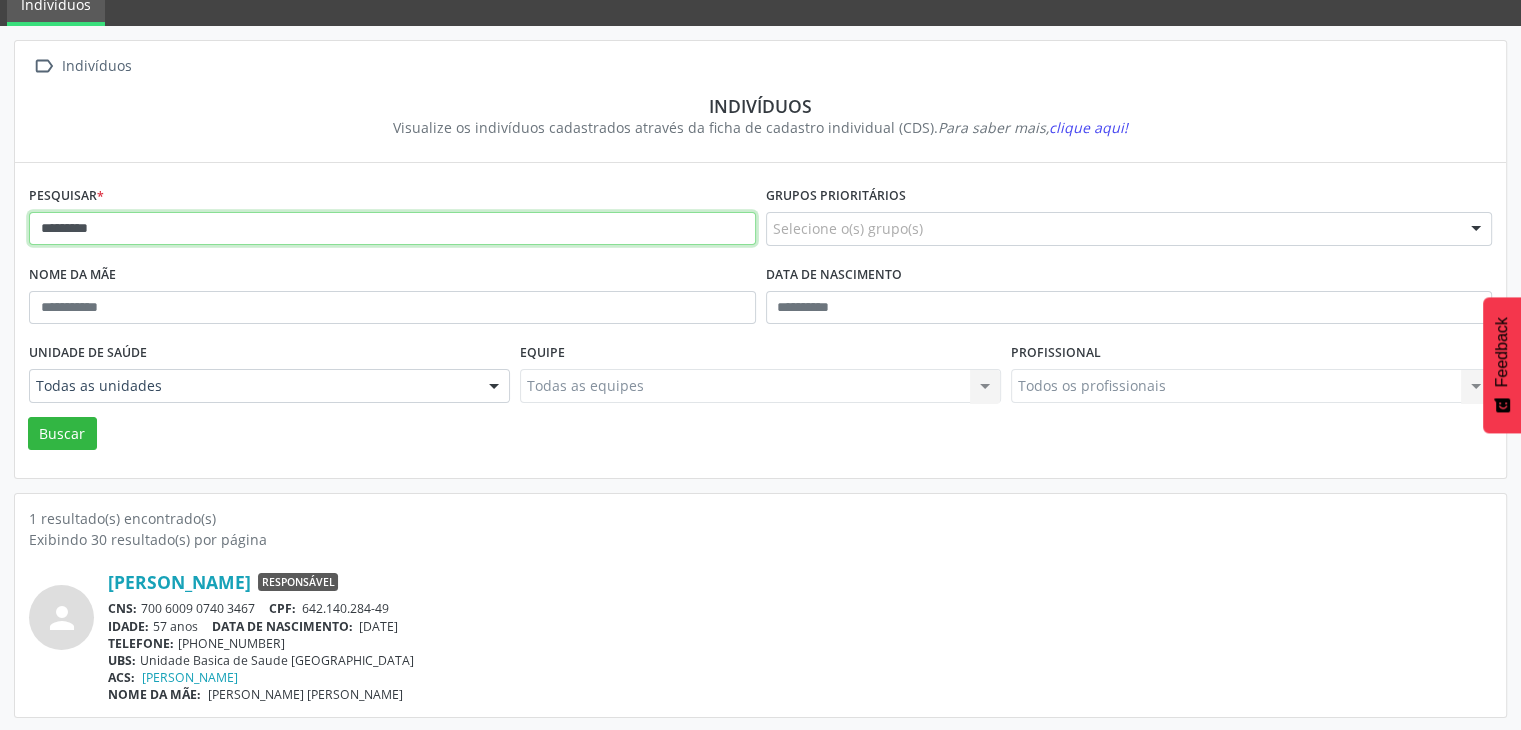click on "Buscar" at bounding box center [62, 434] 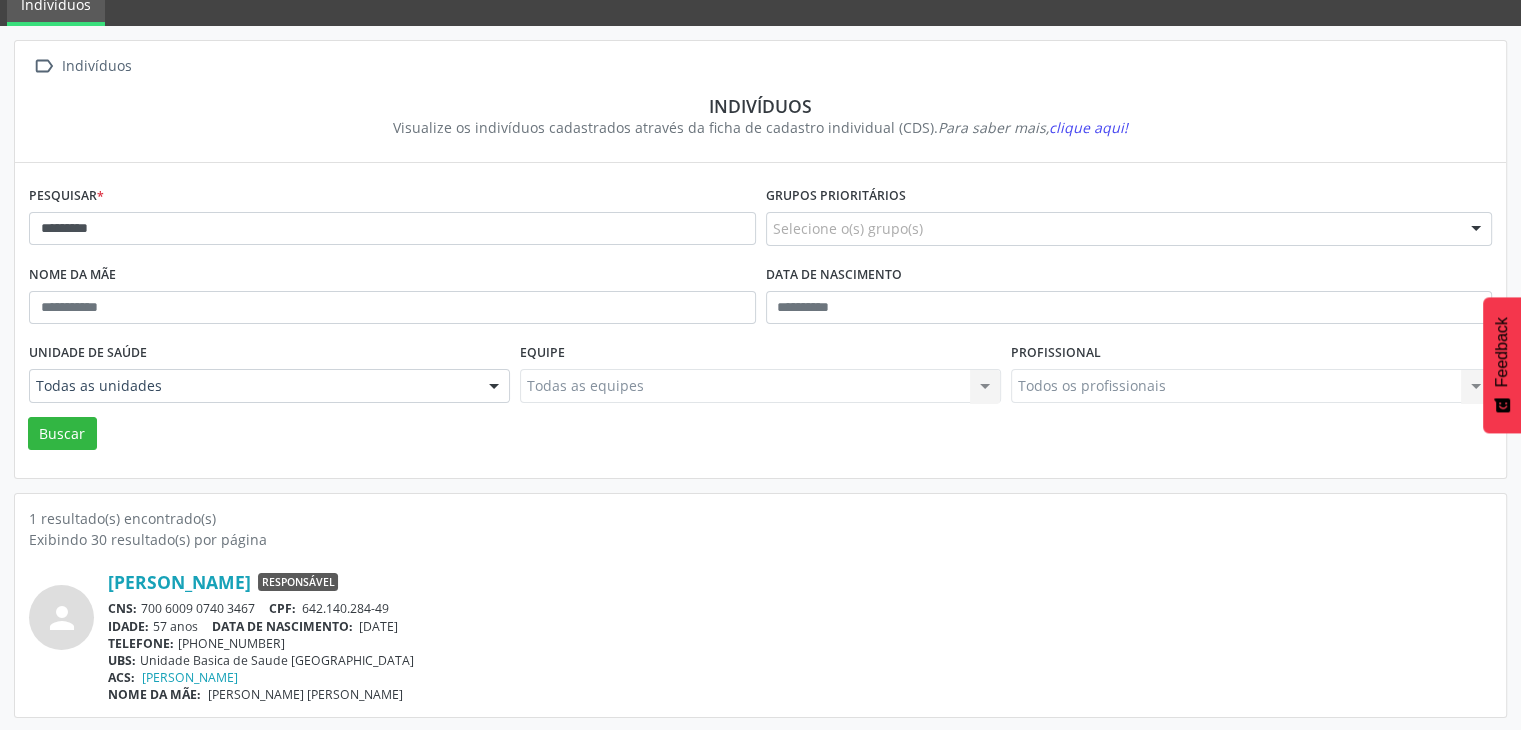 scroll, scrollTop: 0, scrollLeft: 0, axis: both 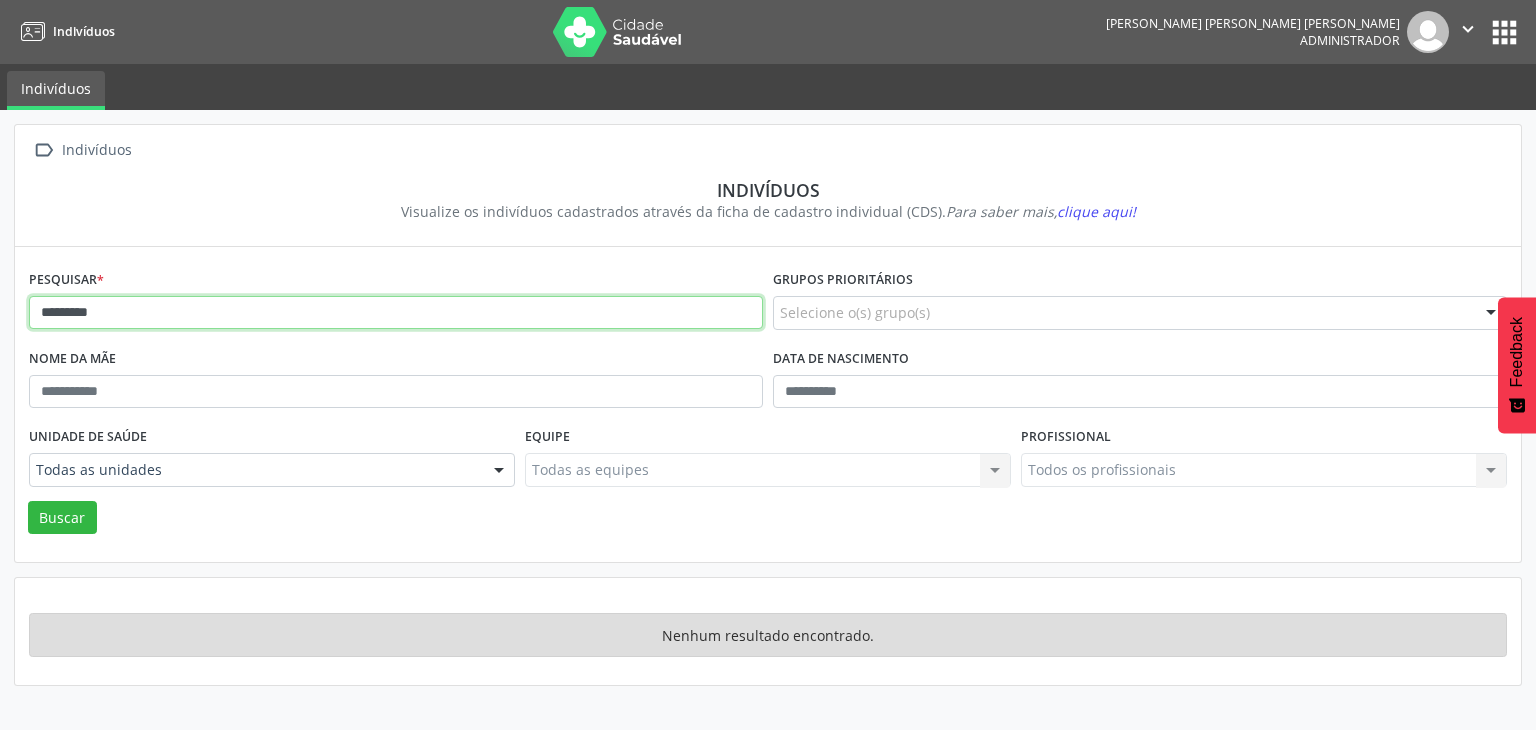 click on "*********" at bounding box center (396, 313) 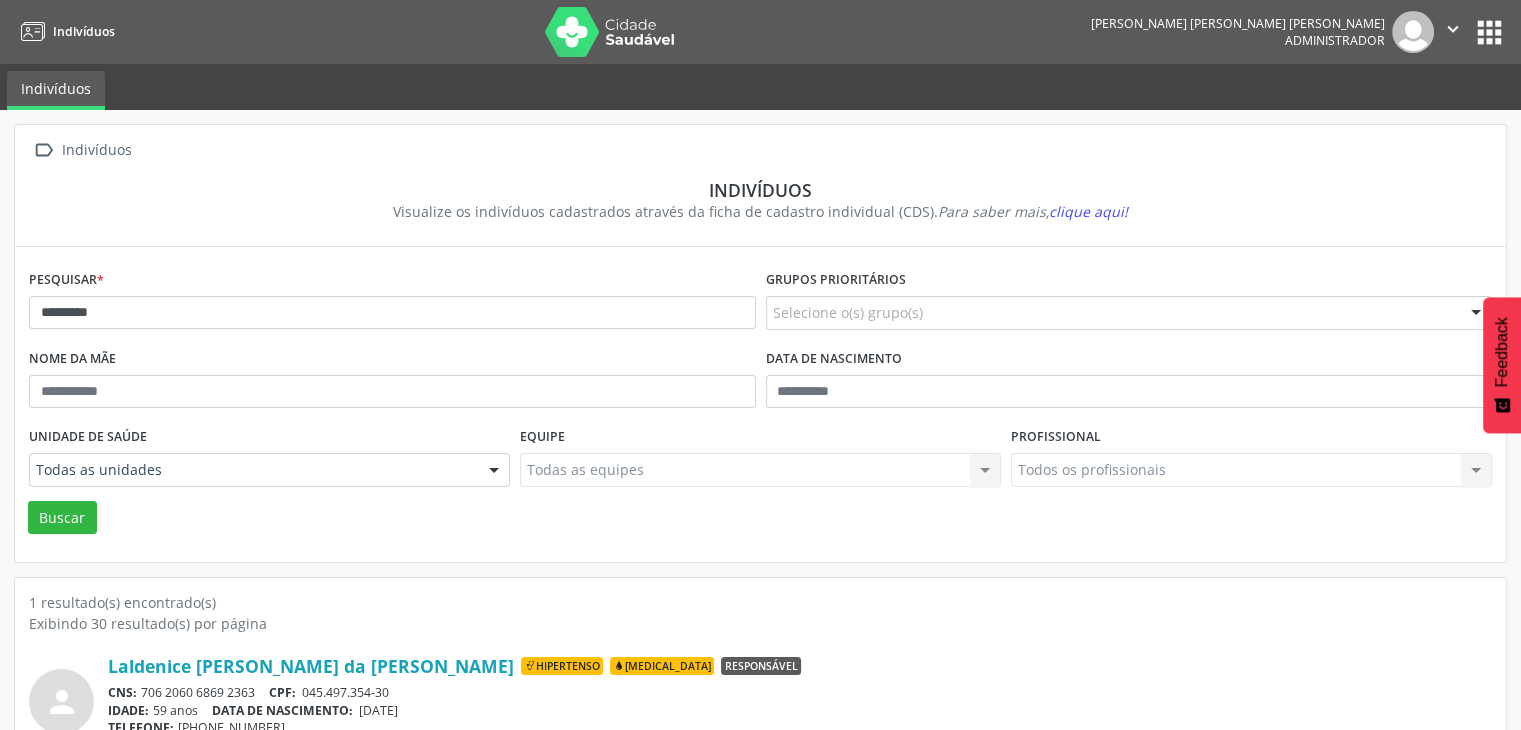 scroll, scrollTop: 84, scrollLeft: 0, axis: vertical 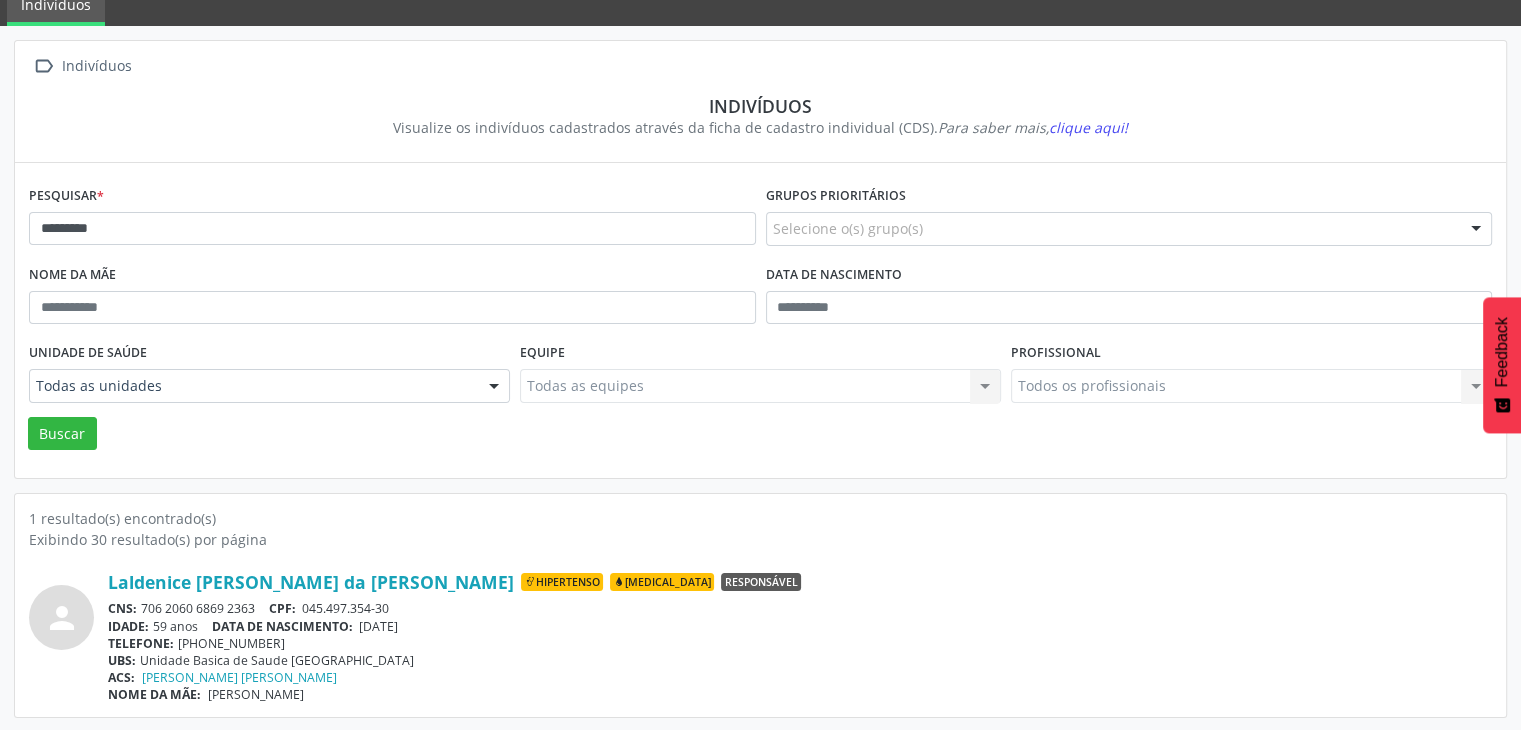 drag, startPoint x: 143, startPoint y: 603, endPoint x: 256, endPoint y: 609, distance: 113.15918 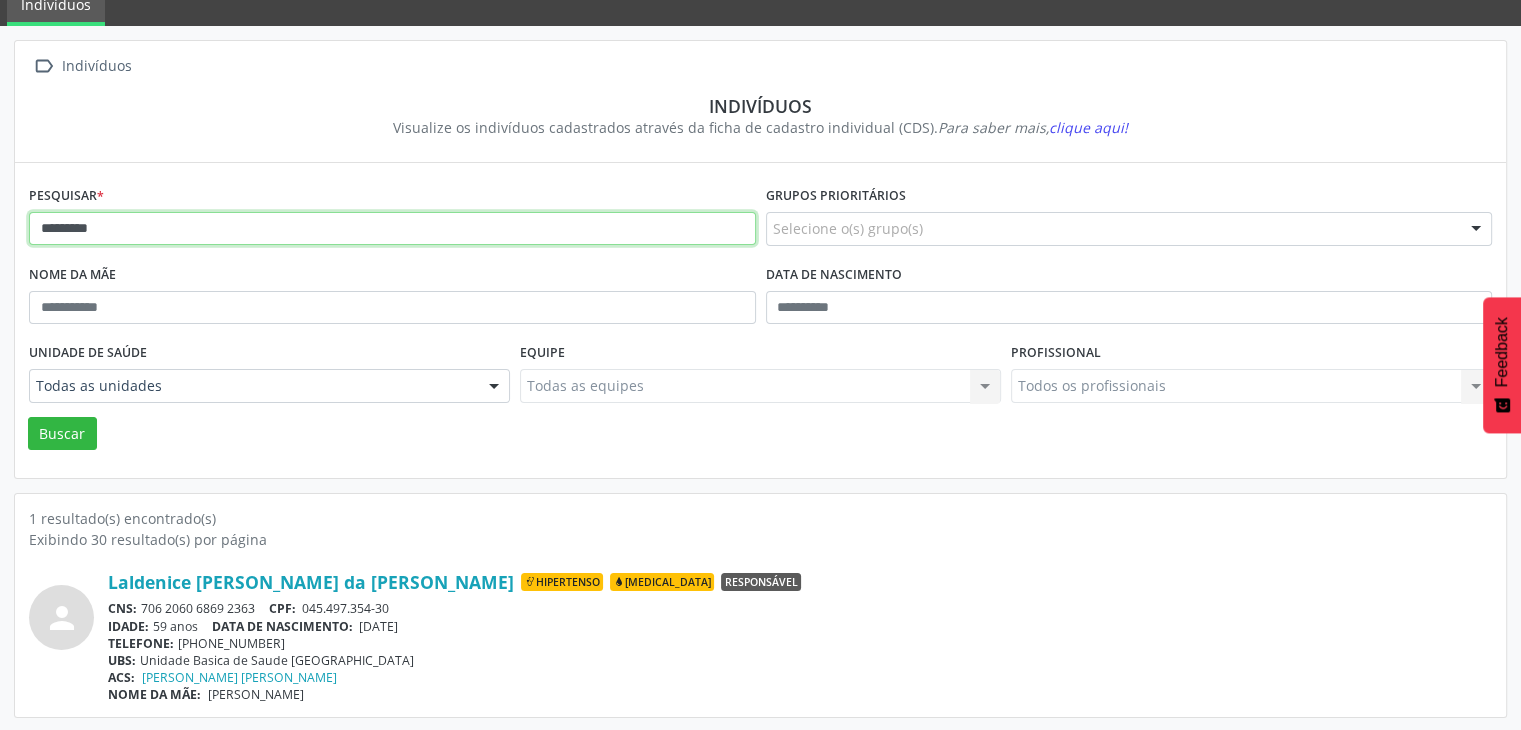 click on "*********" at bounding box center (392, 229) 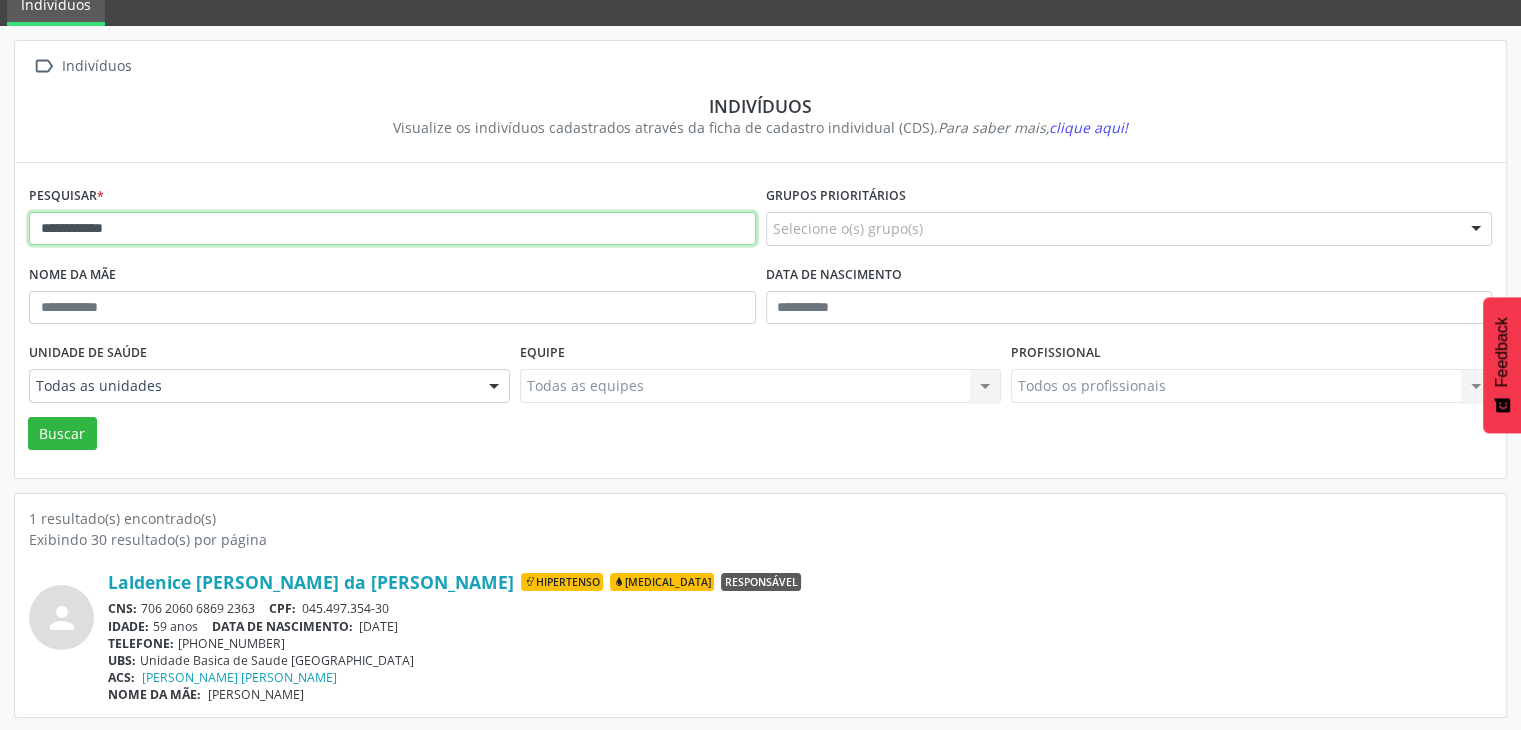 type on "**********" 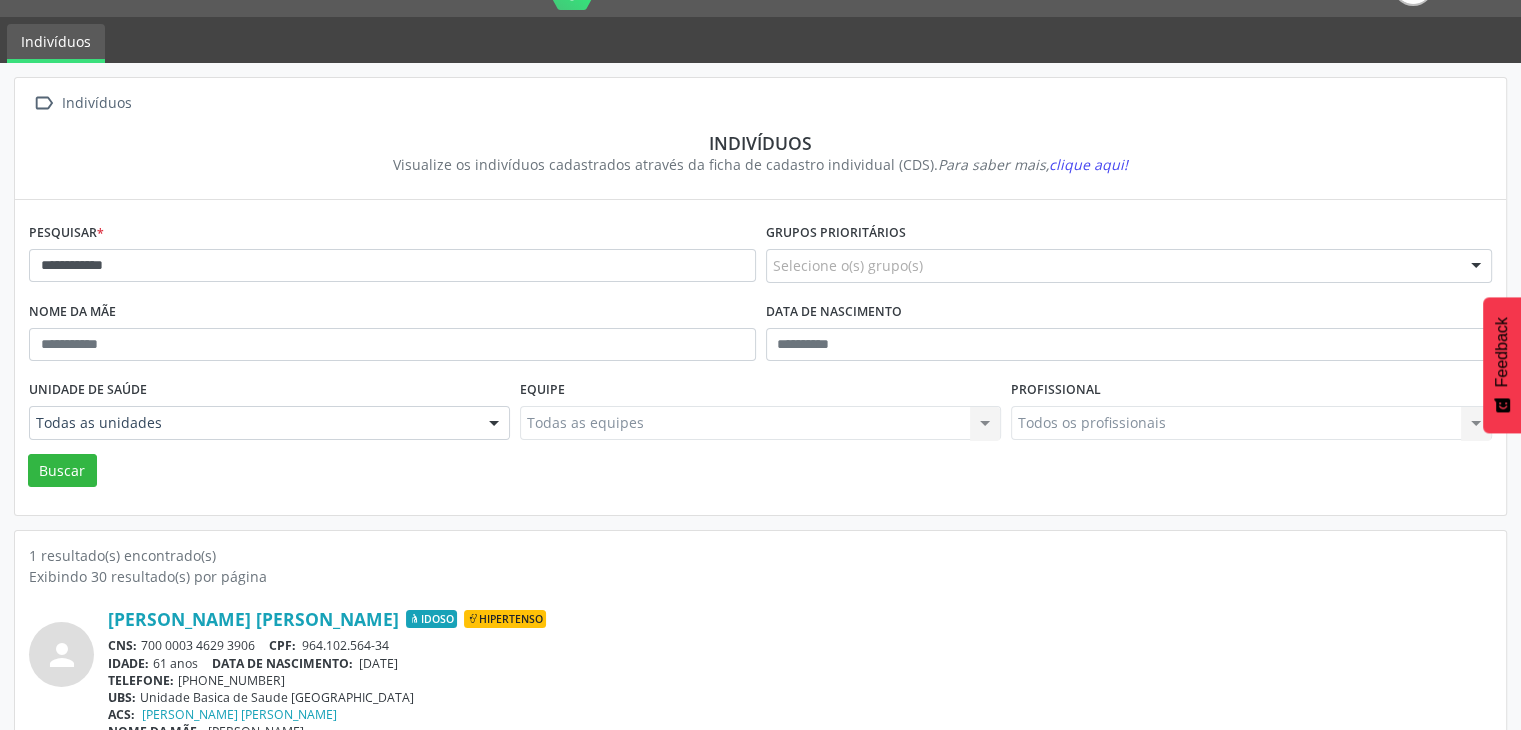 scroll, scrollTop: 84, scrollLeft: 0, axis: vertical 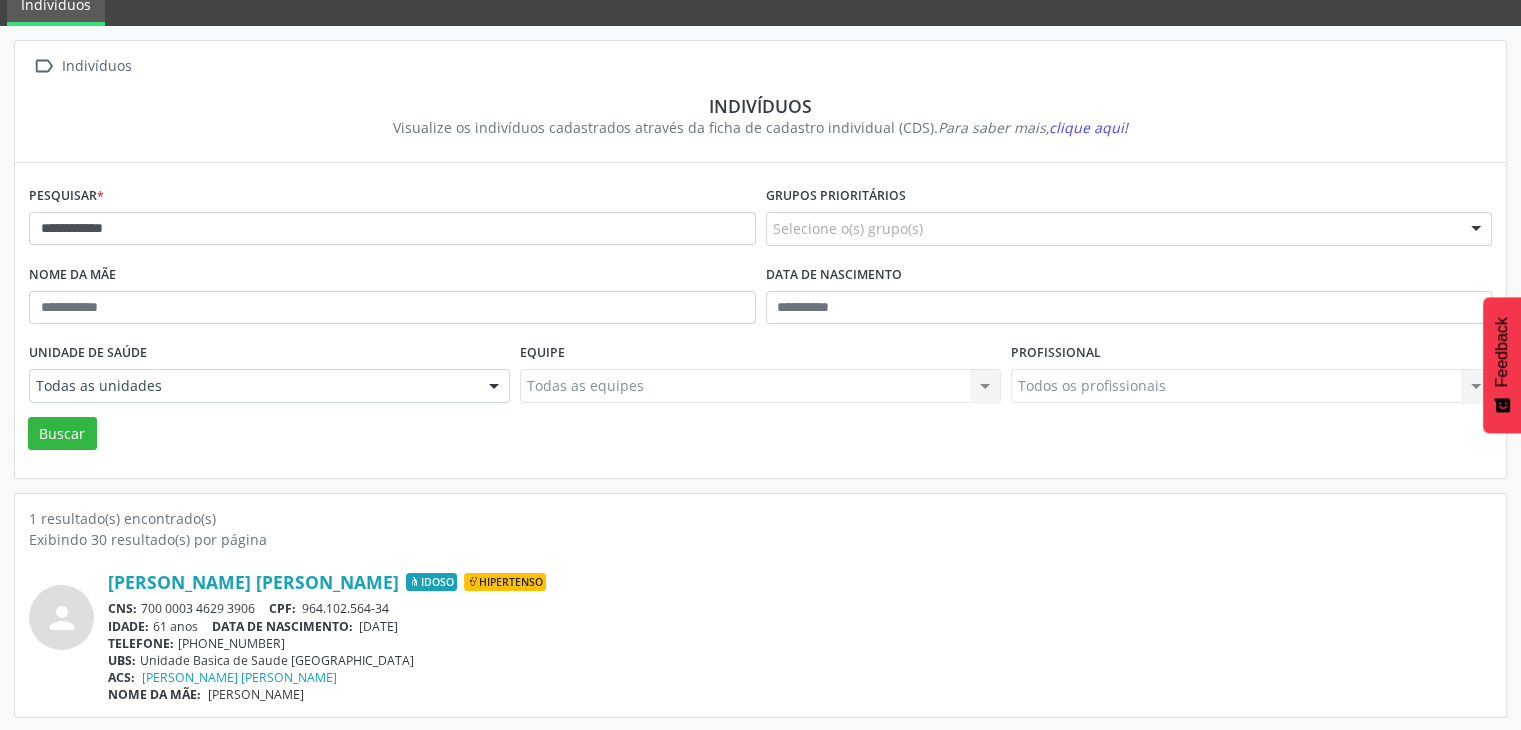 drag, startPoint x: 139, startPoint y: 612, endPoint x: 252, endPoint y: 611, distance: 113.004425 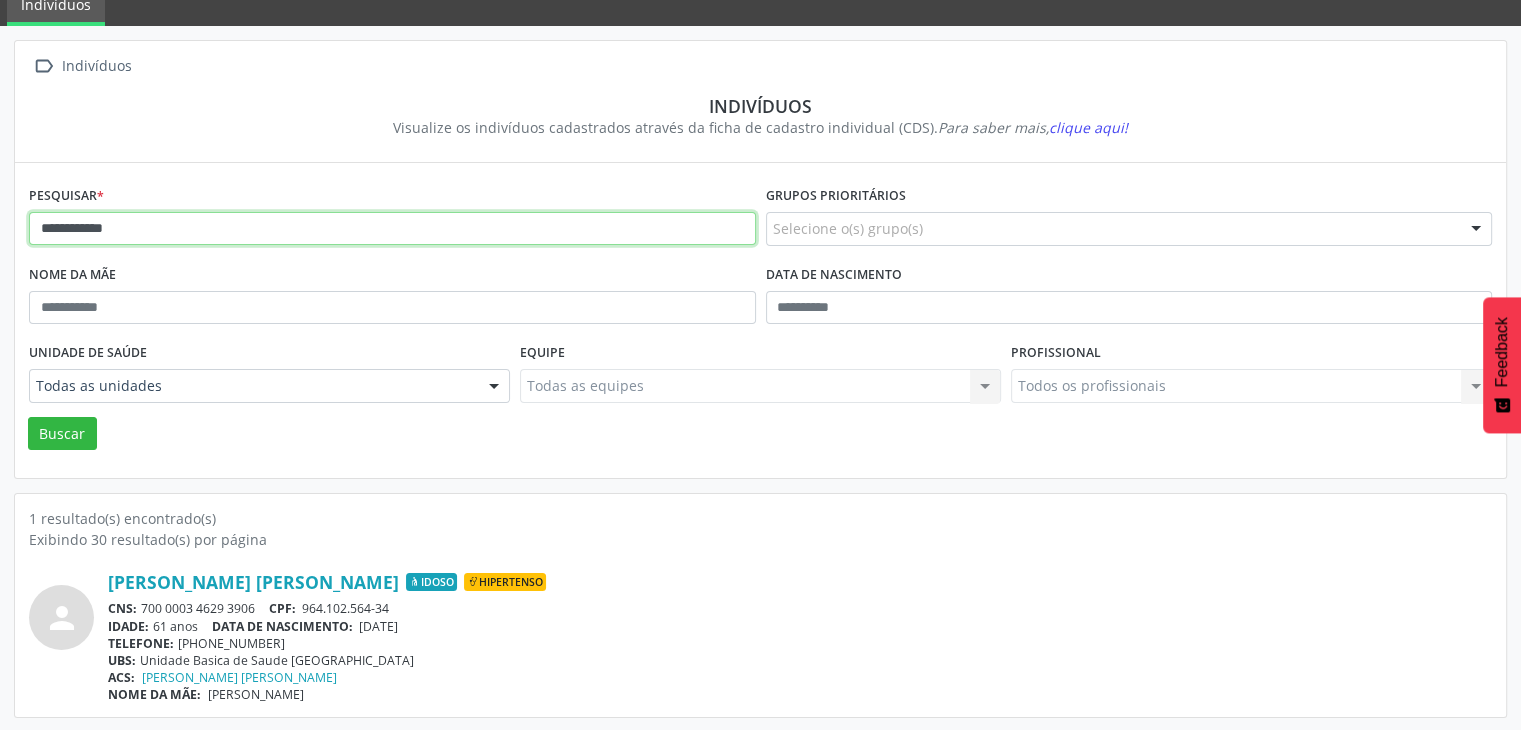 click on "**********" at bounding box center (392, 229) 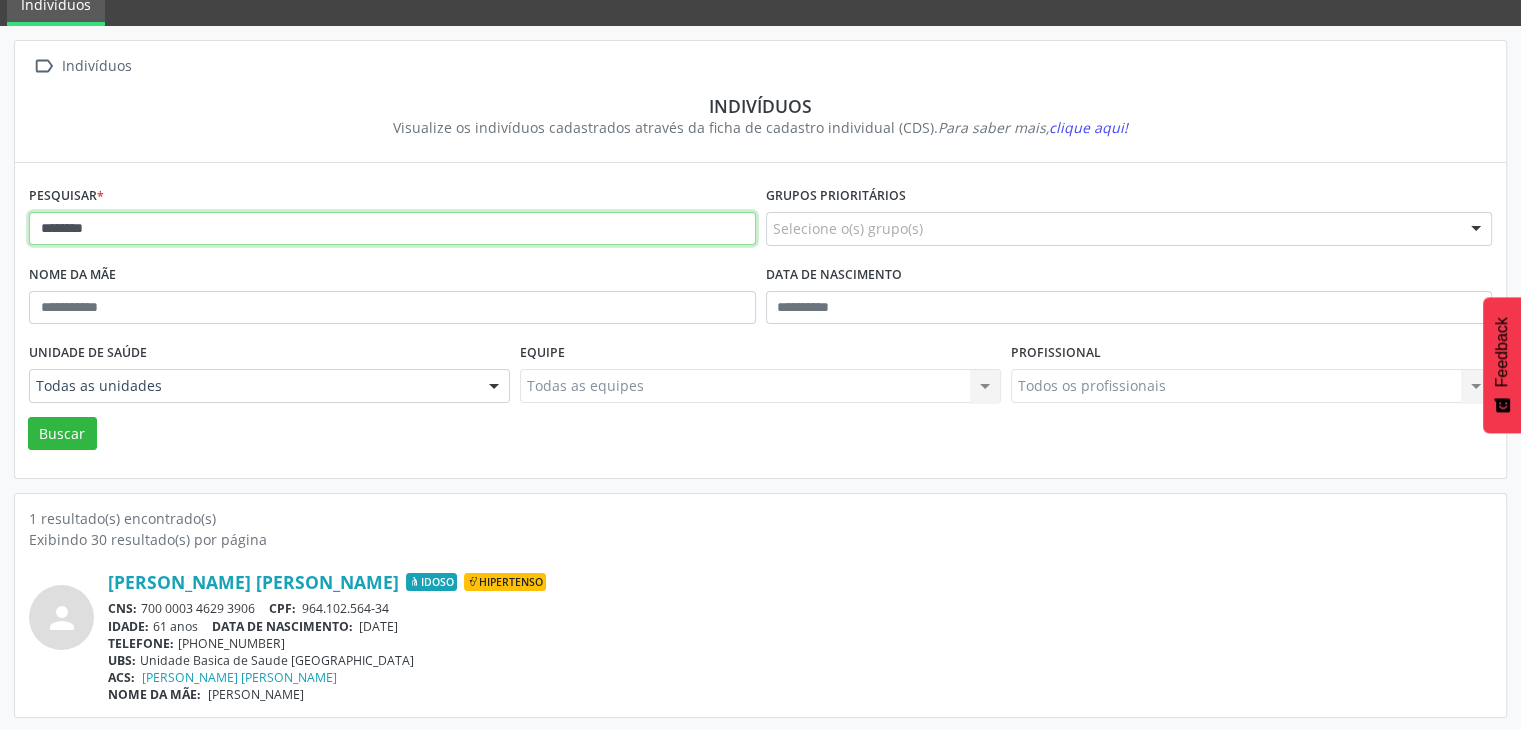 type on "*******" 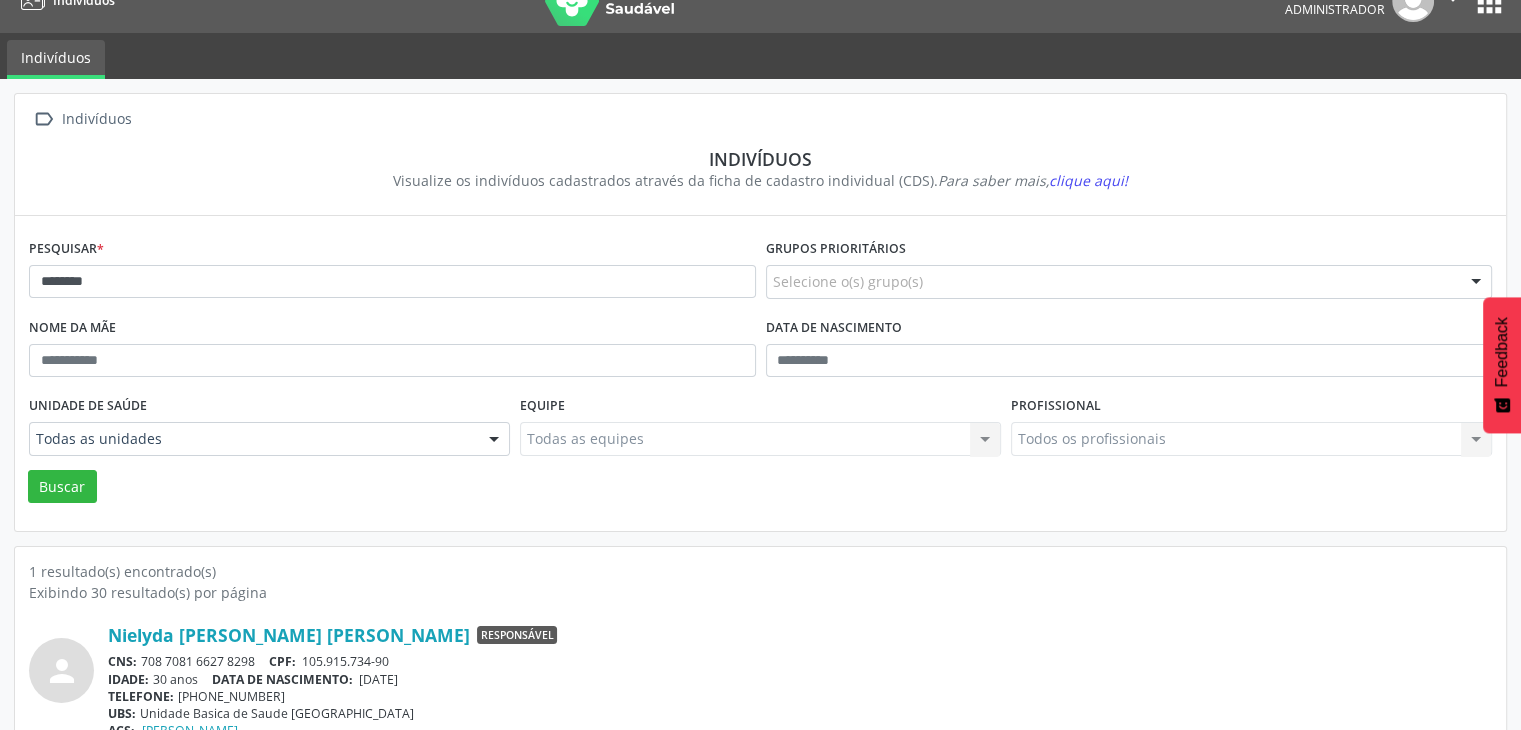 scroll, scrollTop: 84, scrollLeft: 0, axis: vertical 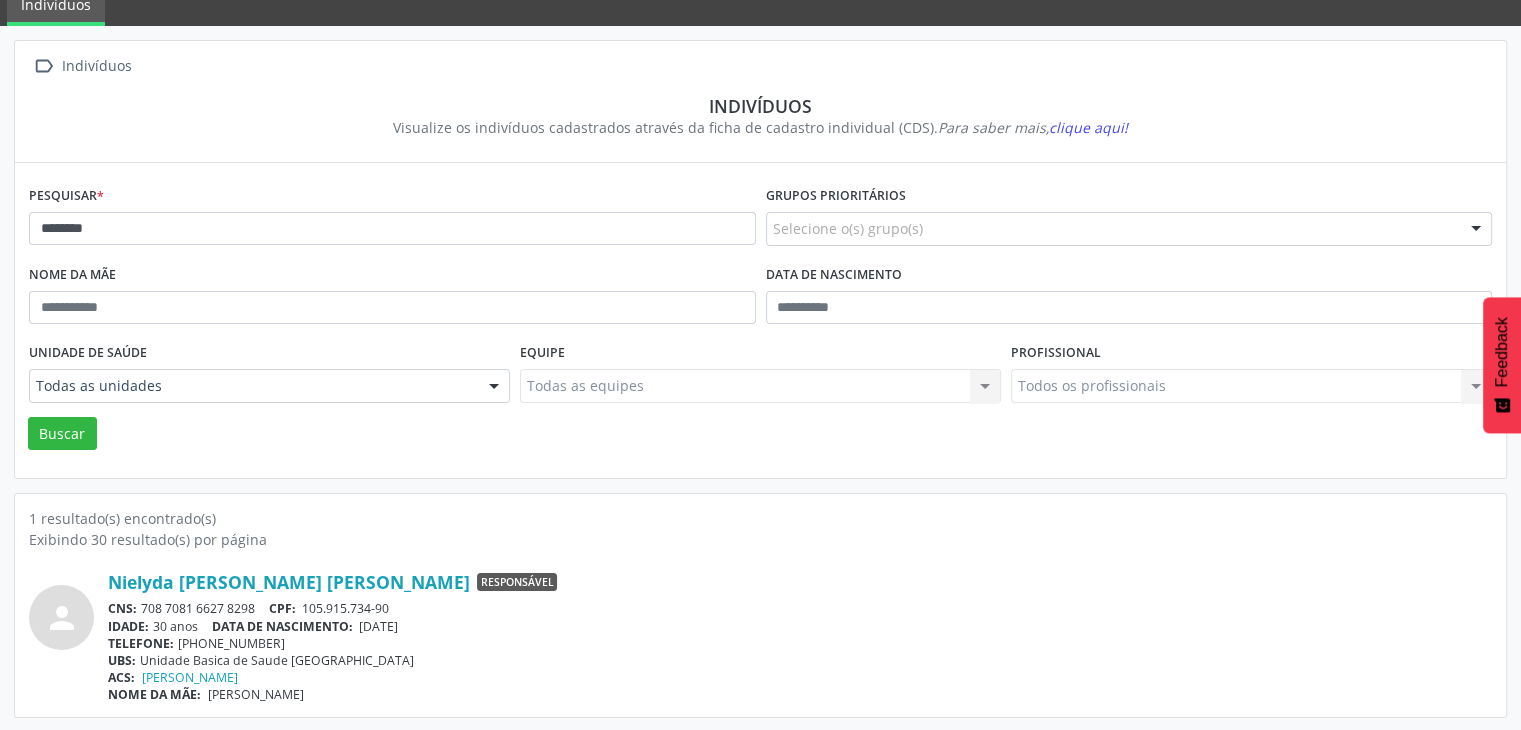 drag, startPoint x: 144, startPoint y: 610, endPoint x: 263, endPoint y: 599, distance: 119.507324 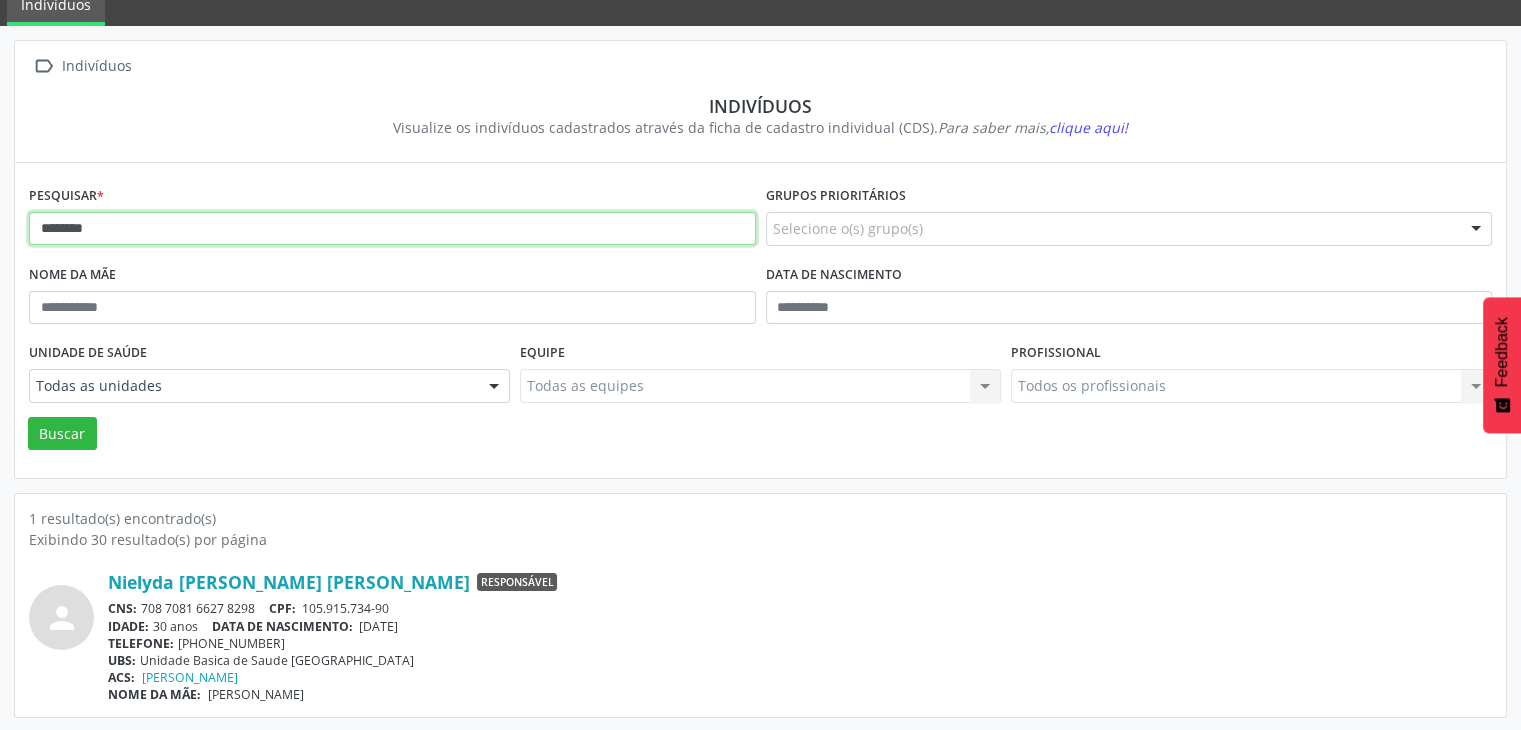 click on "*******" at bounding box center [392, 229] 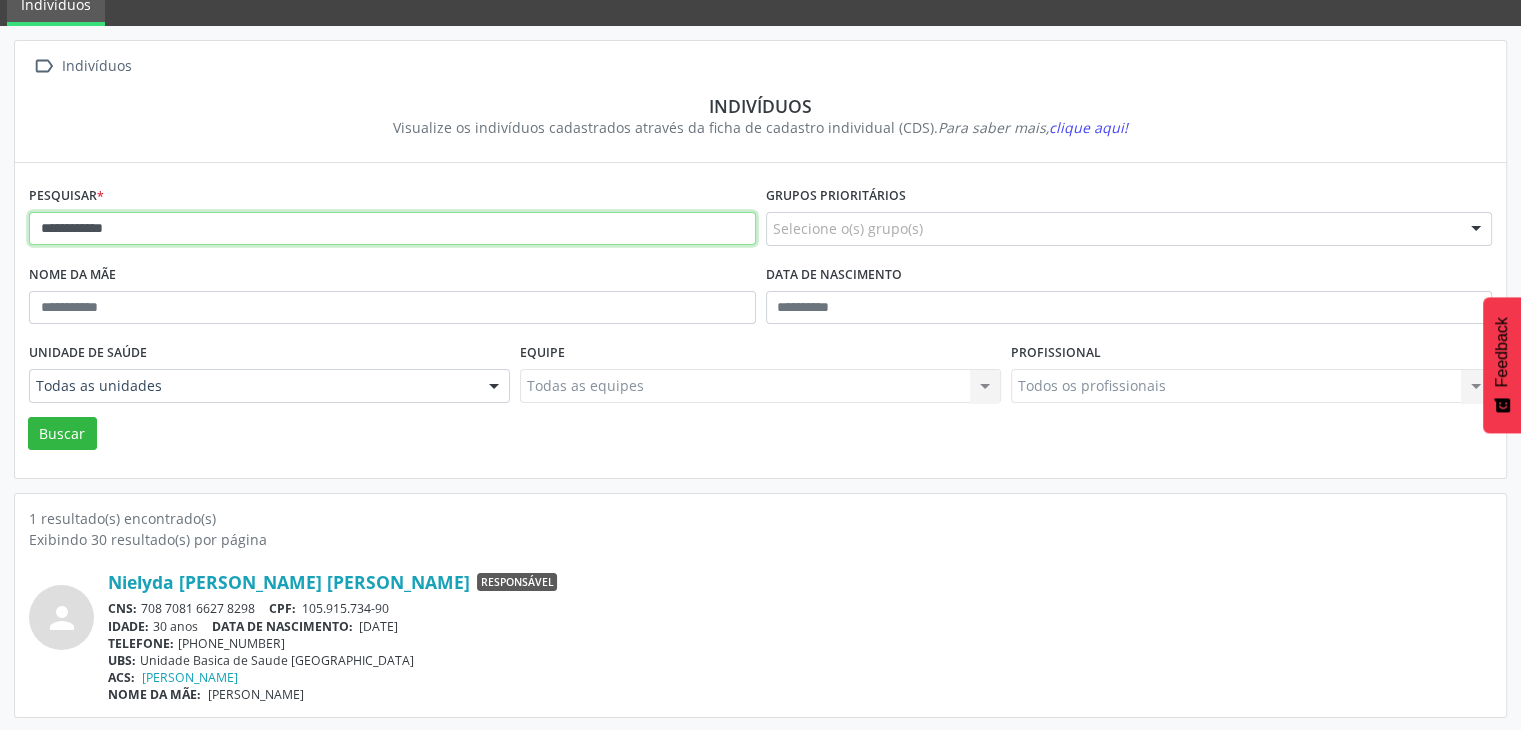 type on "**********" 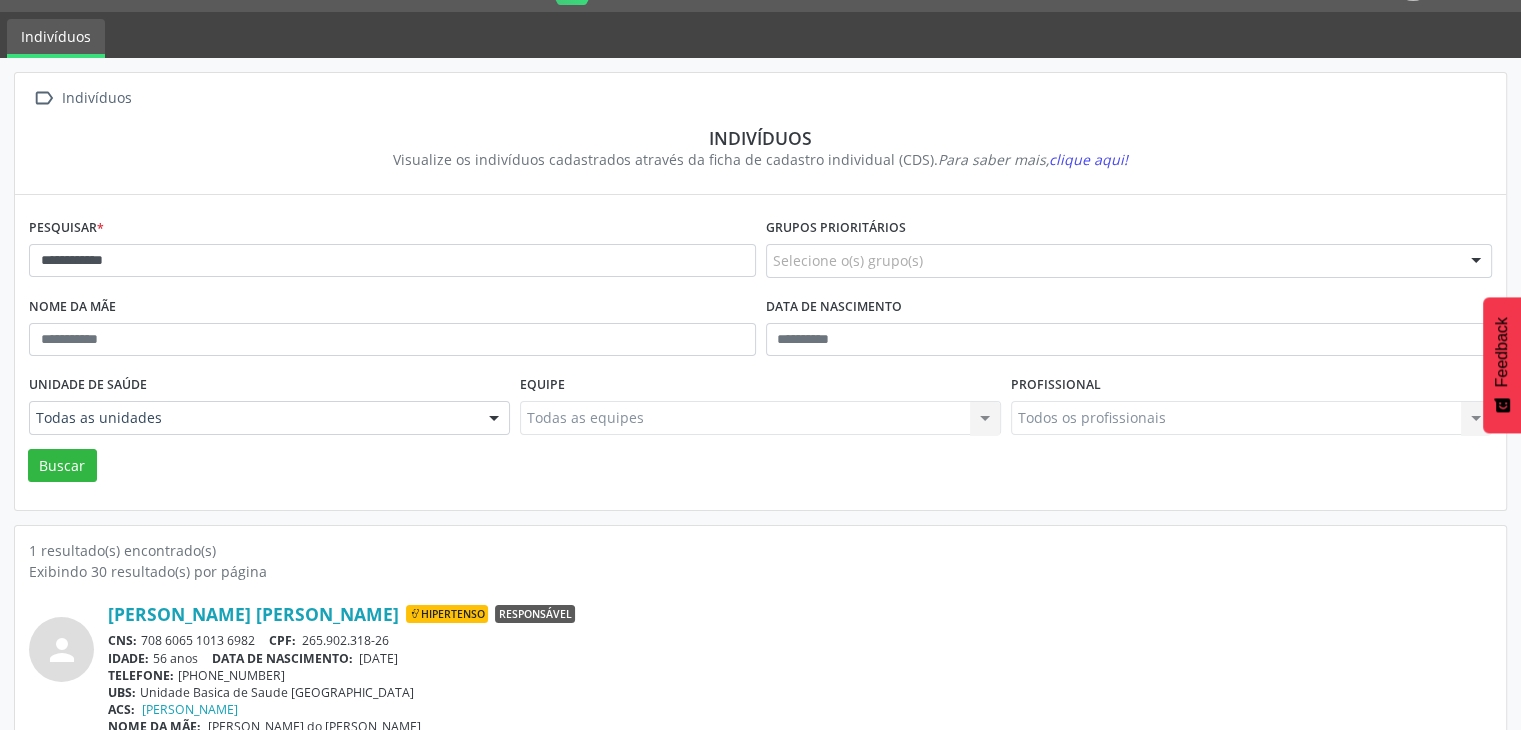 scroll, scrollTop: 84, scrollLeft: 0, axis: vertical 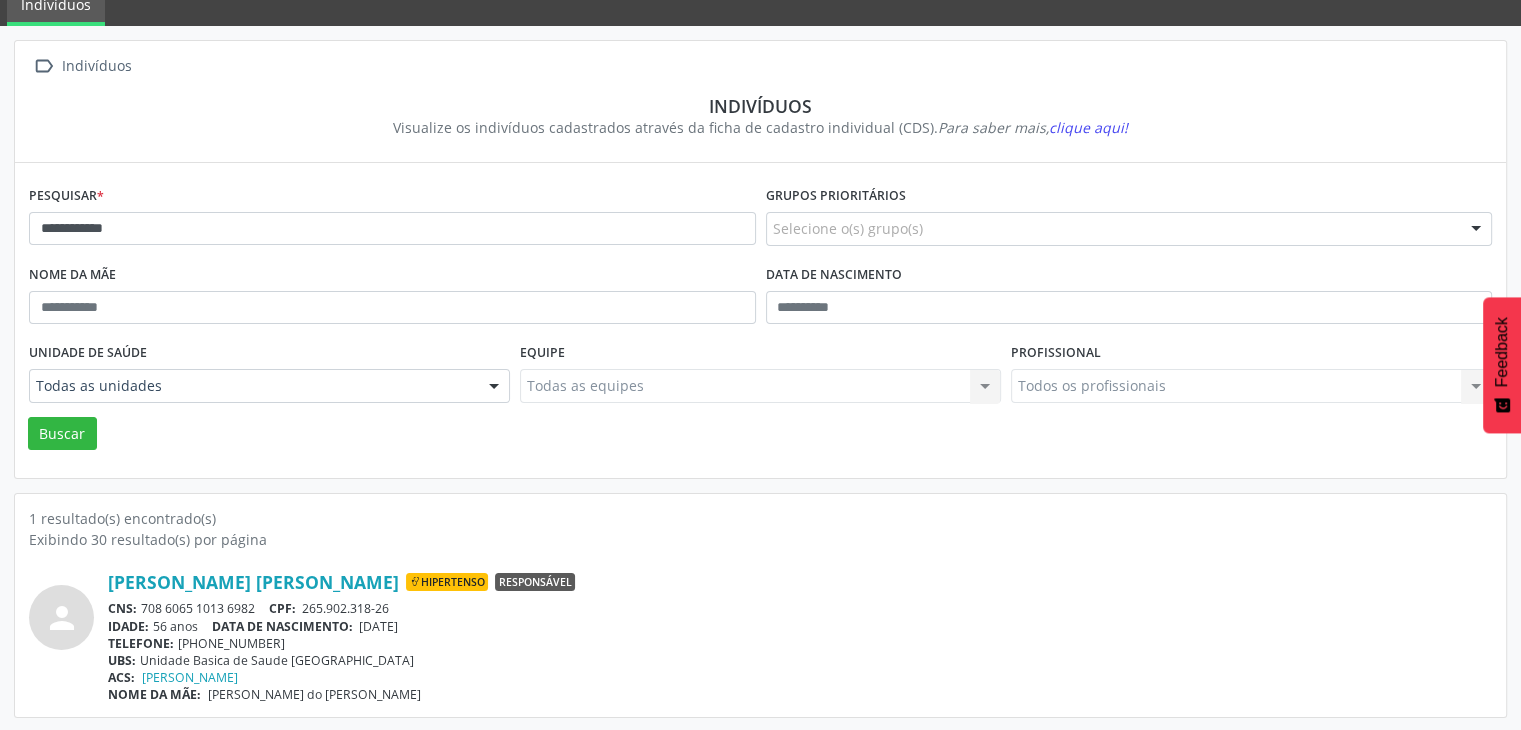 drag, startPoint x: 139, startPoint y: 610, endPoint x: 260, endPoint y: 608, distance: 121.016525 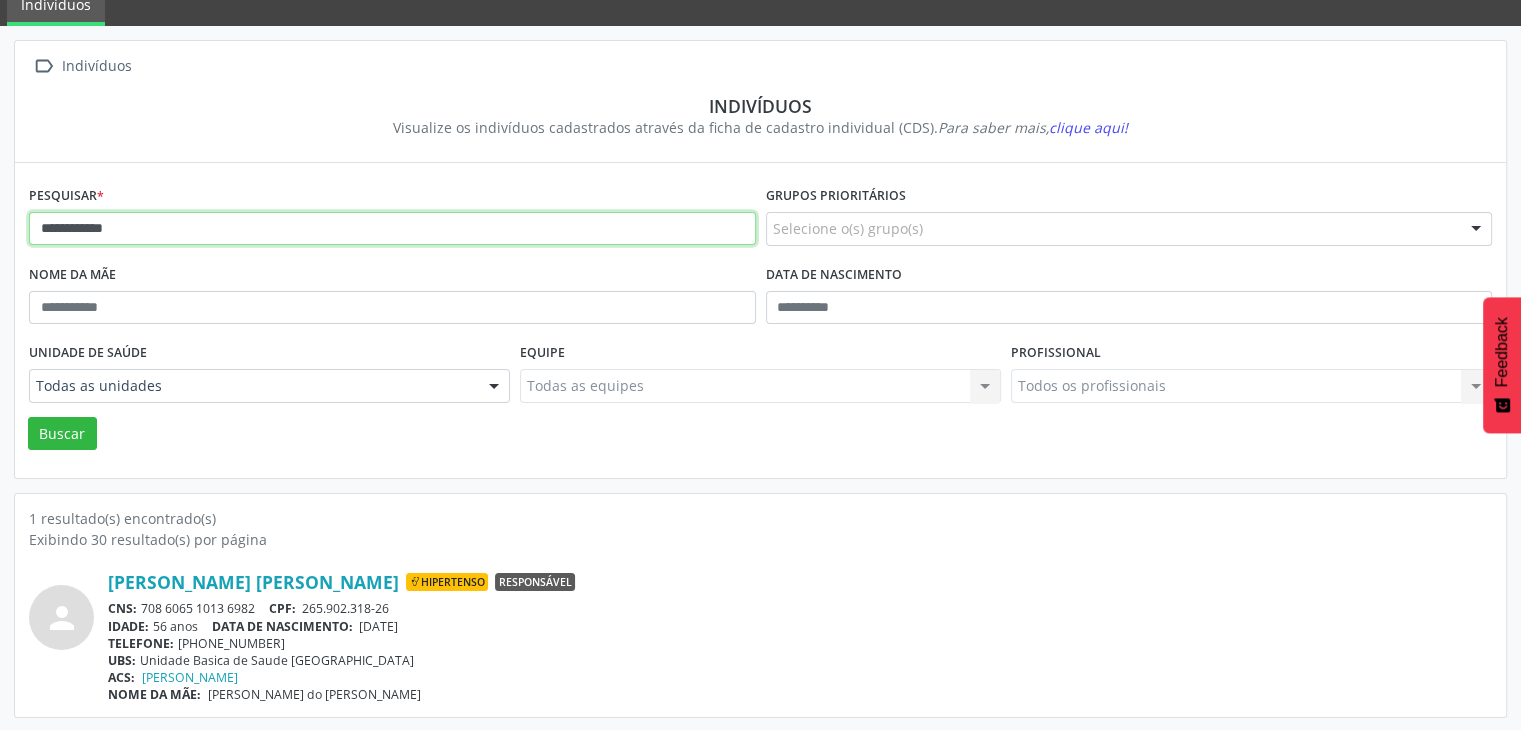 click on "**********" at bounding box center [392, 229] 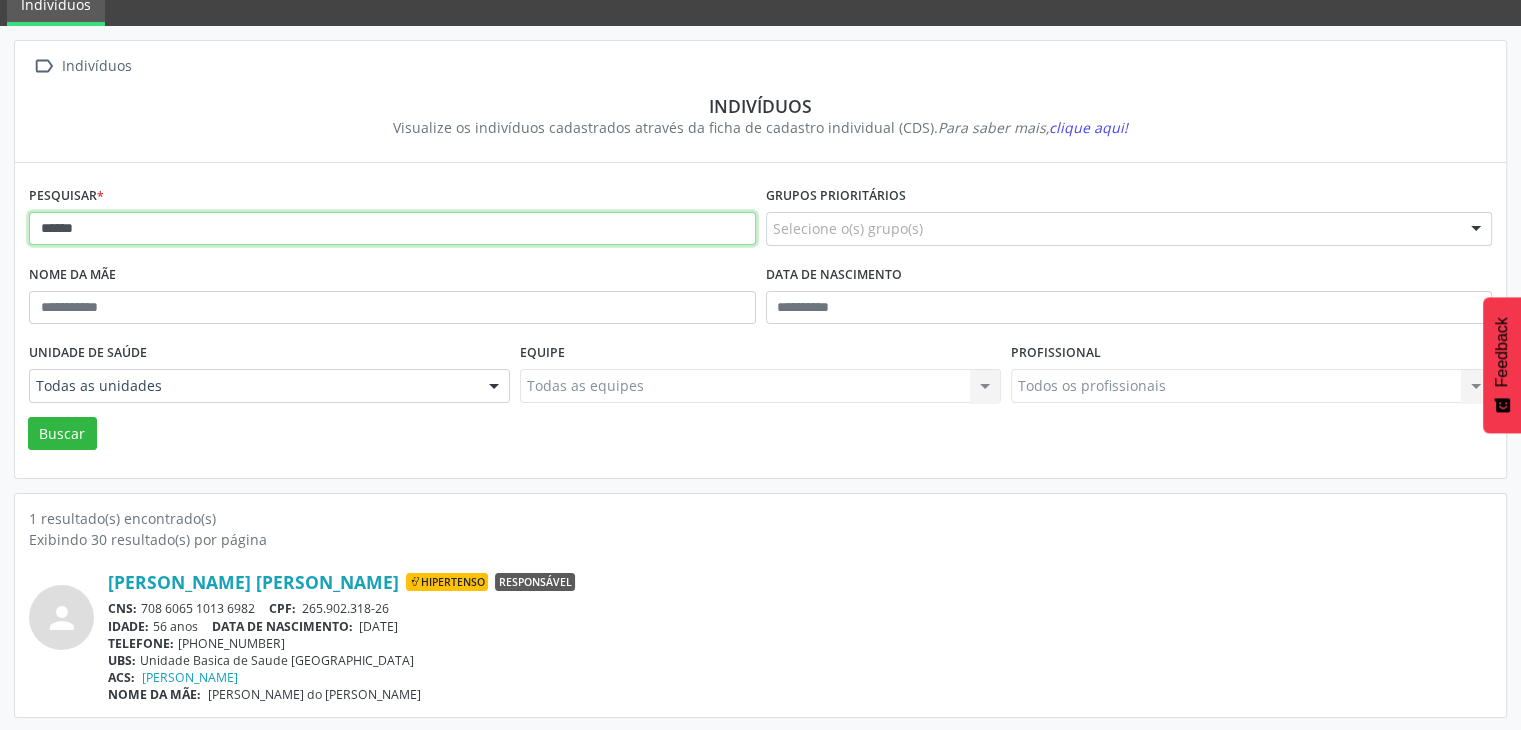 click on "Buscar" at bounding box center [62, 434] 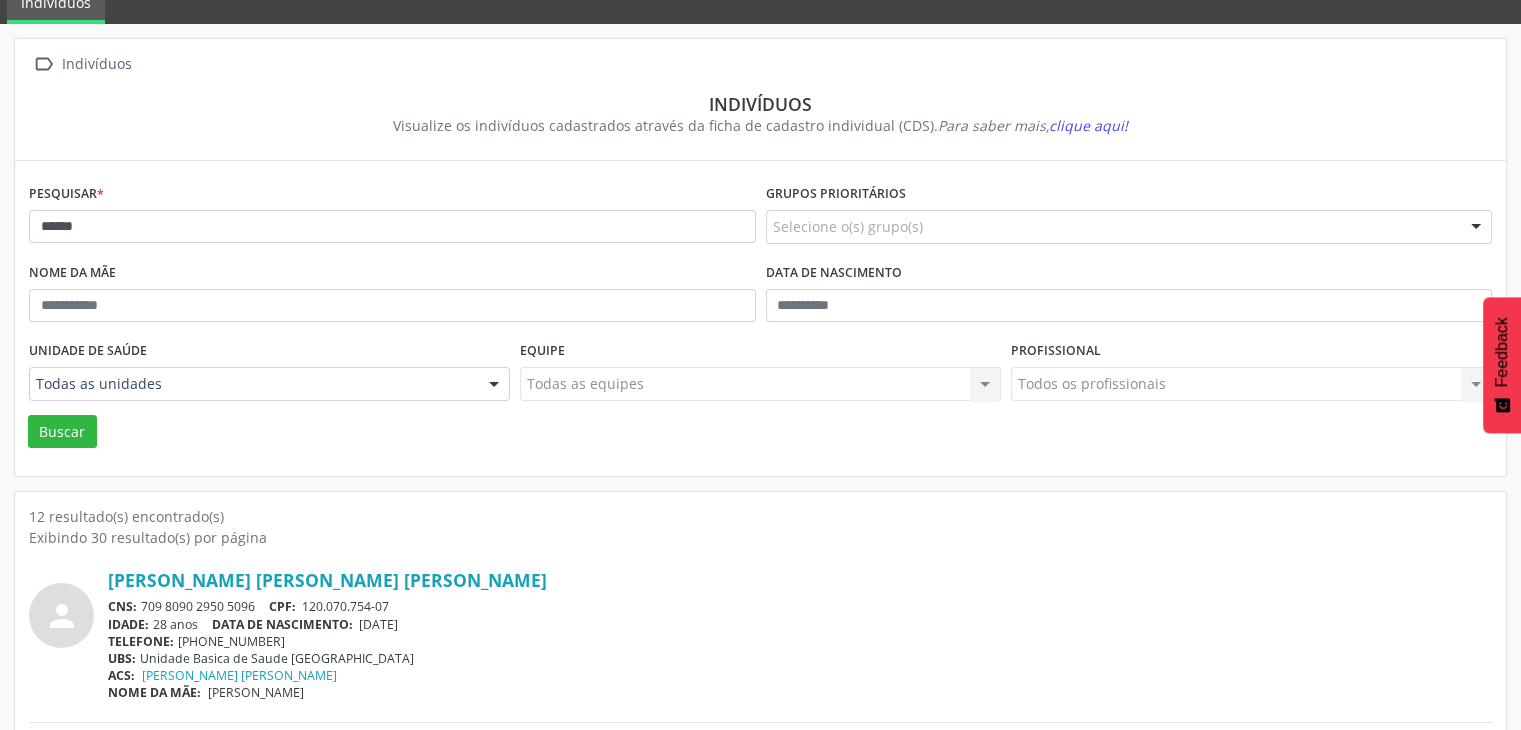 scroll, scrollTop: 11, scrollLeft: 0, axis: vertical 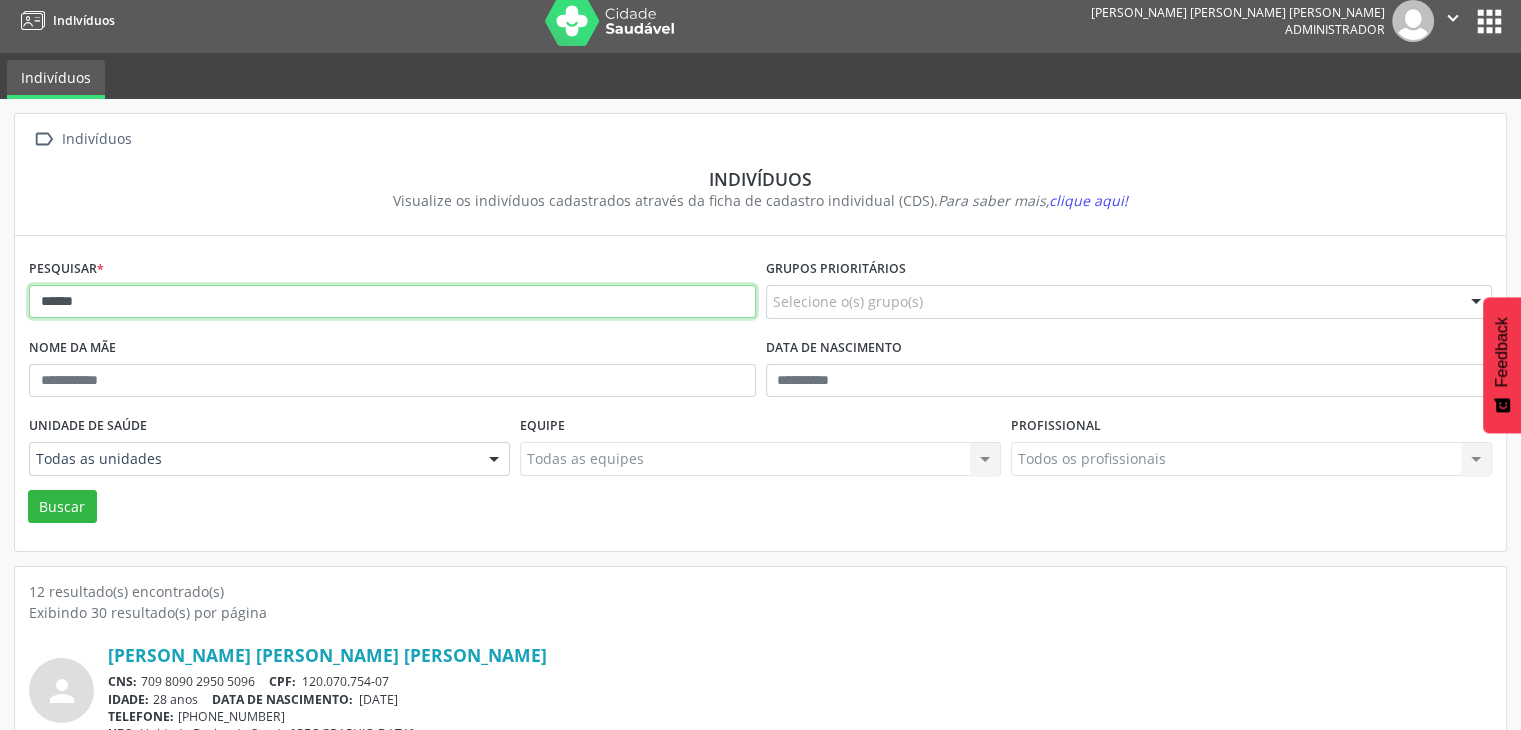 click on "*****" at bounding box center (392, 302) 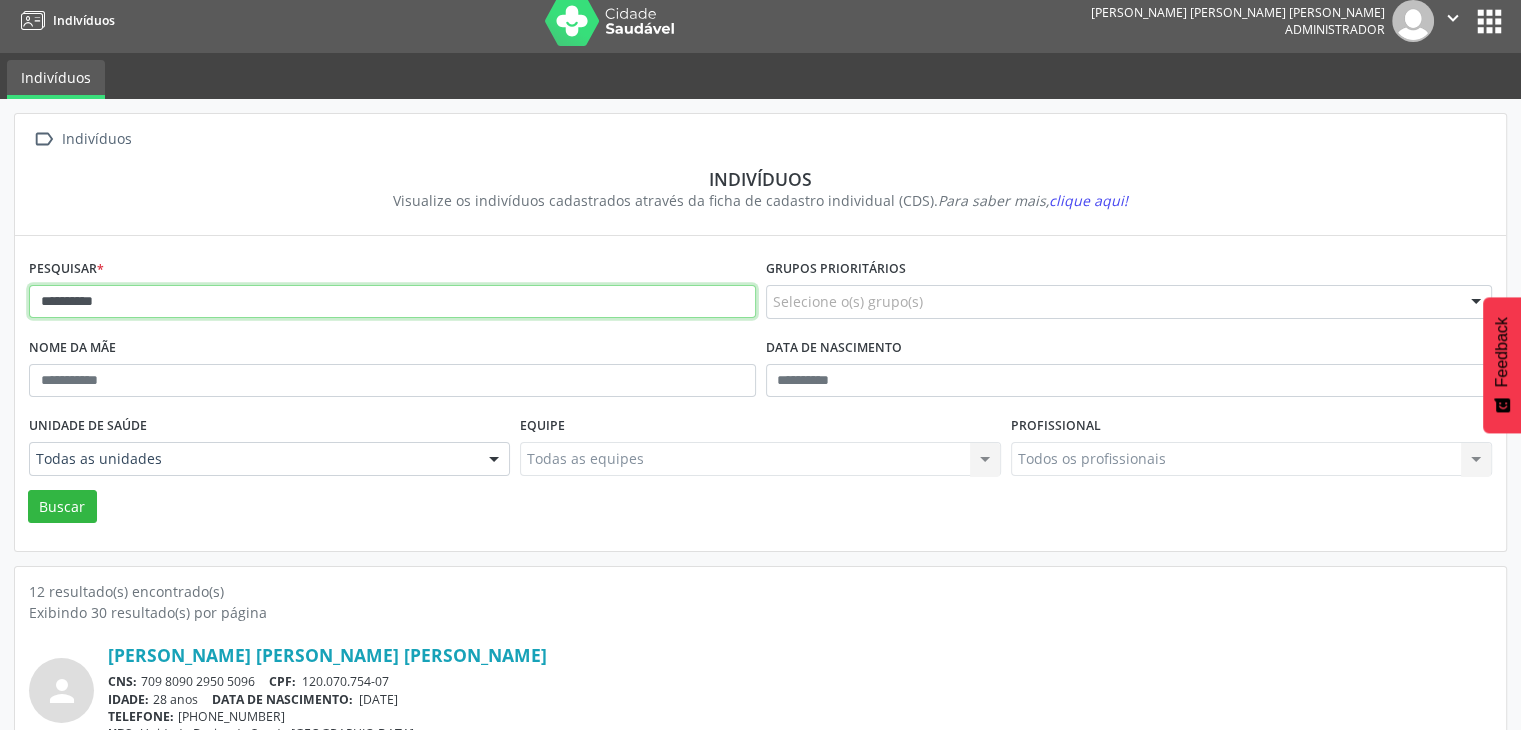 click on "Buscar" at bounding box center [62, 507] 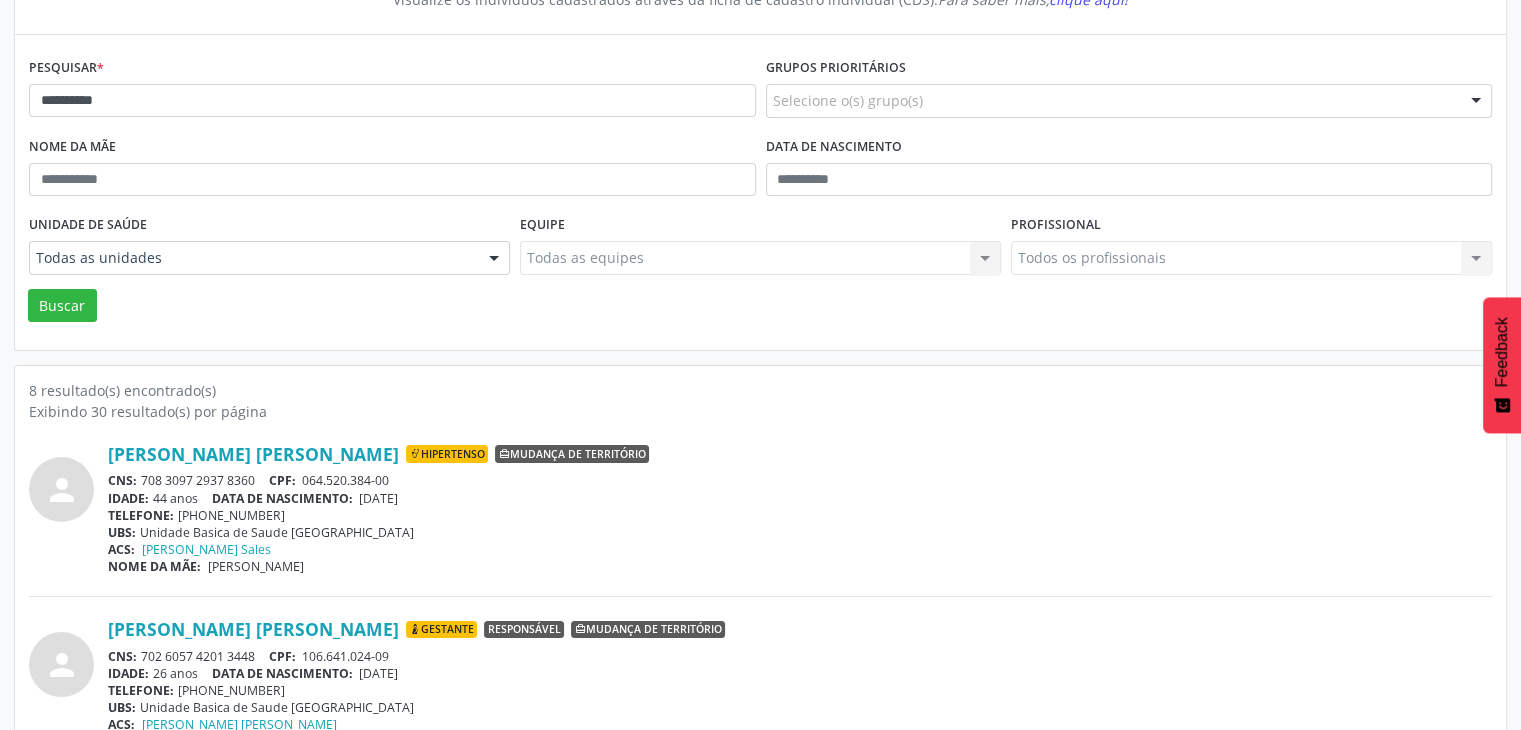 scroll, scrollTop: 210, scrollLeft: 0, axis: vertical 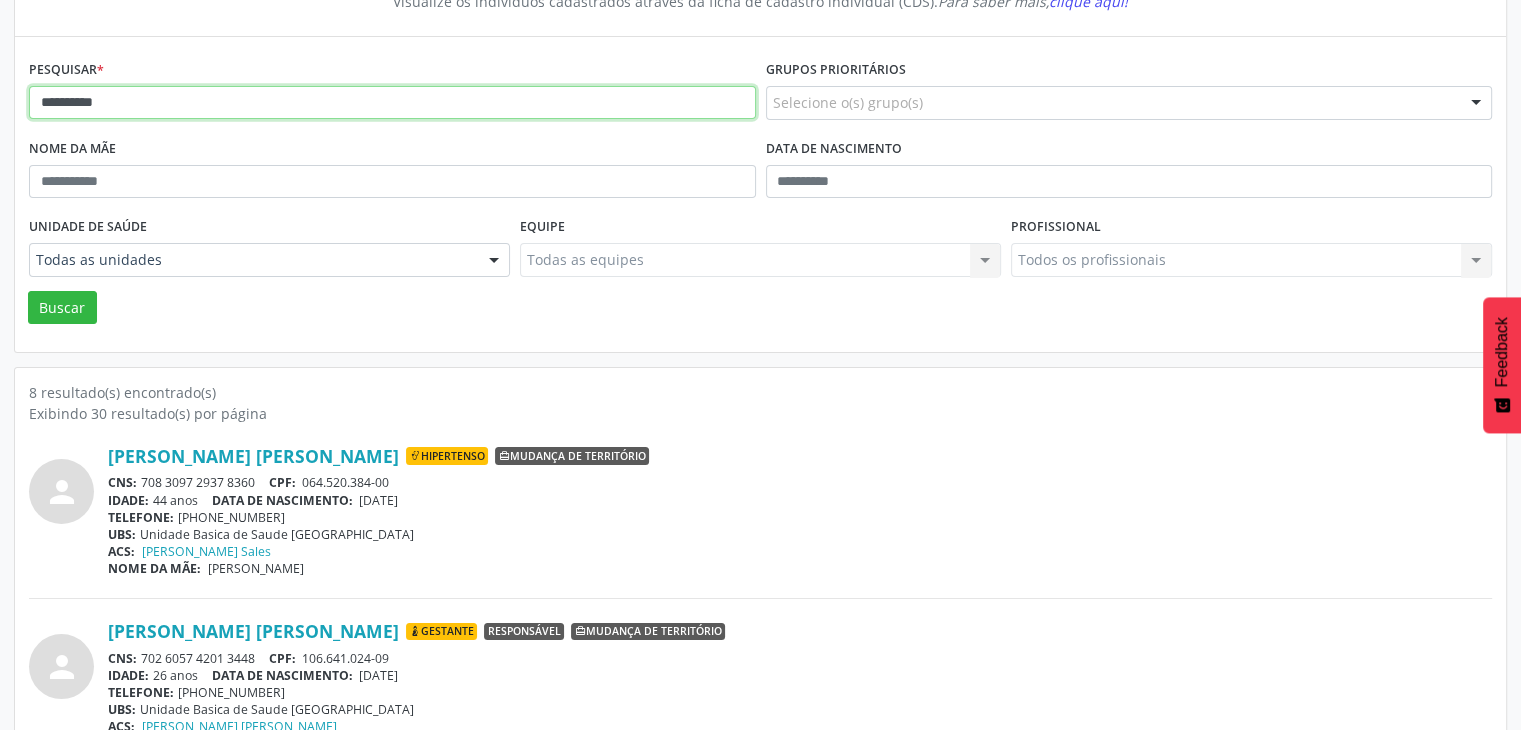 click on "*********" at bounding box center [392, 103] 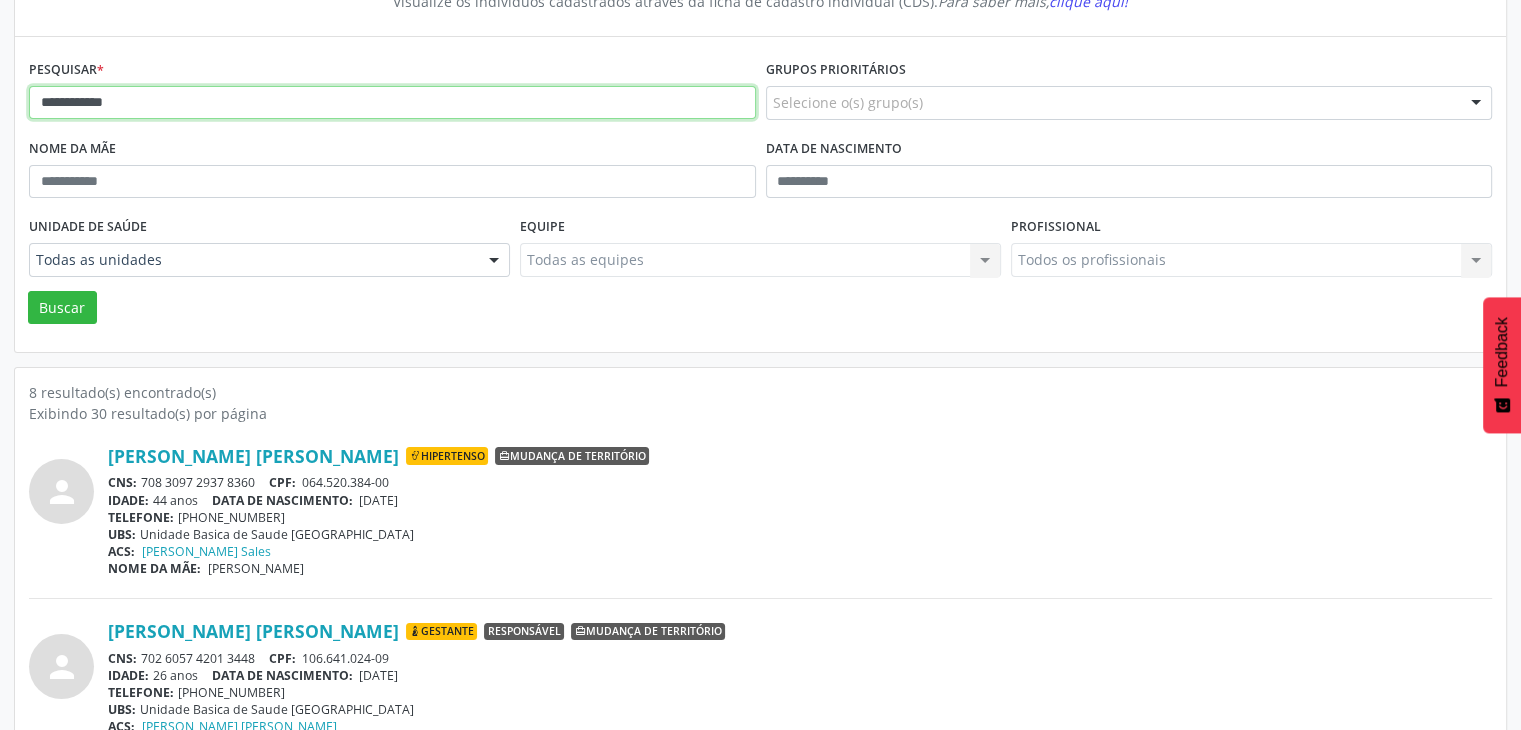click on "Buscar" at bounding box center [62, 308] 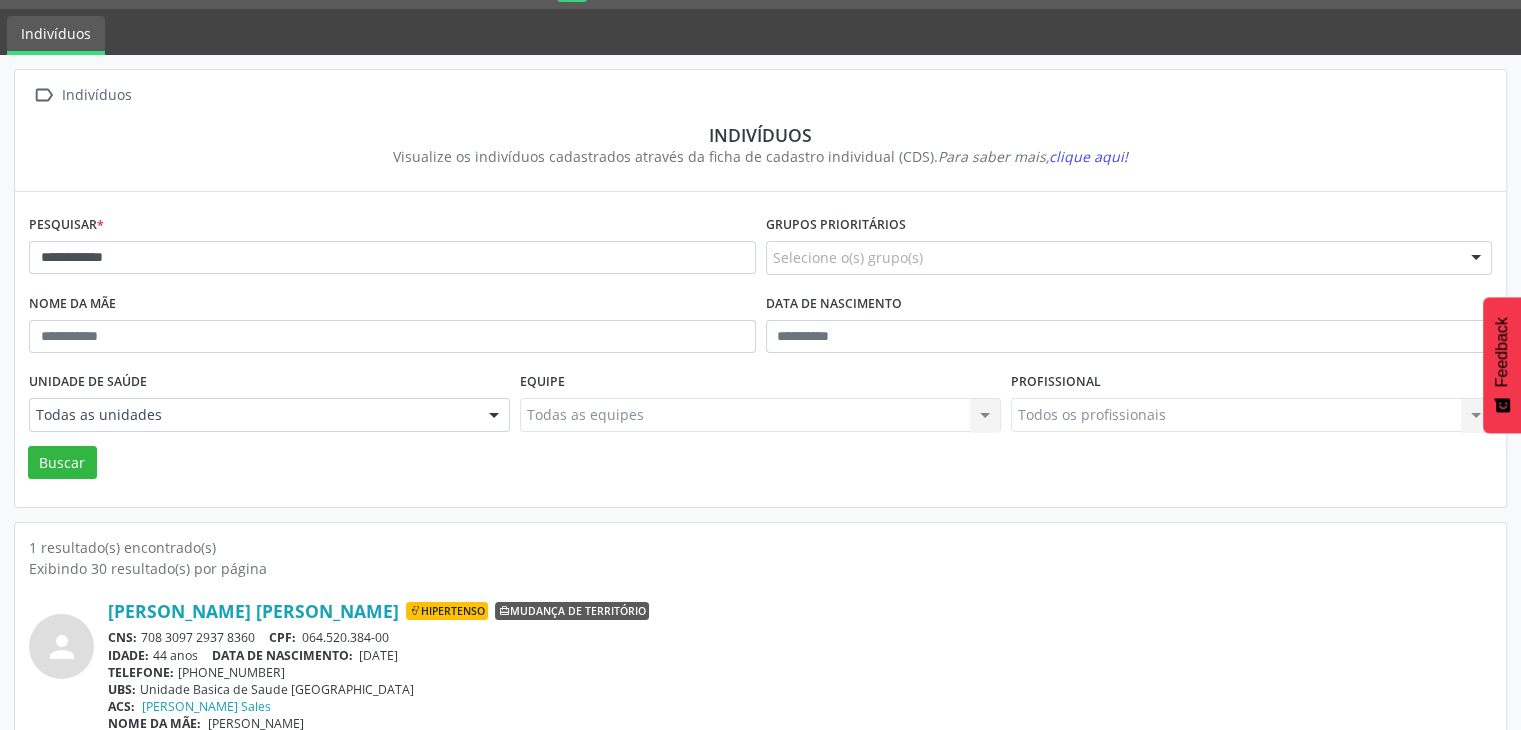 scroll, scrollTop: 84, scrollLeft: 0, axis: vertical 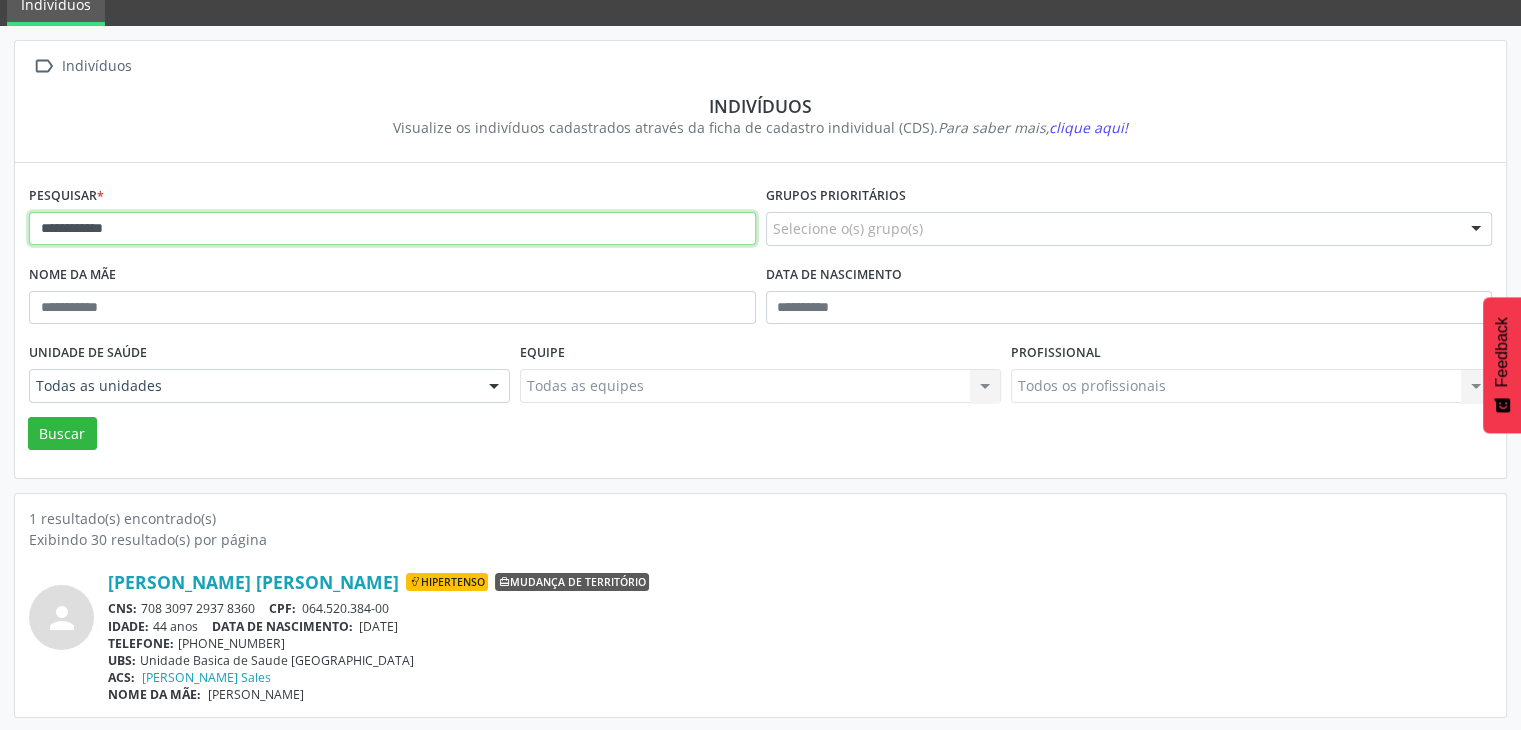 click on "**********" at bounding box center (392, 229) 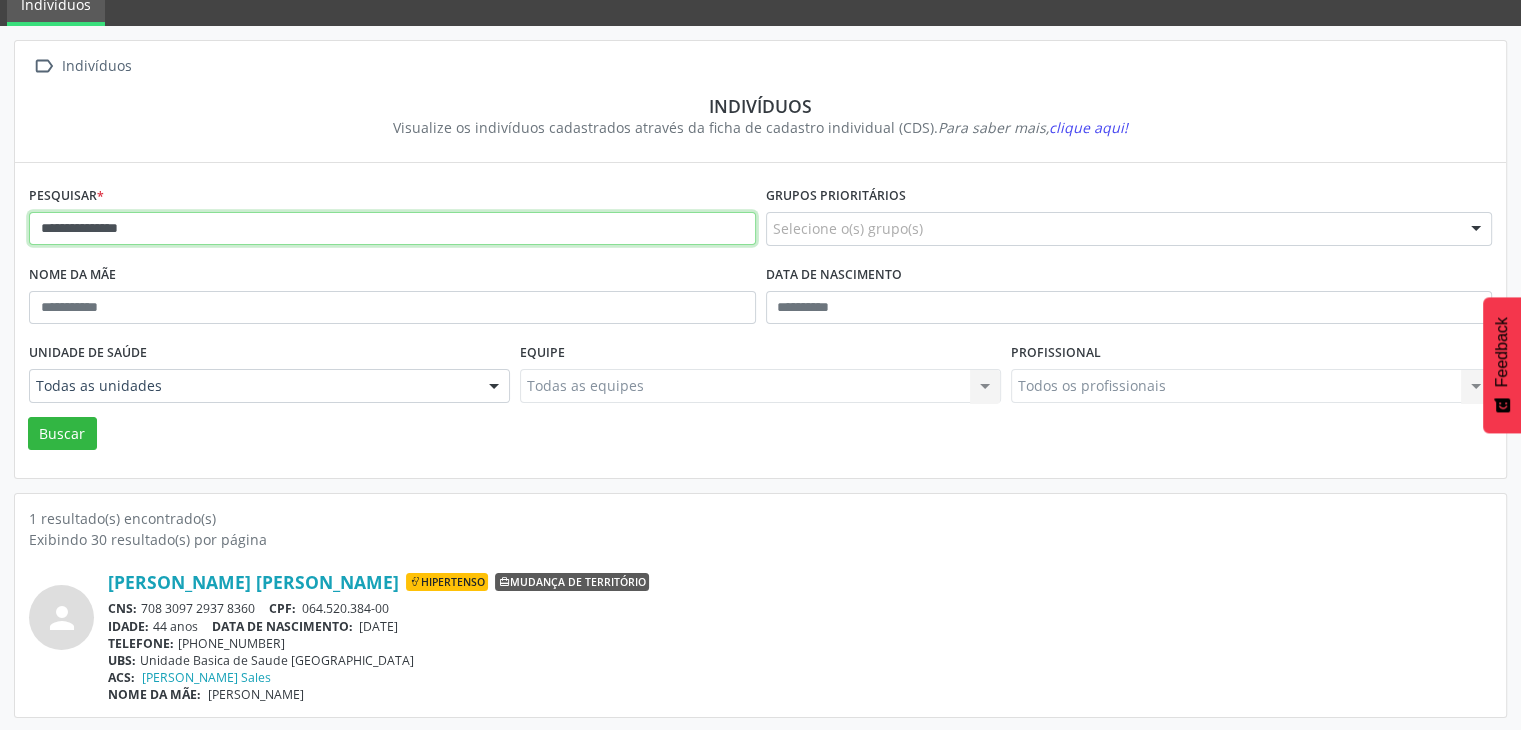 click on "Buscar" at bounding box center [62, 434] 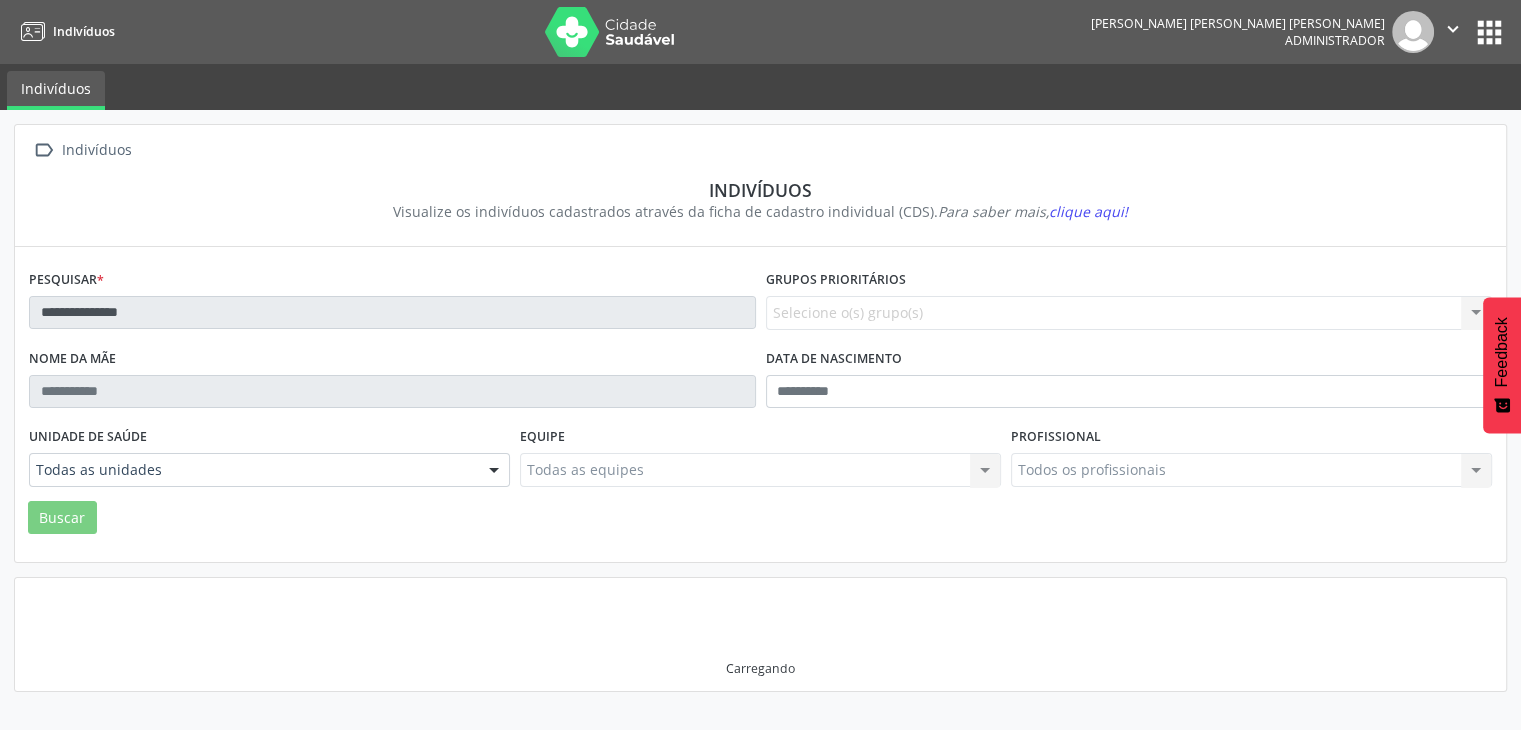 scroll, scrollTop: 0, scrollLeft: 0, axis: both 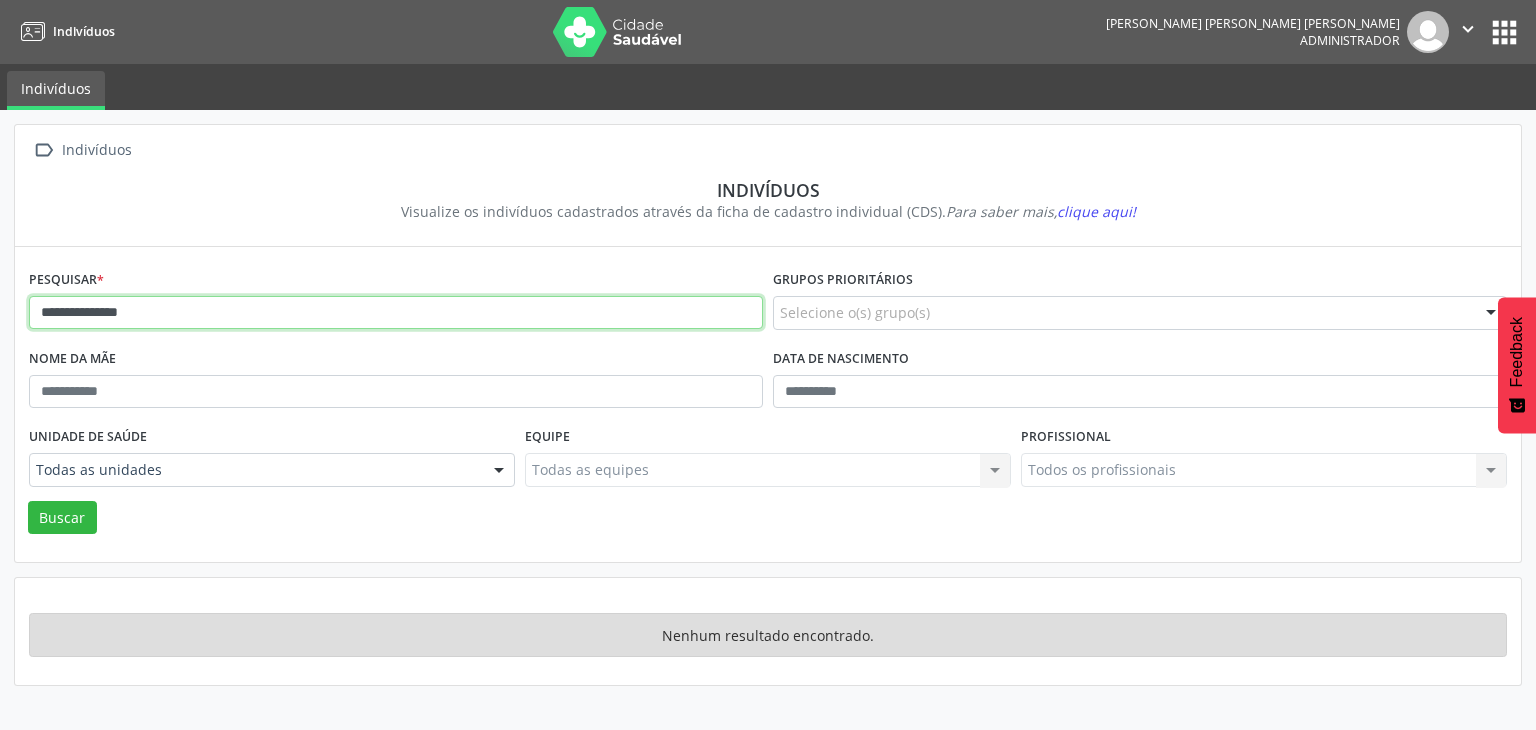 click on "**********" at bounding box center (396, 313) 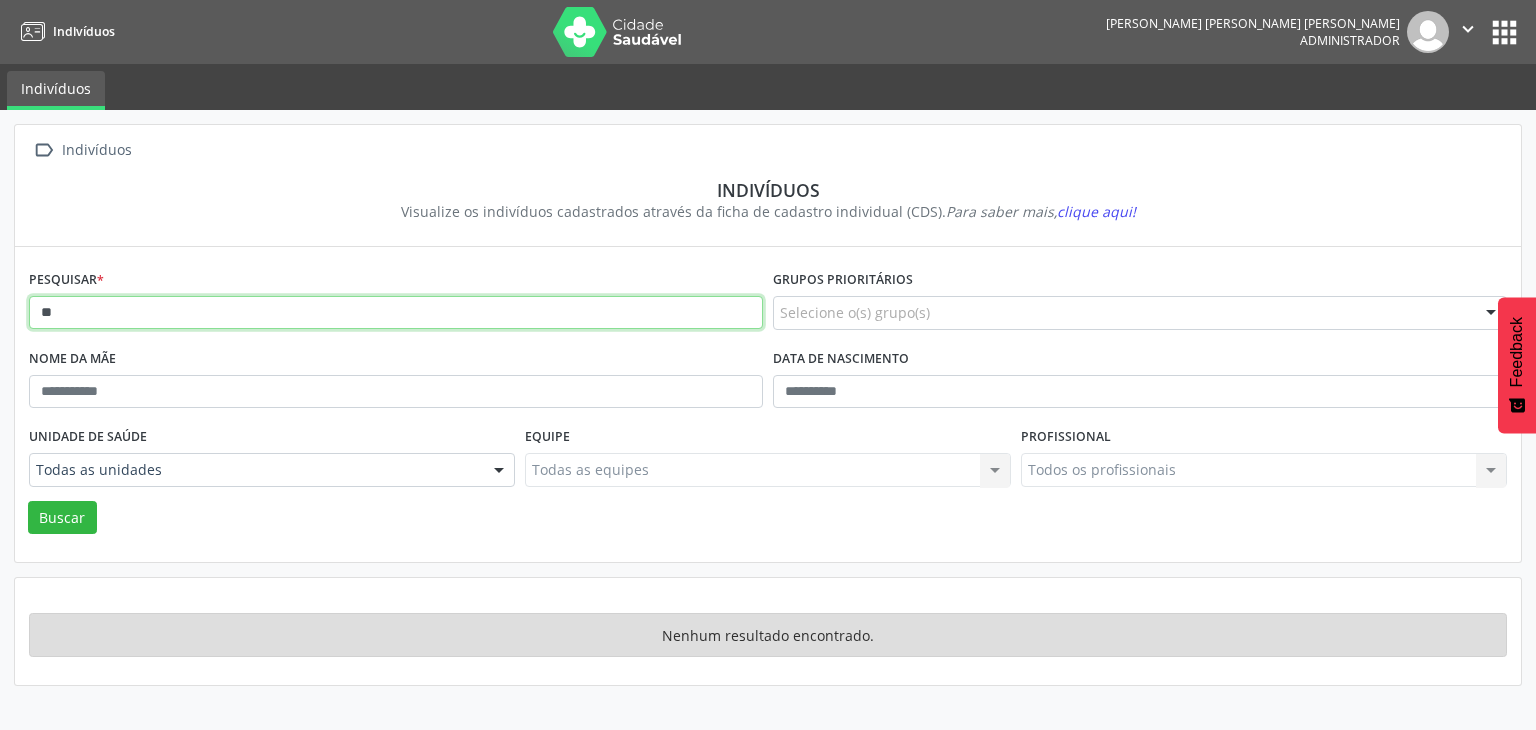 type on "*" 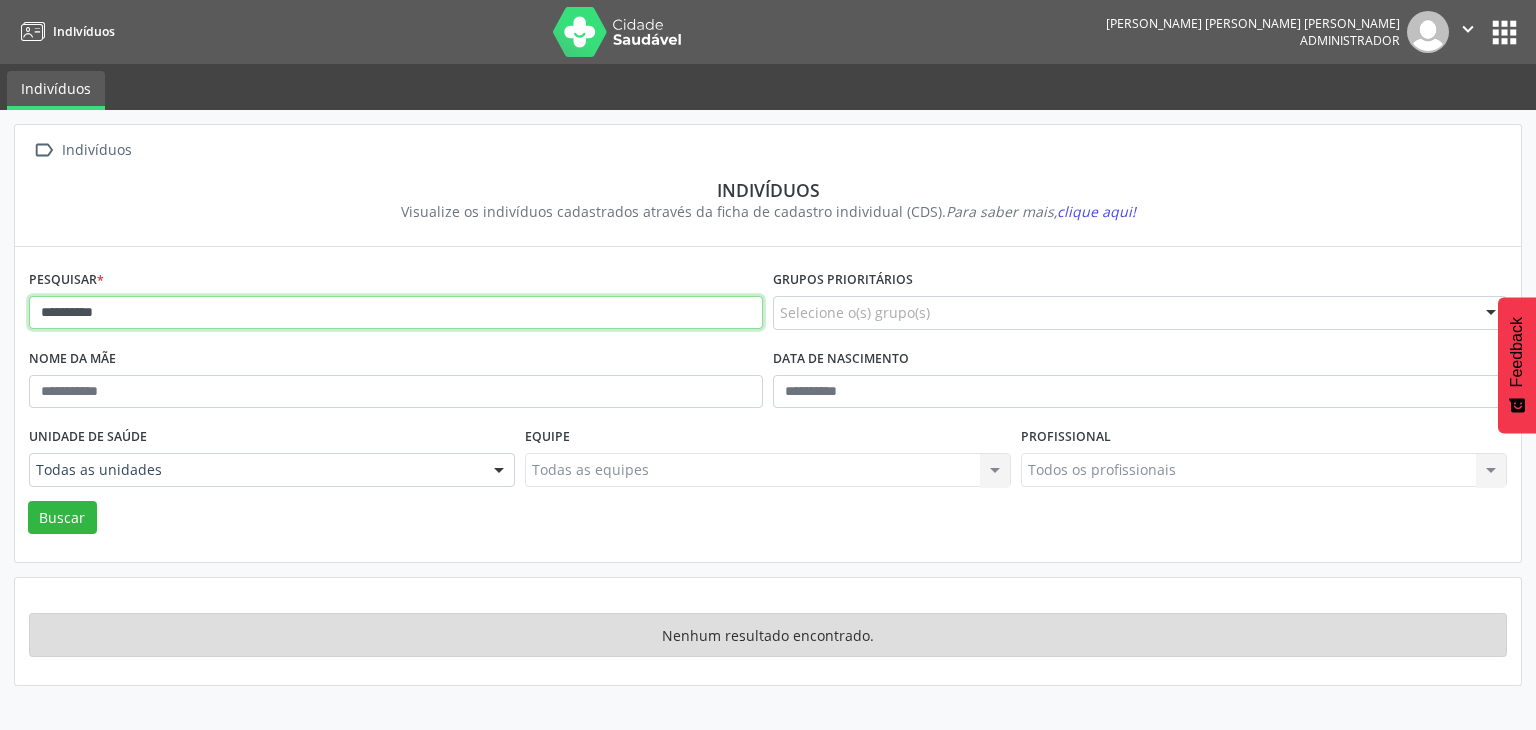 type on "*********" 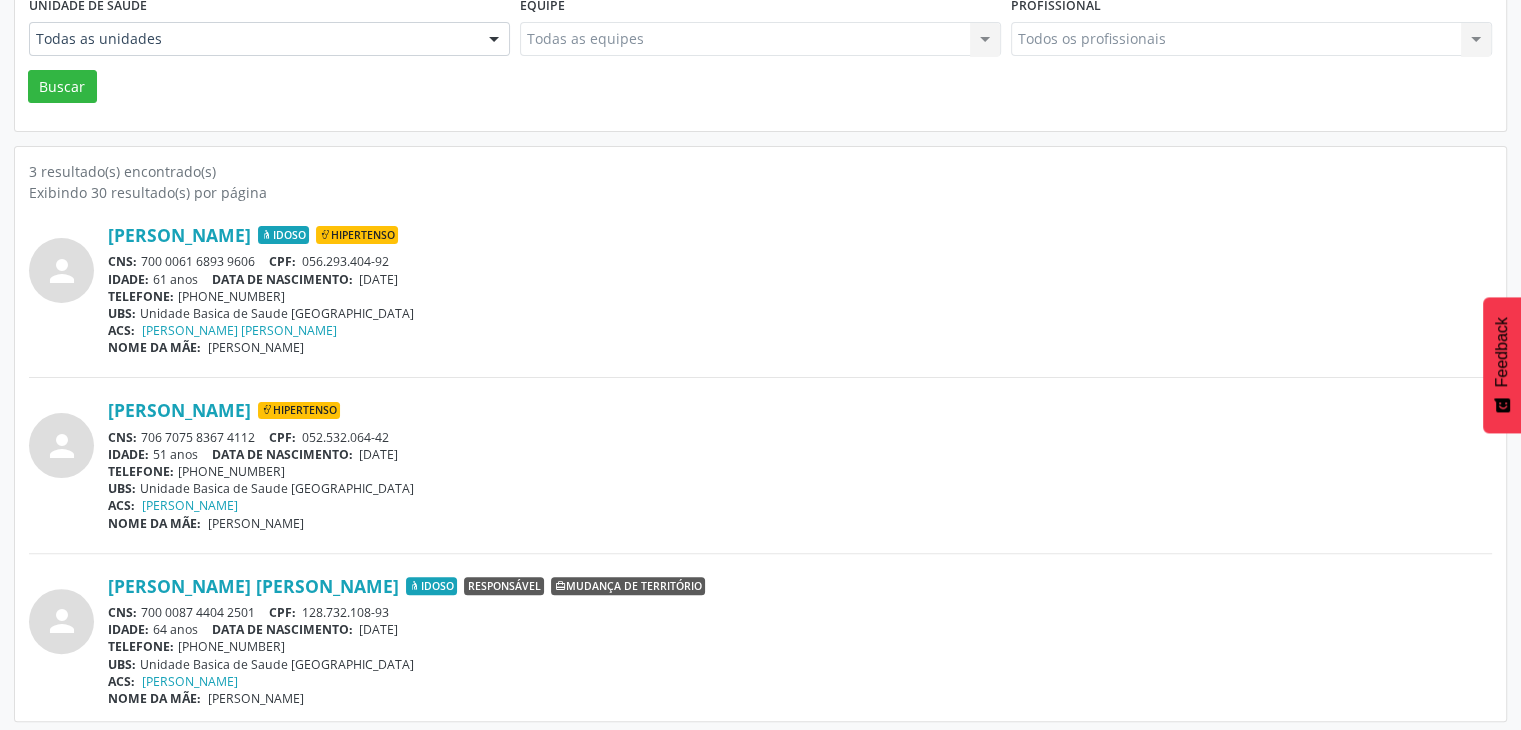 scroll, scrollTop: 435, scrollLeft: 0, axis: vertical 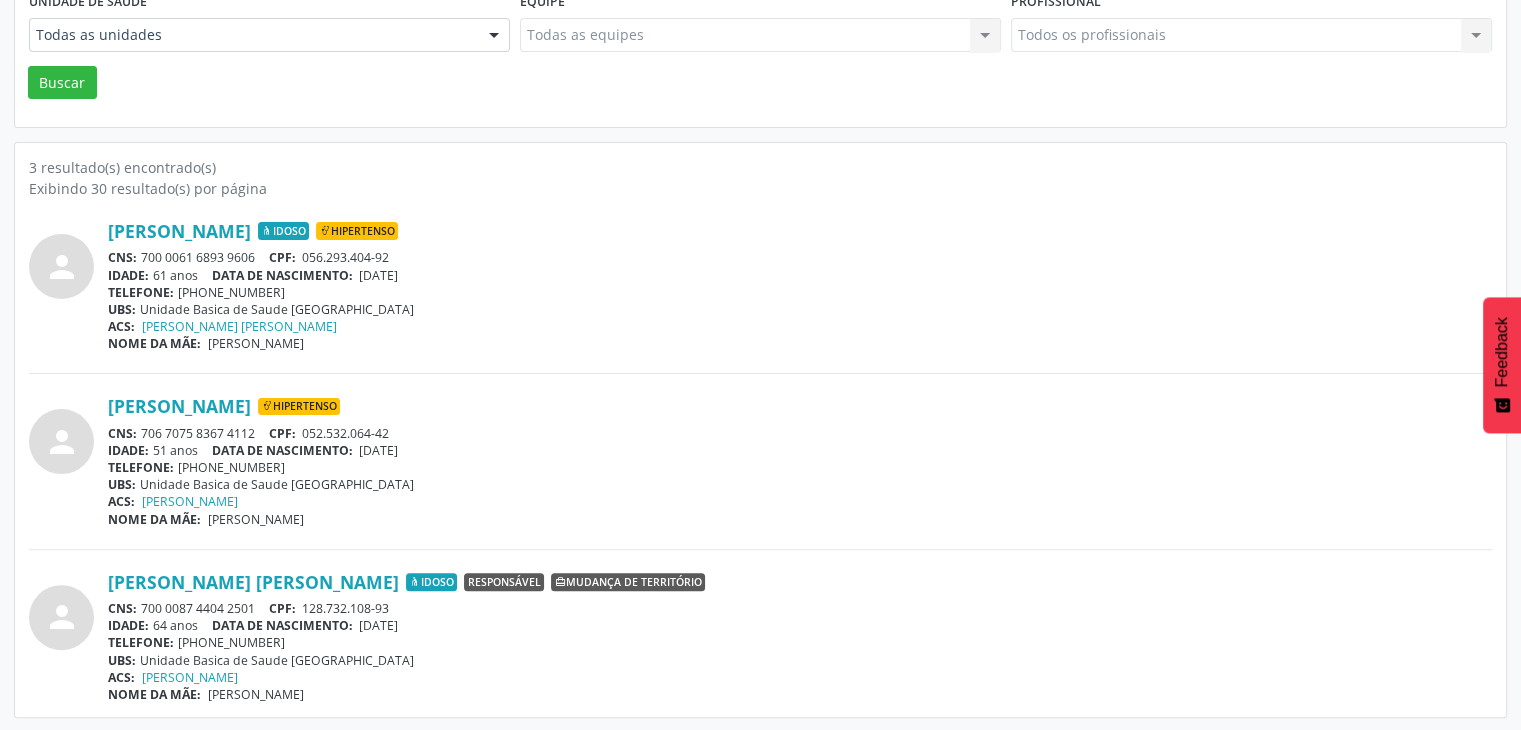 drag, startPoint x: 144, startPoint y: 253, endPoint x: 267, endPoint y: 249, distance: 123.065025 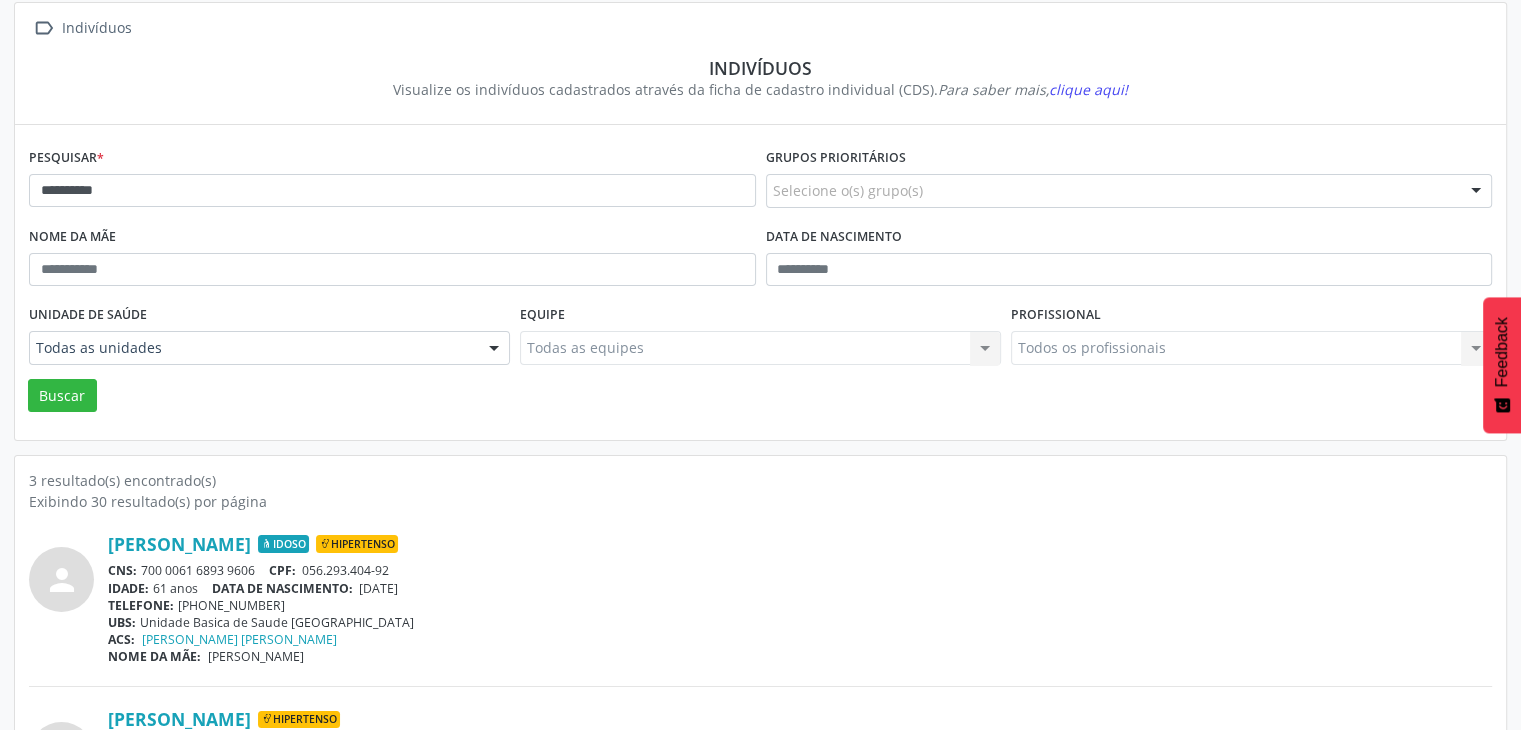 scroll, scrollTop: 35, scrollLeft: 0, axis: vertical 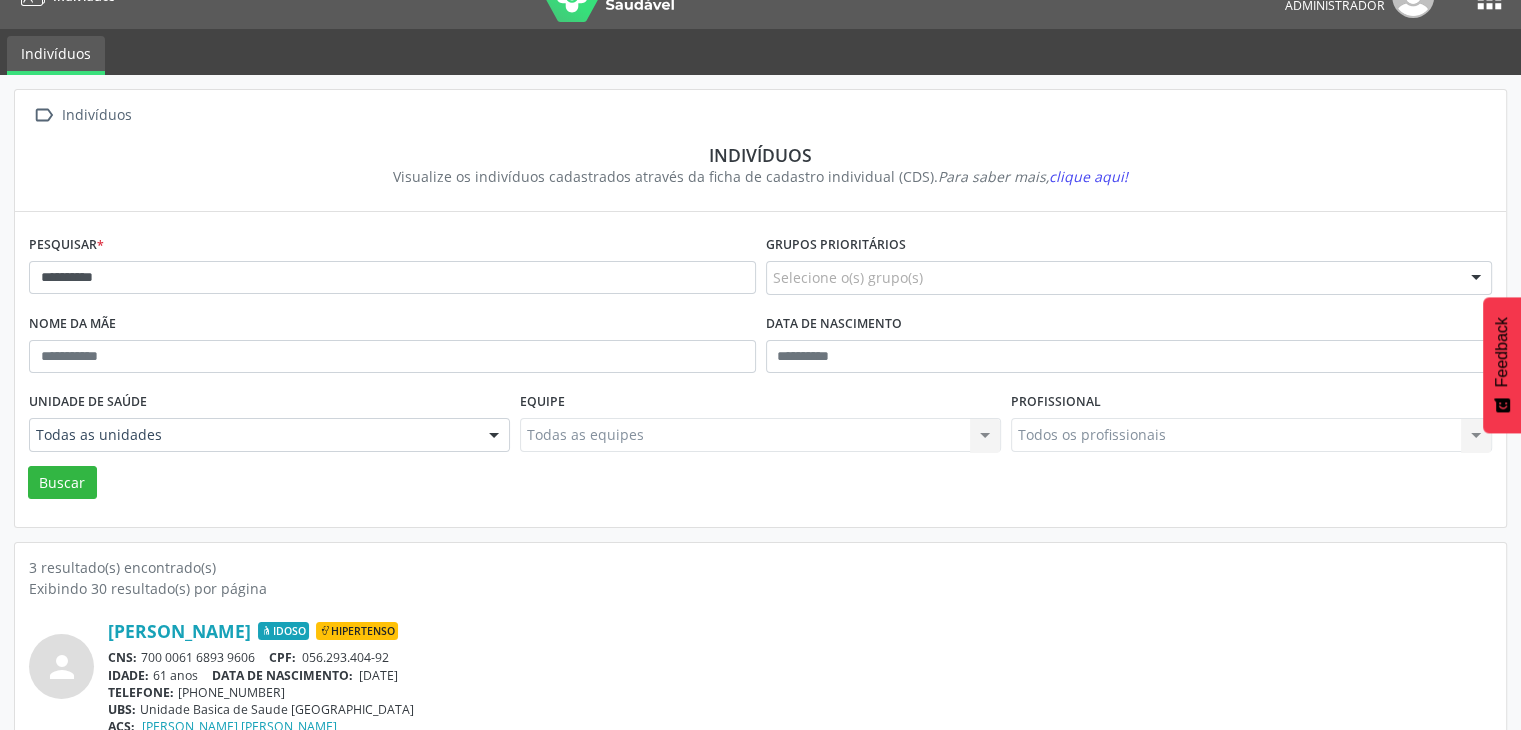 click on "Pesquisar
*
*********" at bounding box center [392, 269] 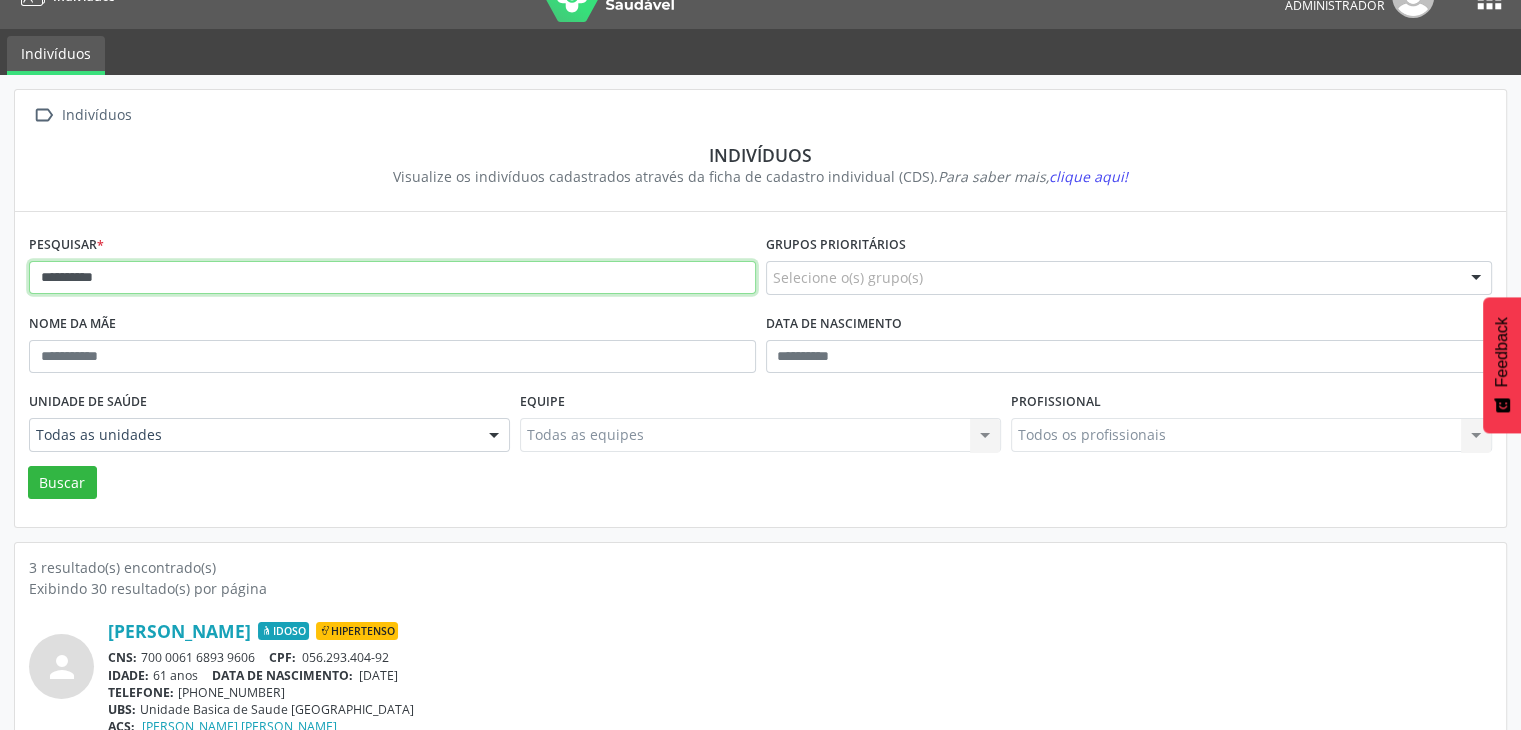 click on "*********" at bounding box center [392, 278] 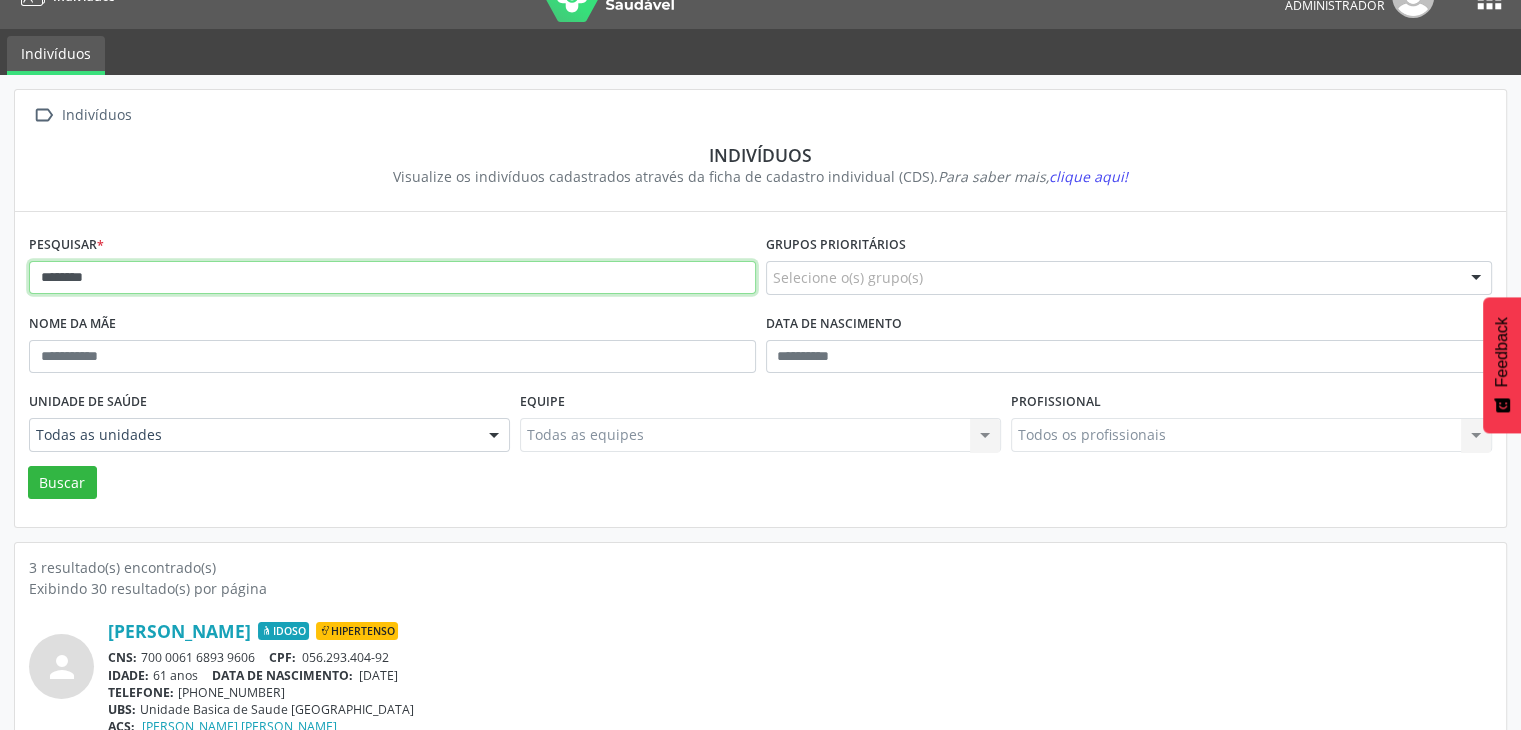 type on "*******" 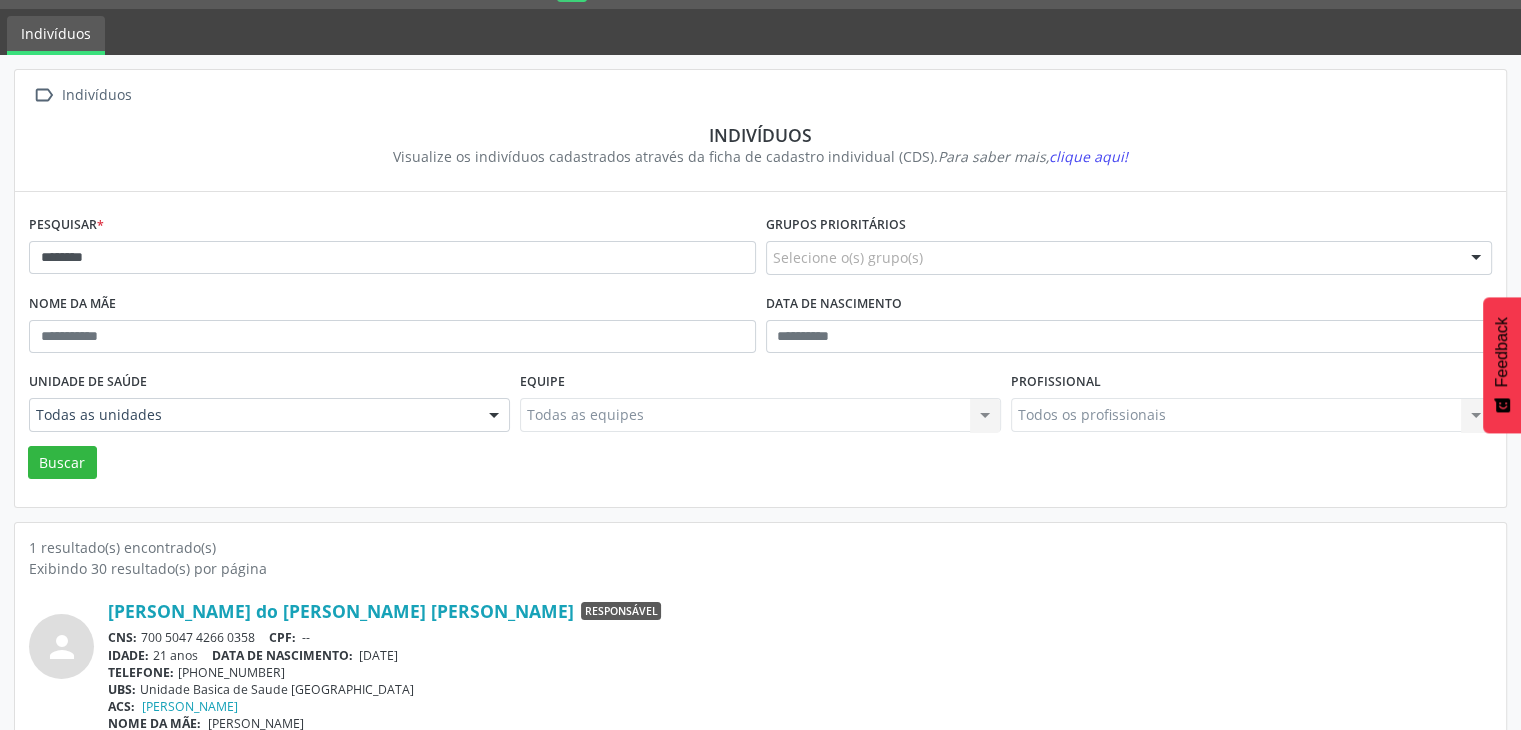 scroll, scrollTop: 84, scrollLeft: 0, axis: vertical 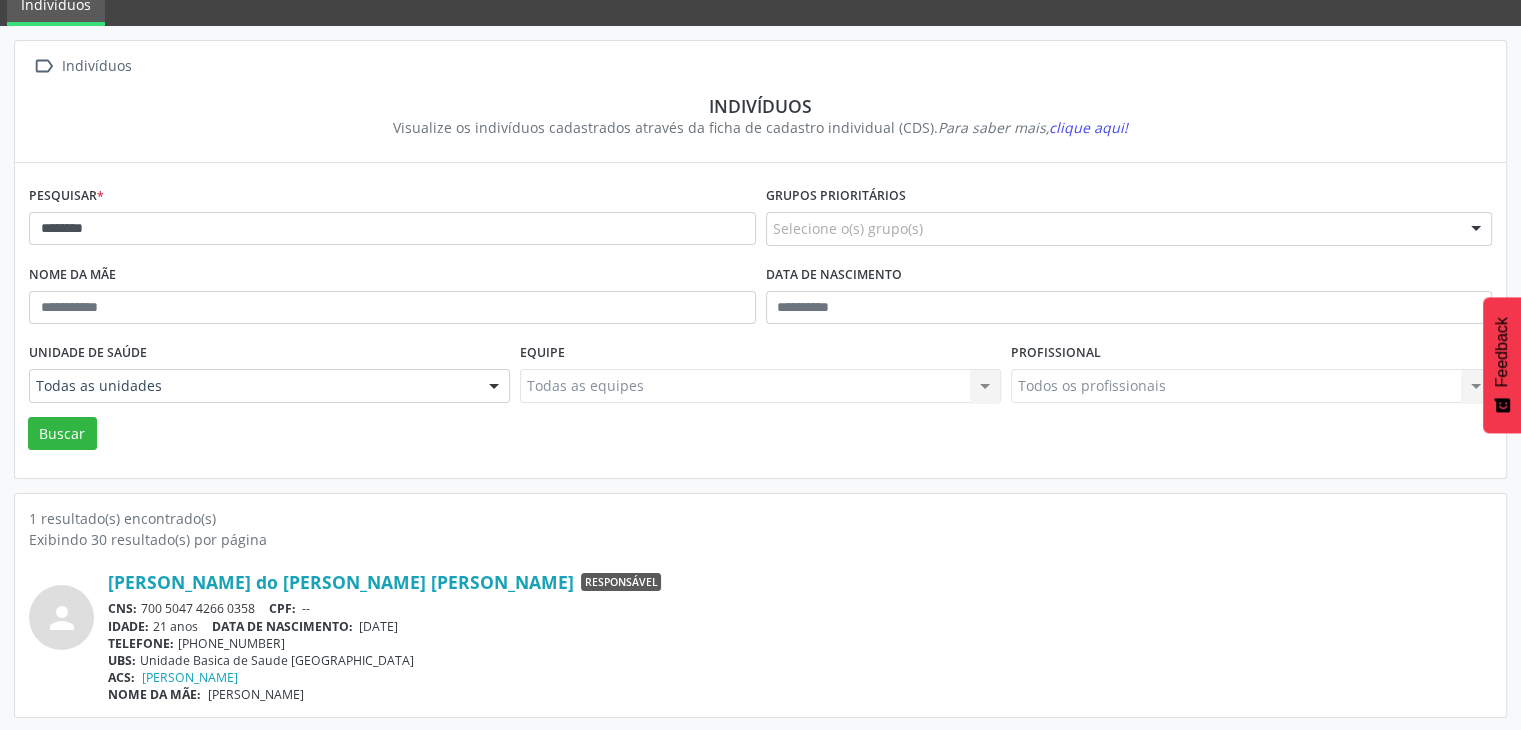 drag, startPoint x: 142, startPoint y: 607, endPoint x: 258, endPoint y: 605, distance: 116.01724 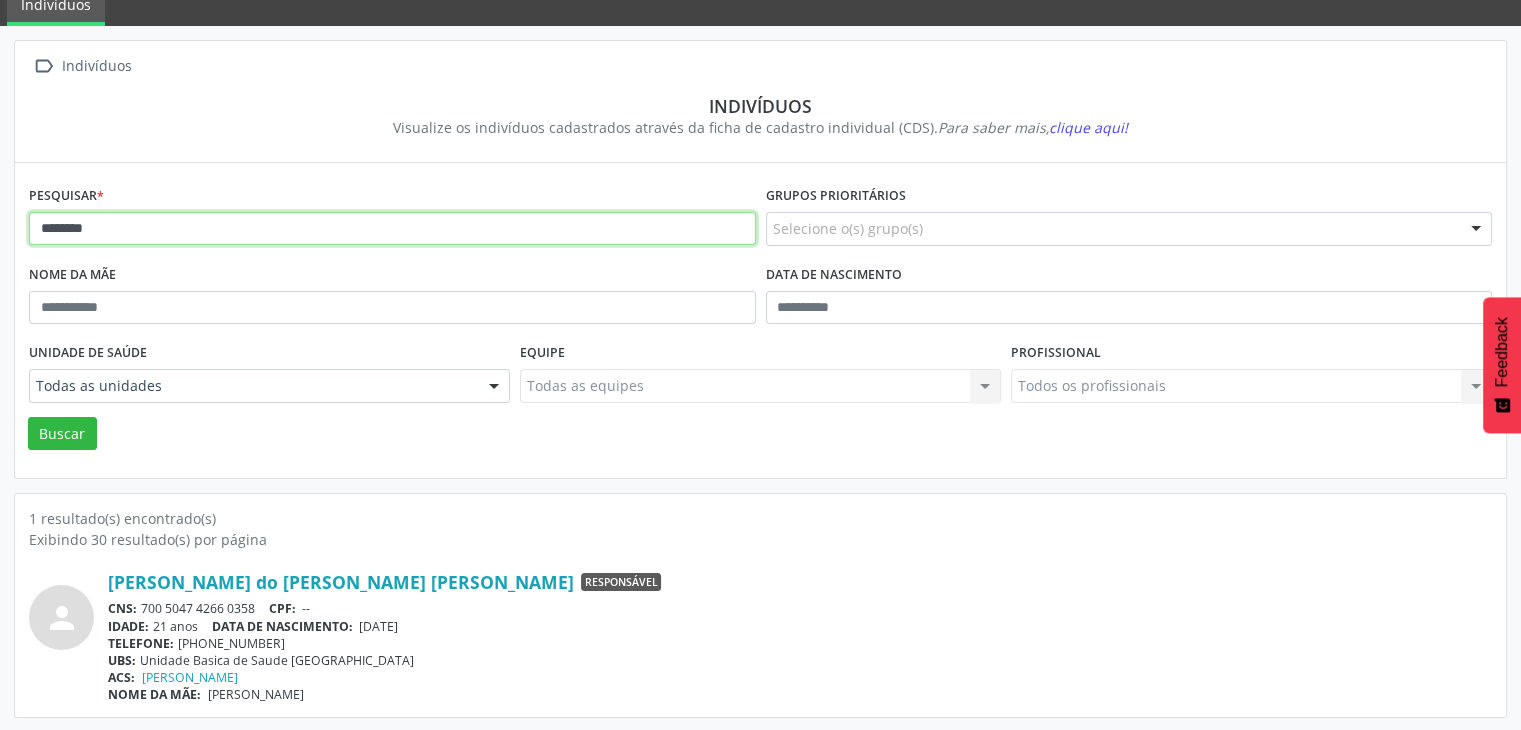click on "*******" at bounding box center [392, 229] 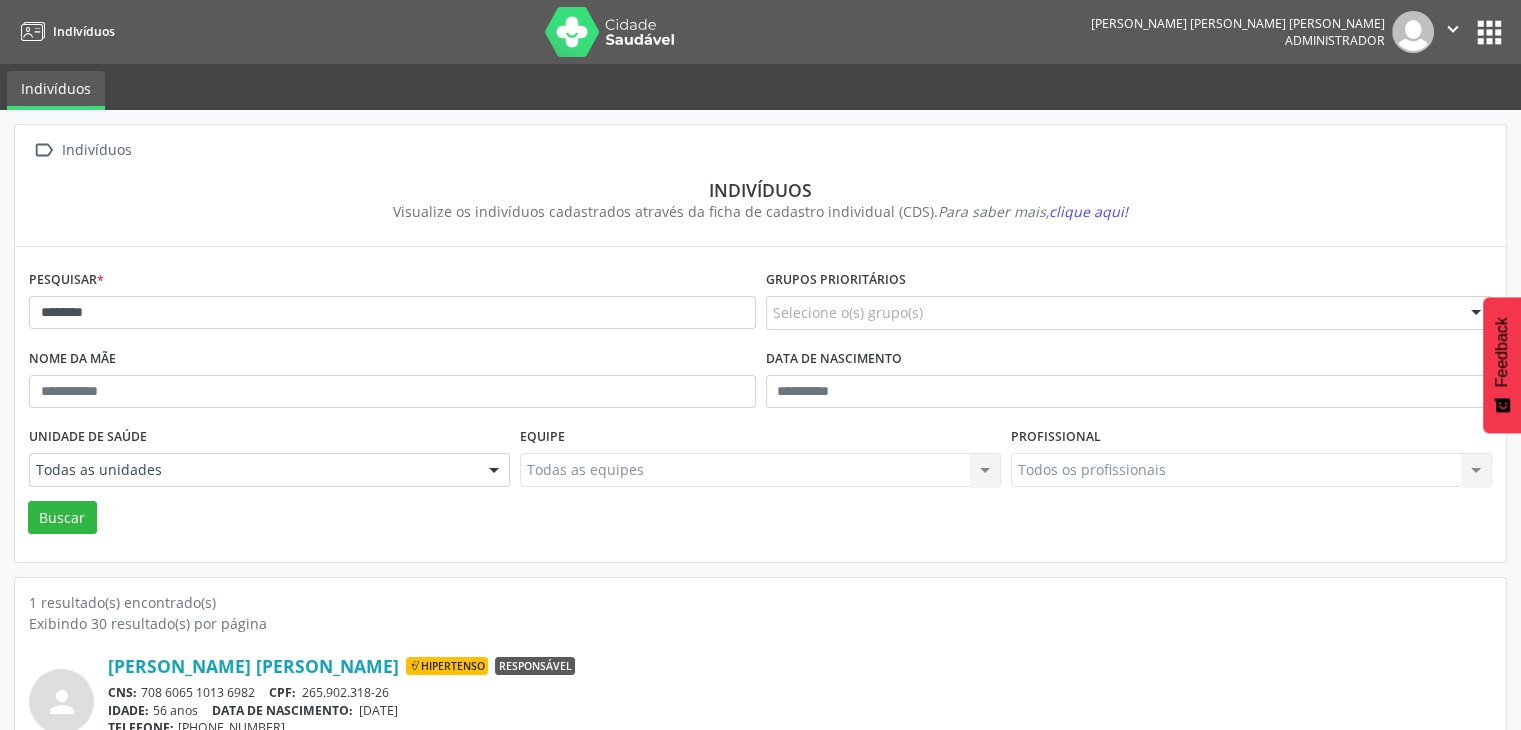 scroll, scrollTop: 84, scrollLeft: 0, axis: vertical 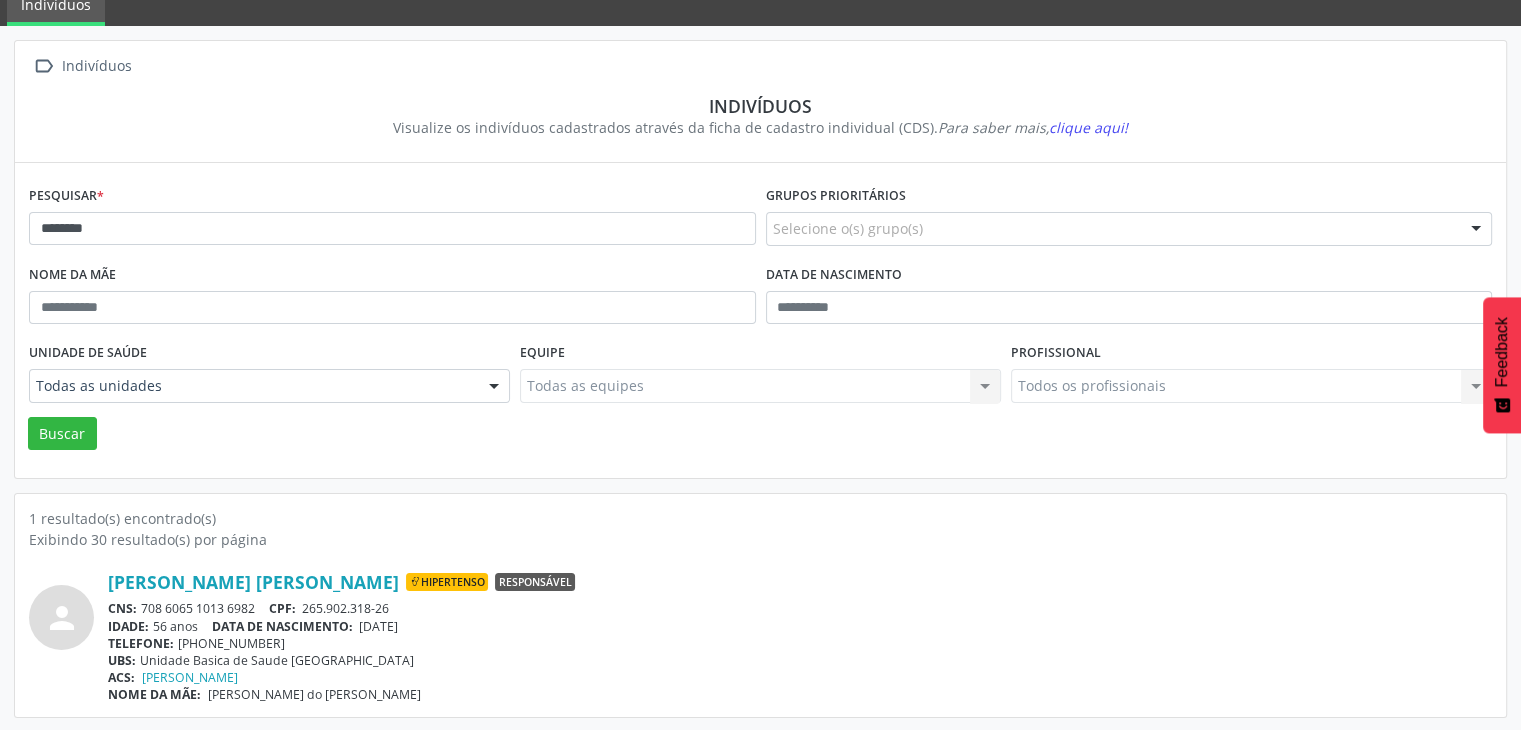 drag, startPoint x: 144, startPoint y: 609, endPoint x: 256, endPoint y: 605, distance: 112.0714 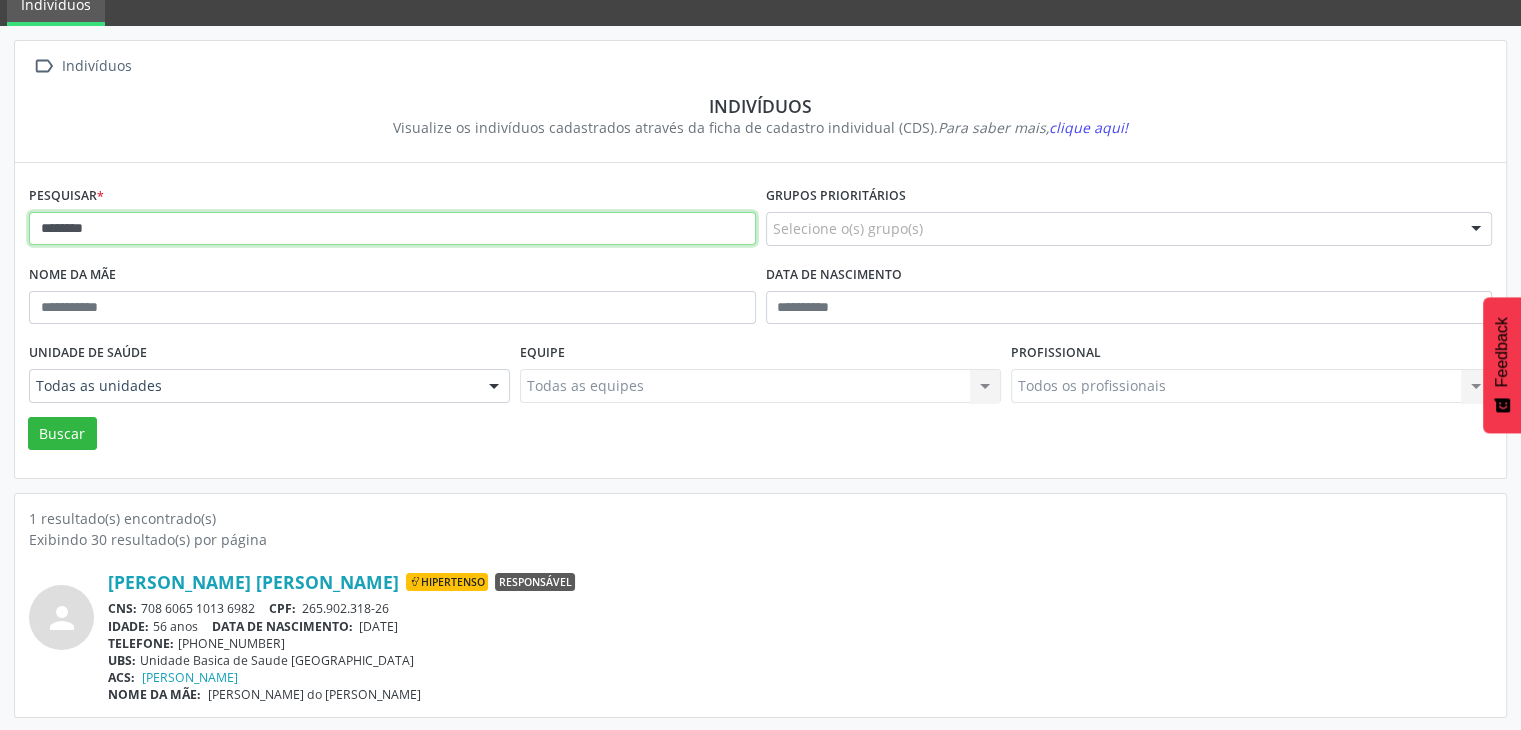 click on "*******" at bounding box center (392, 229) 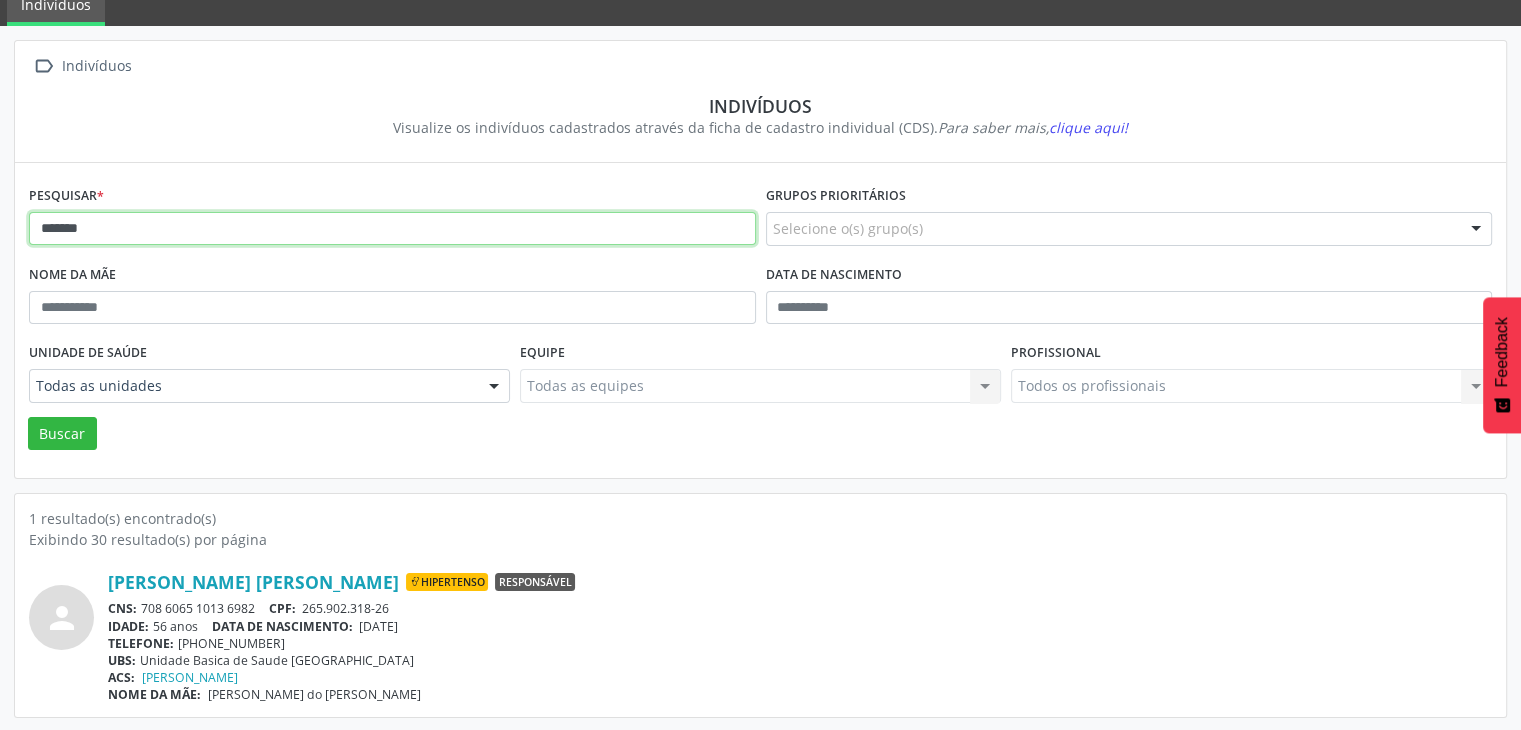 type on "*******" 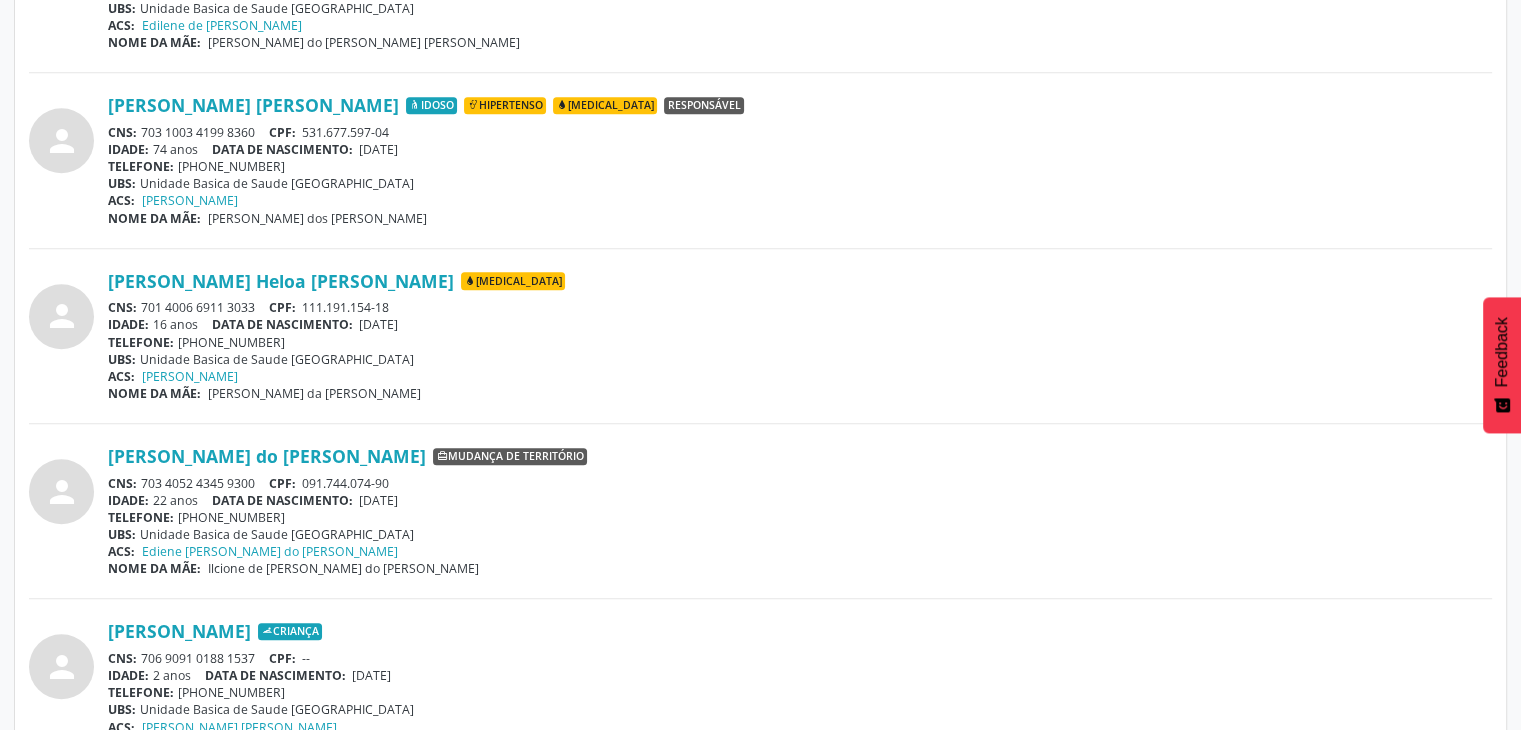 scroll, scrollTop: 1800, scrollLeft: 0, axis: vertical 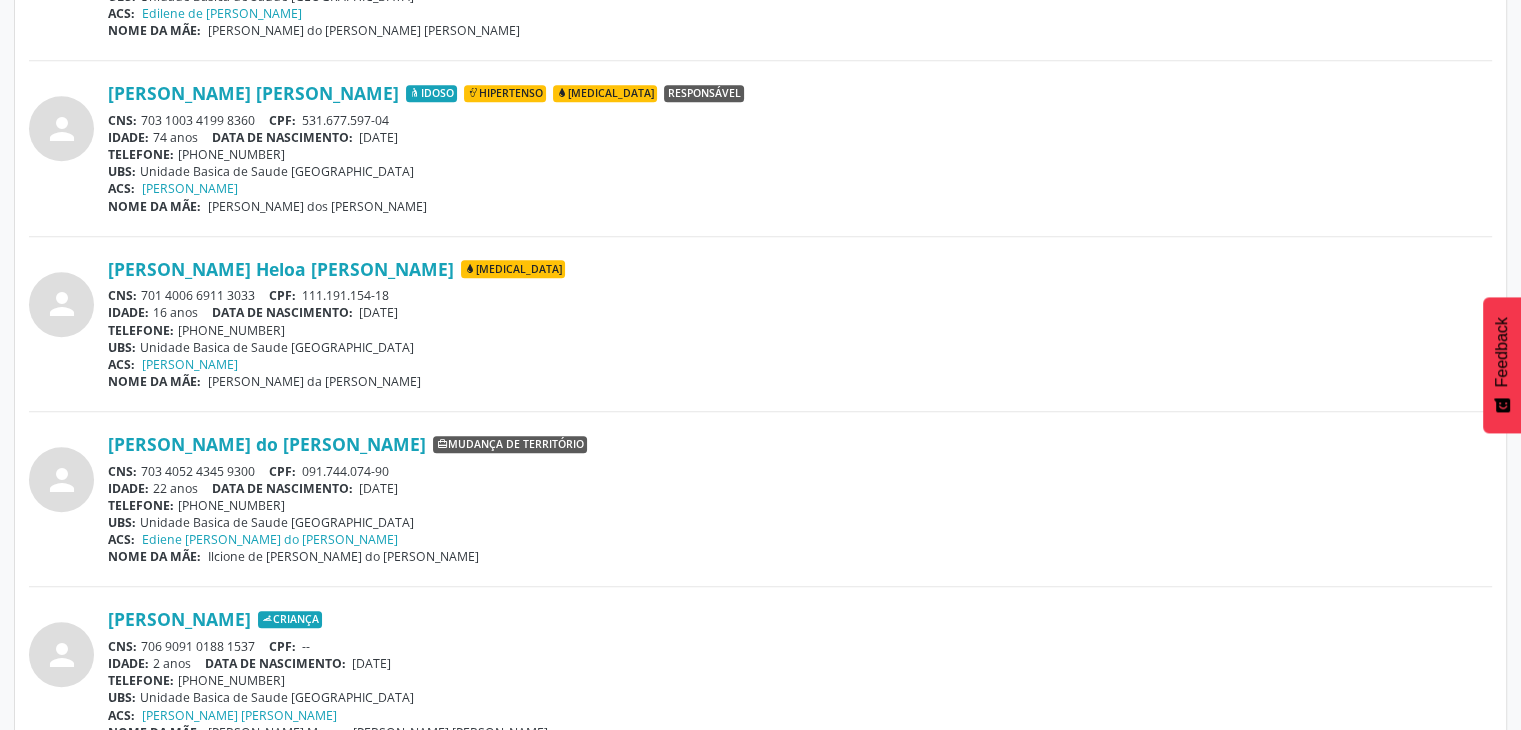 drag, startPoint x: 140, startPoint y: 113, endPoint x: 260, endPoint y: 108, distance: 120.10412 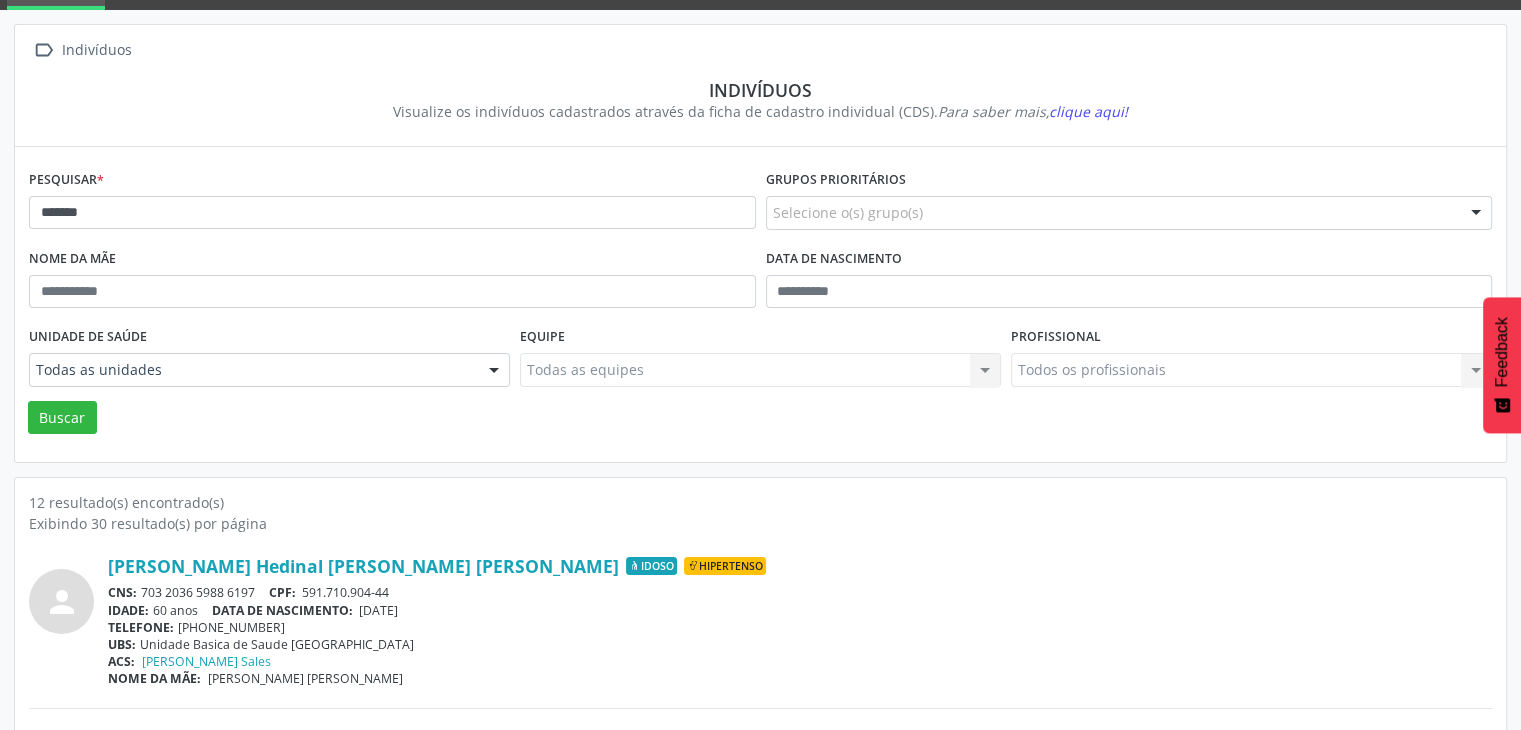 scroll, scrollTop: 0, scrollLeft: 0, axis: both 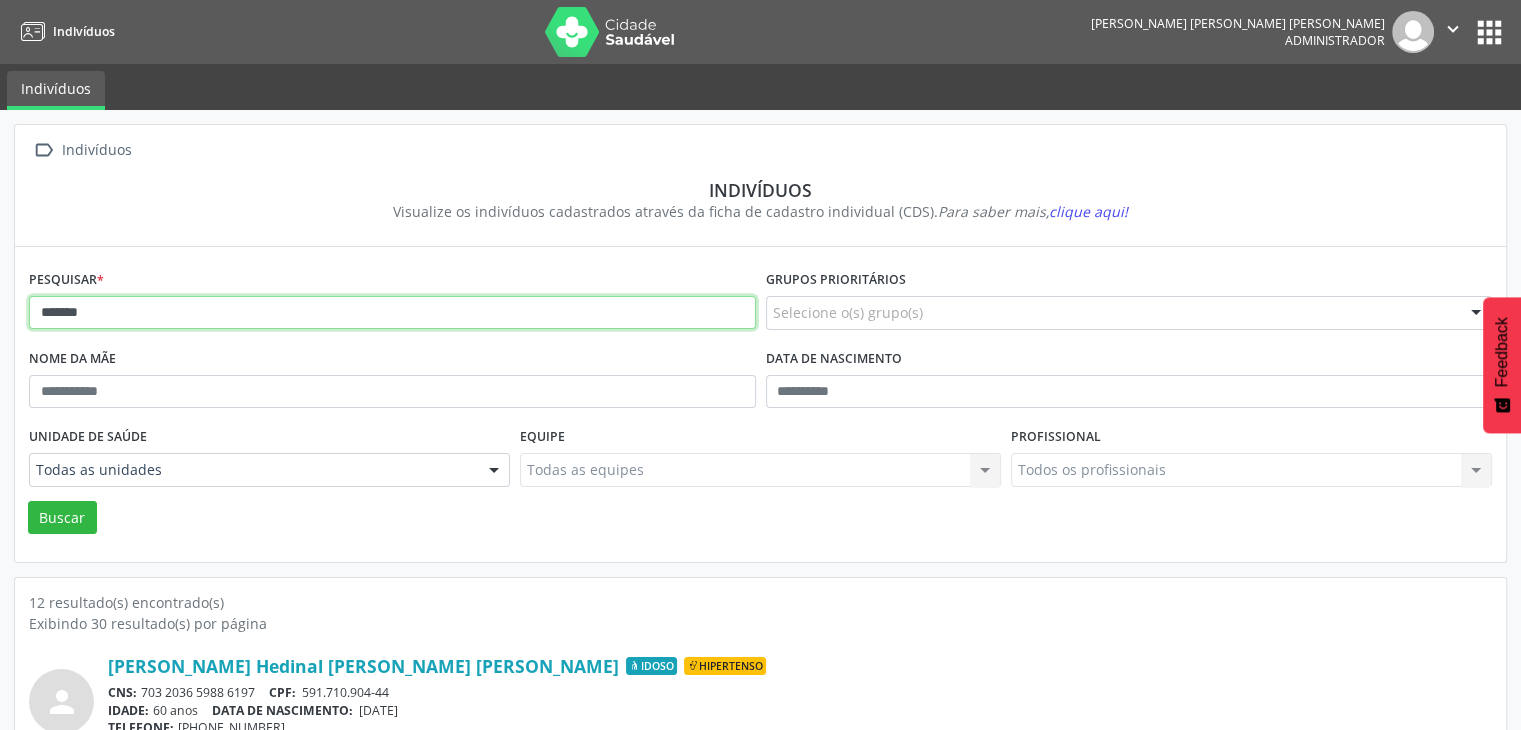 click on "*******" at bounding box center [392, 313] 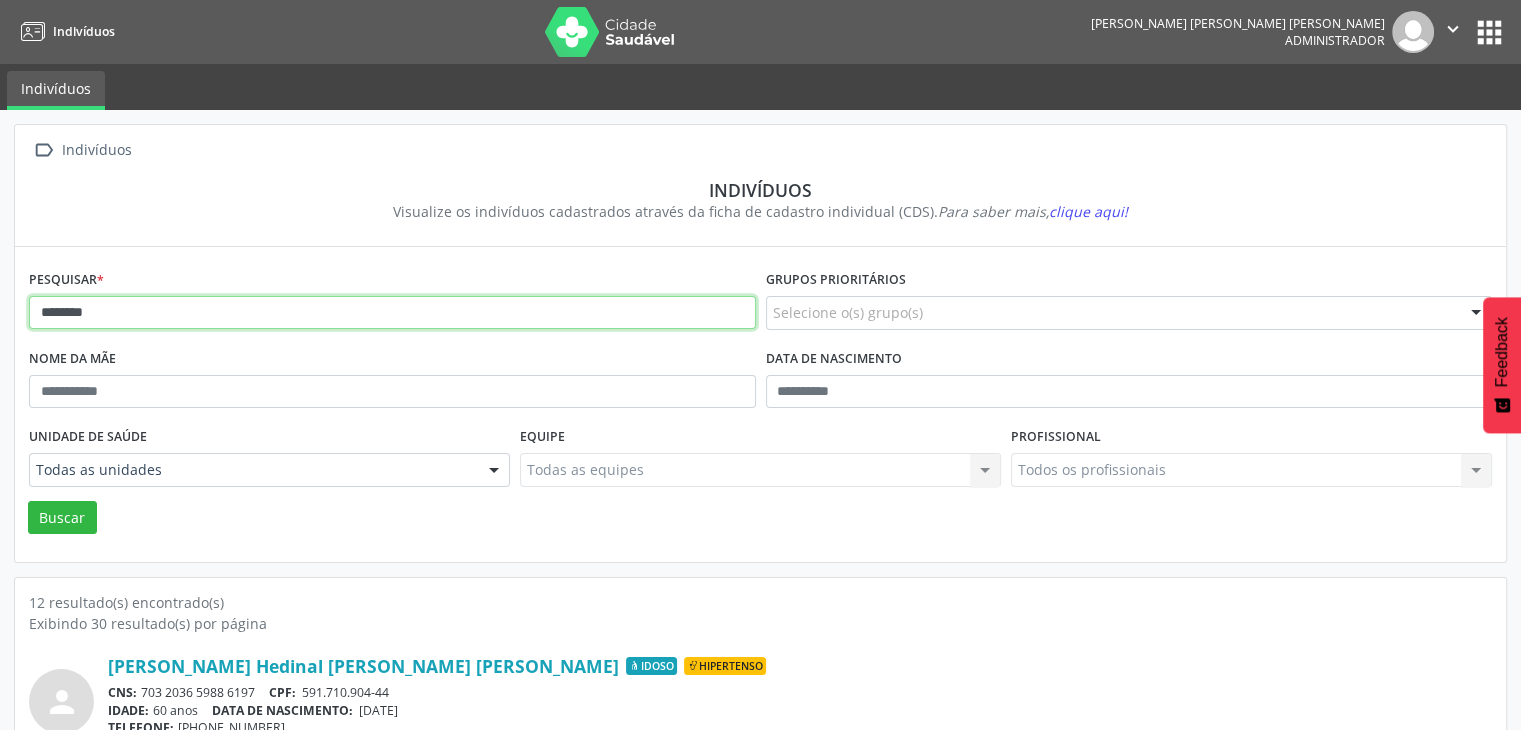 click on "Buscar" at bounding box center (62, 518) 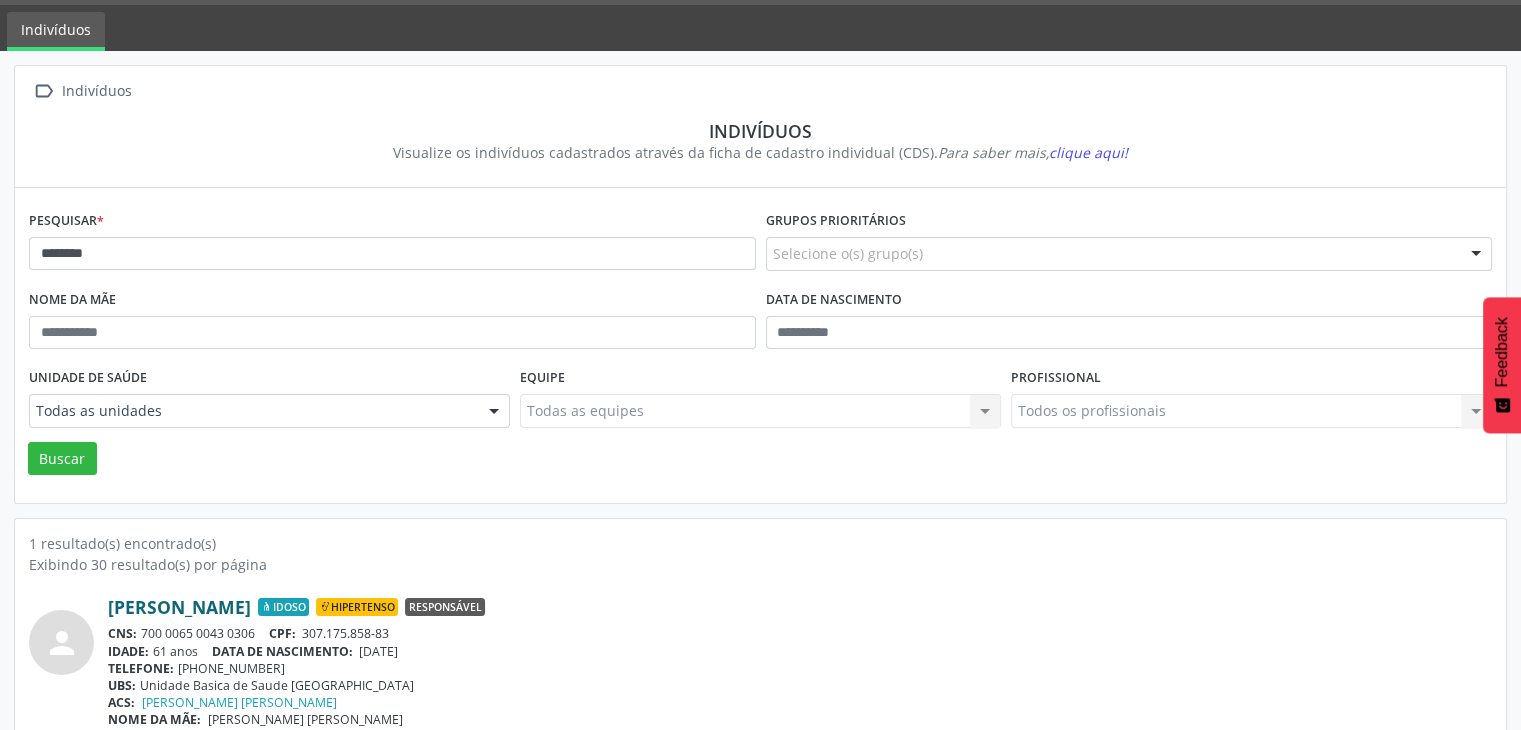 scroll, scrollTop: 84, scrollLeft: 0, axis: vertical 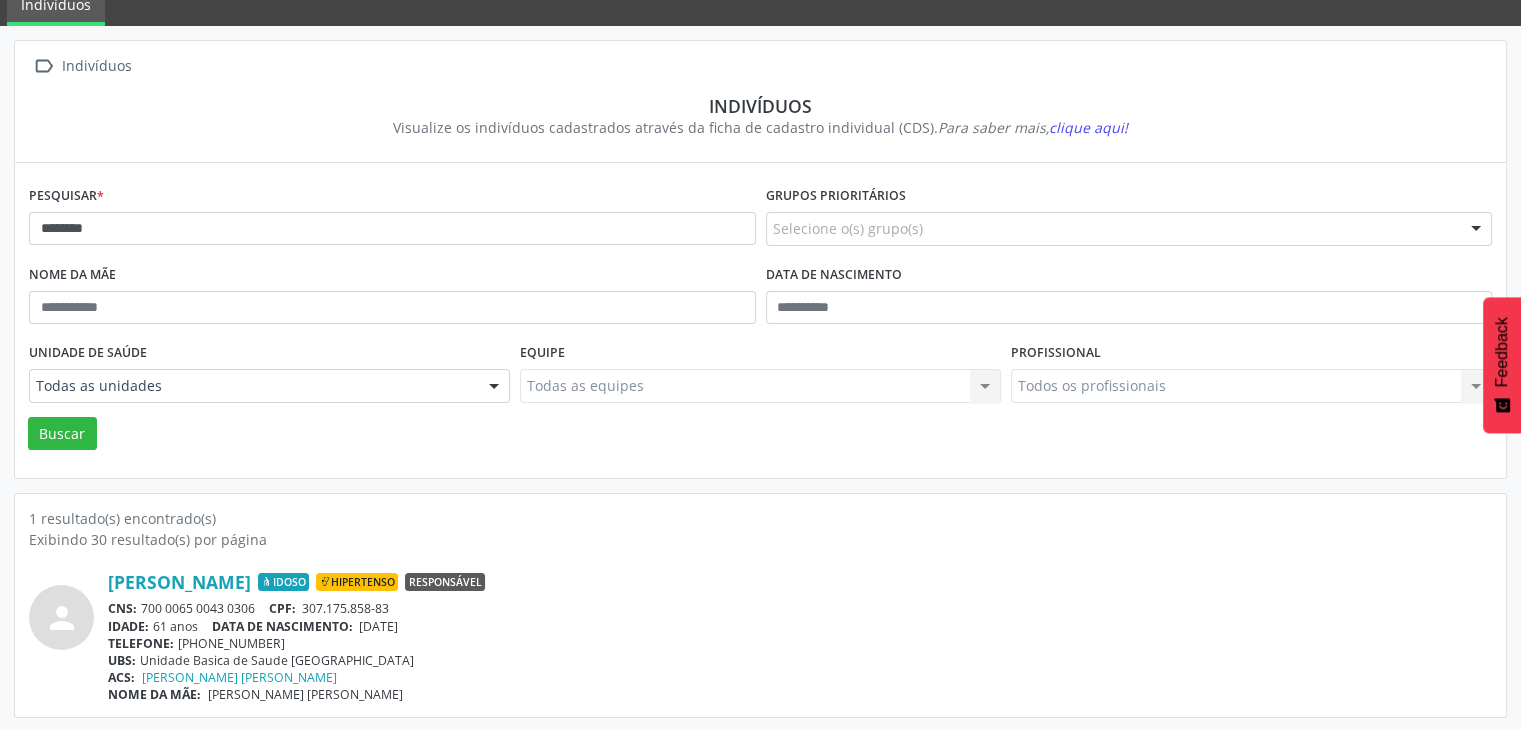 drag, startPoint x: 141, startPoint y: 600, endPoint x: 260, endPoint y: 602, distance: 119.01681 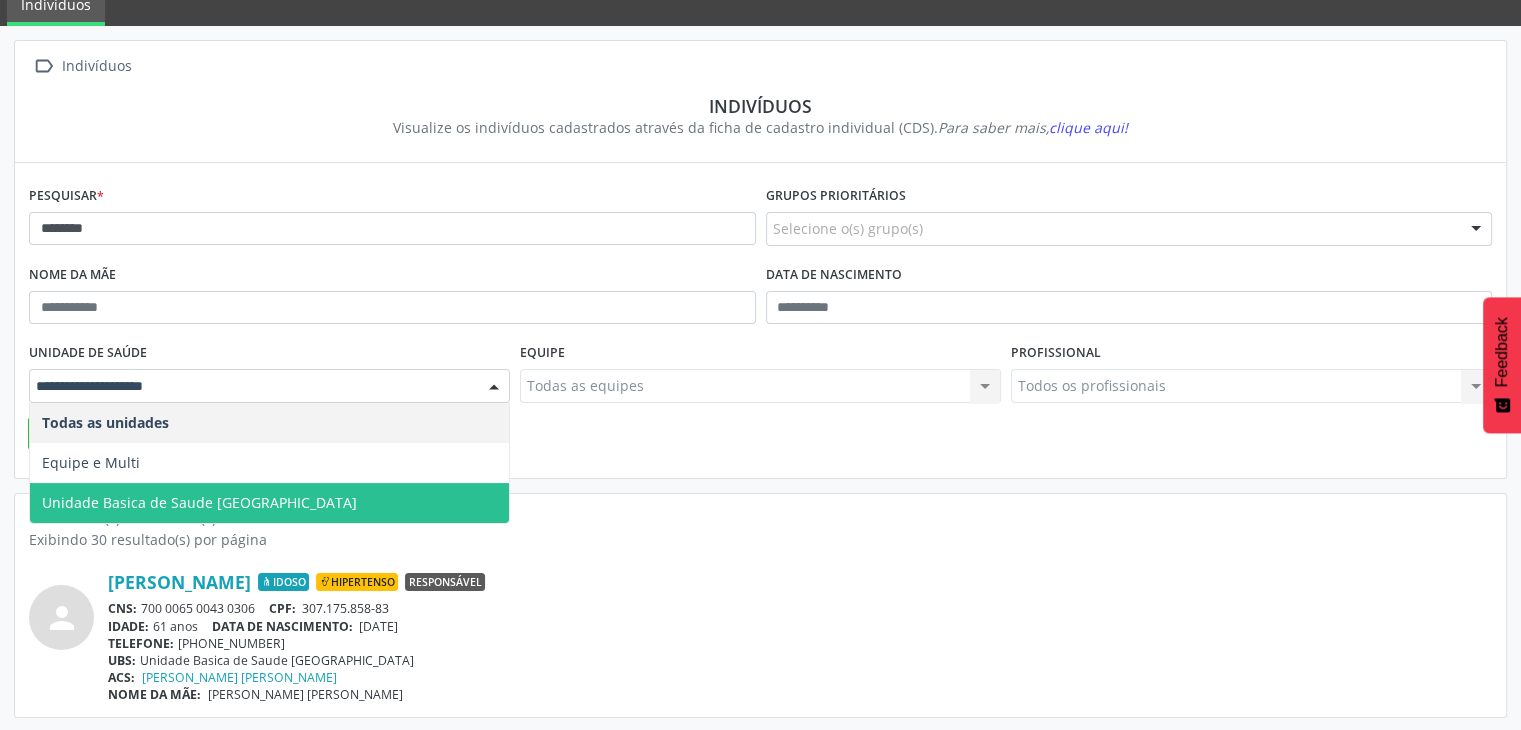 click on "CNS:
700 0065 0043 0306
CPF:    307.175.858-83" at bounding box center [800, 608] 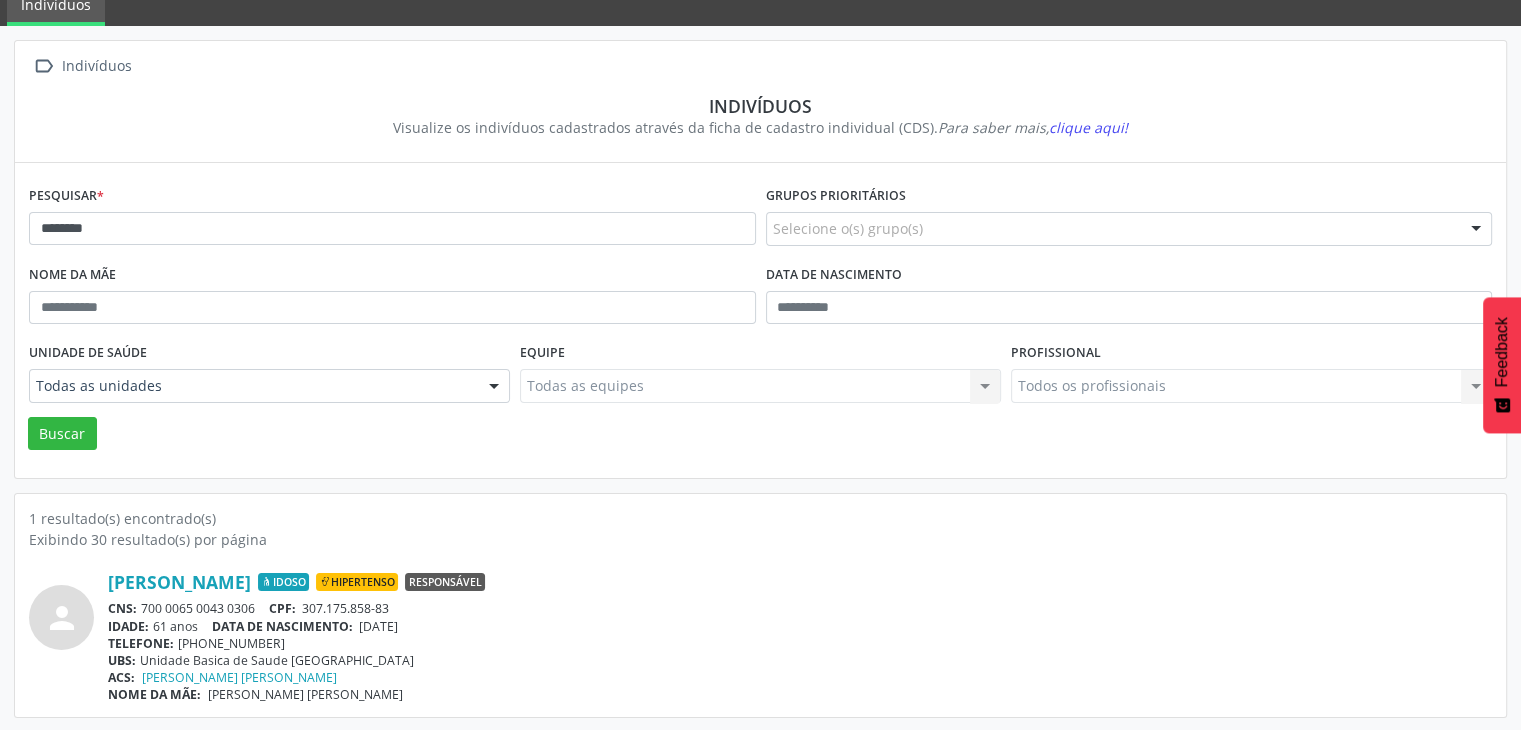 drag, startPoint x: 144, startPoint y: 605, endPoint x: 256, endPoint y: 601, distance: 112.0714 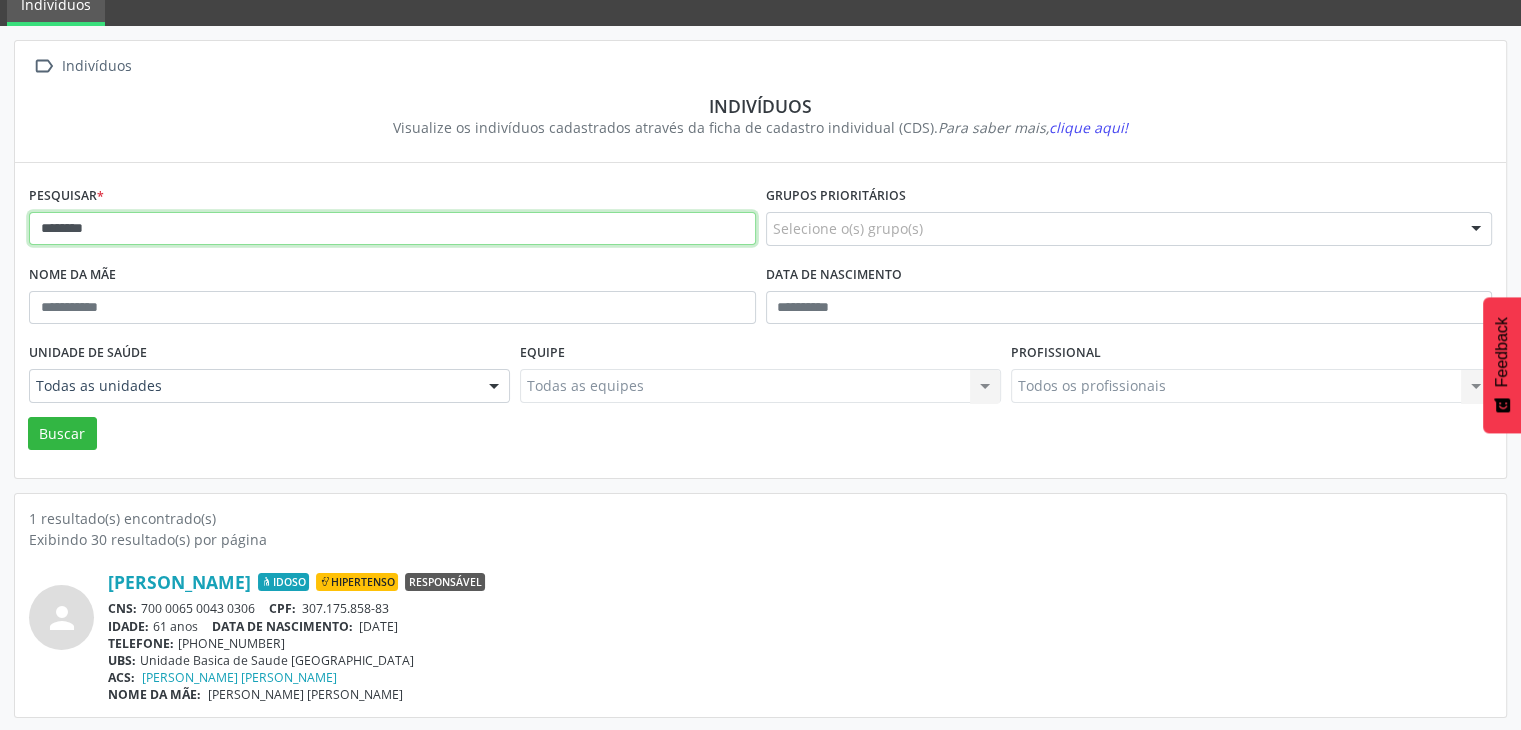 click on "*******" at bounding box center [392, 229] 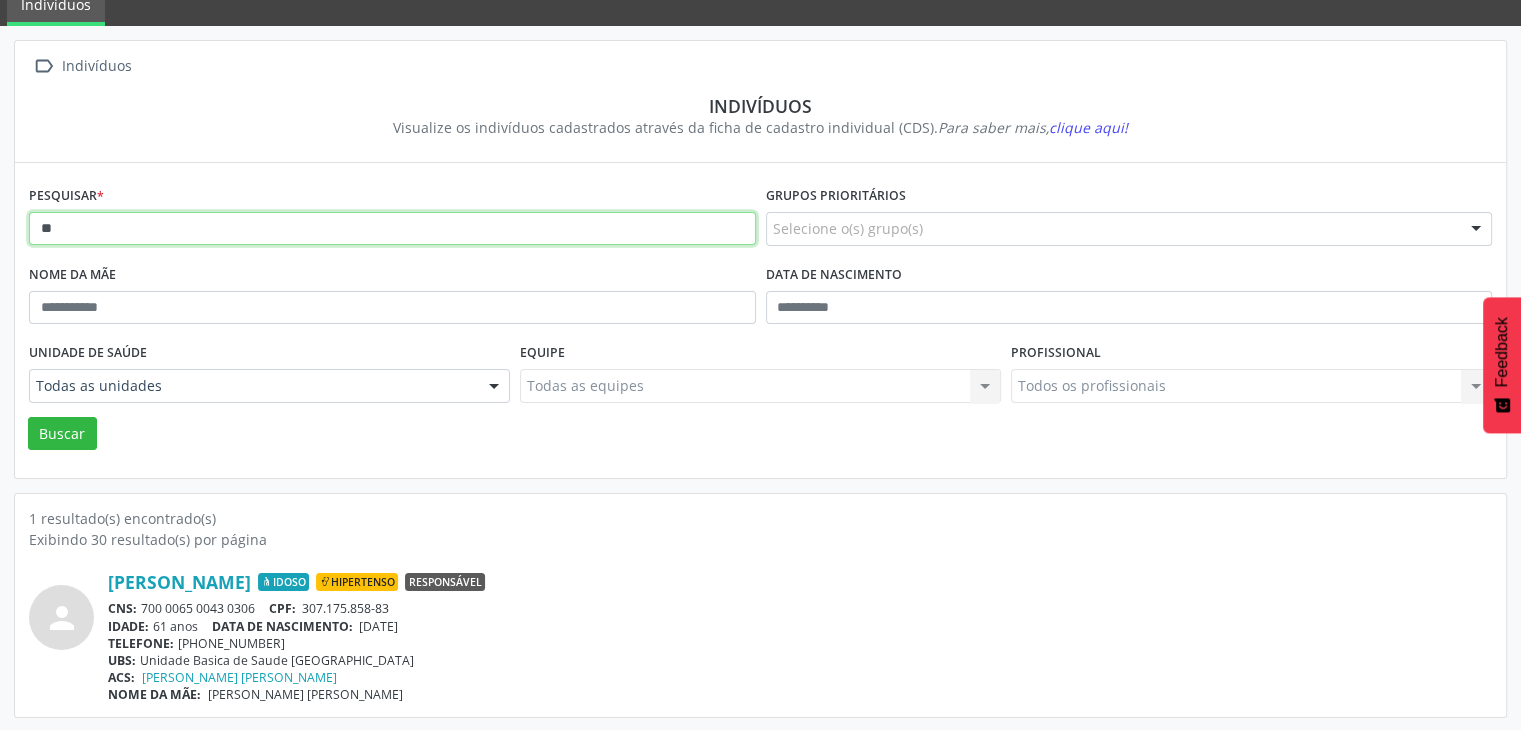 type on "*" 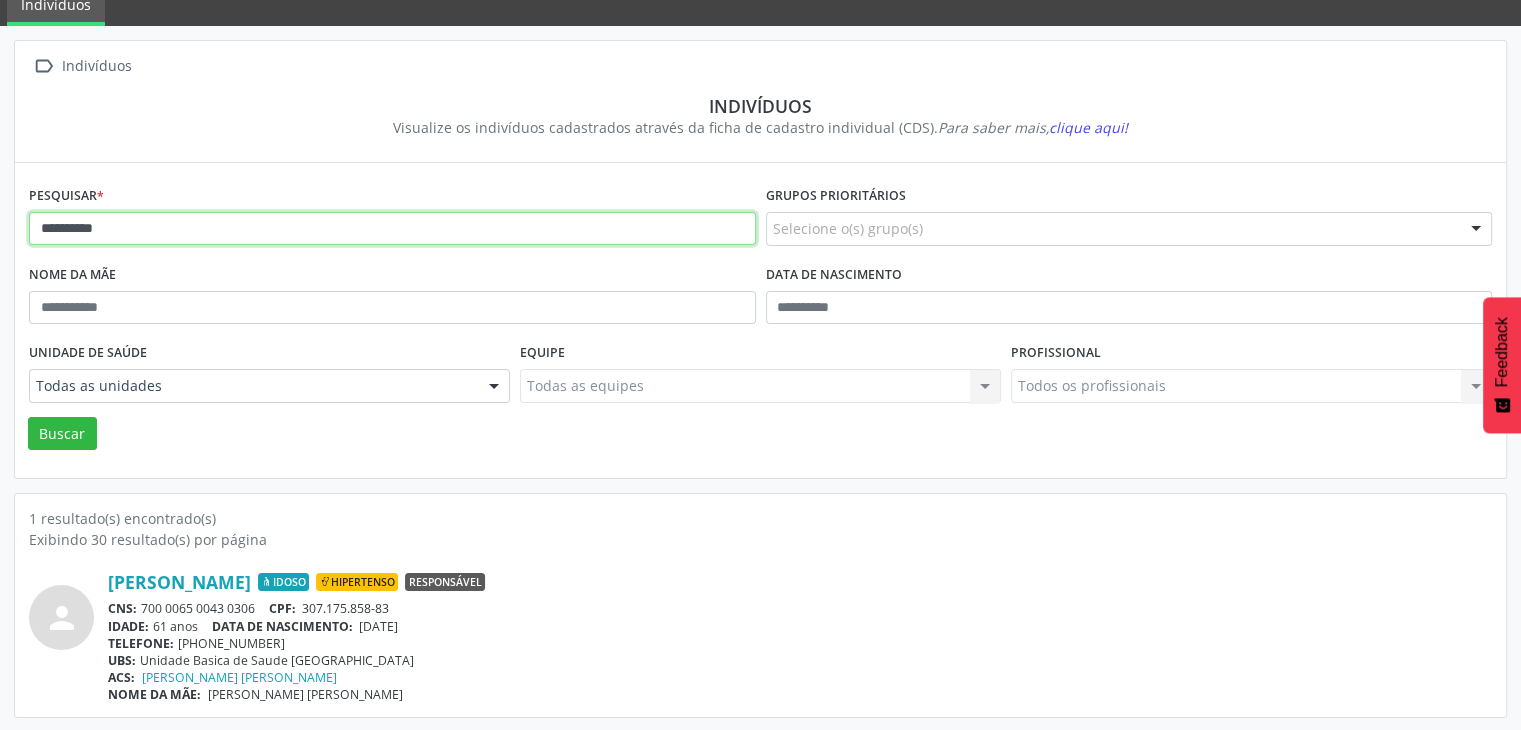 click on "Buscar" at bounding box center (62, 434) 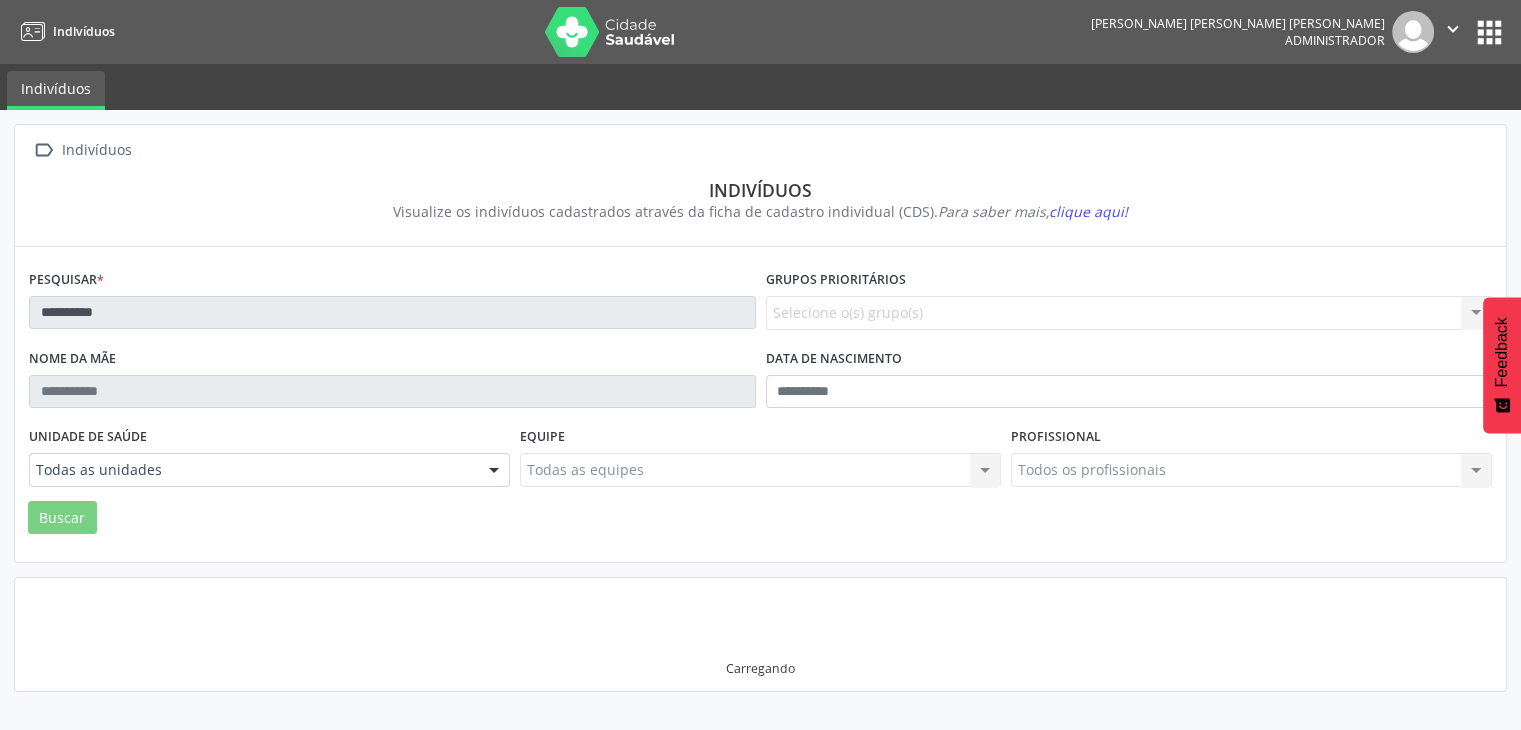 scroll, scrollTop: 0, scrollLeft: 0, axis: both 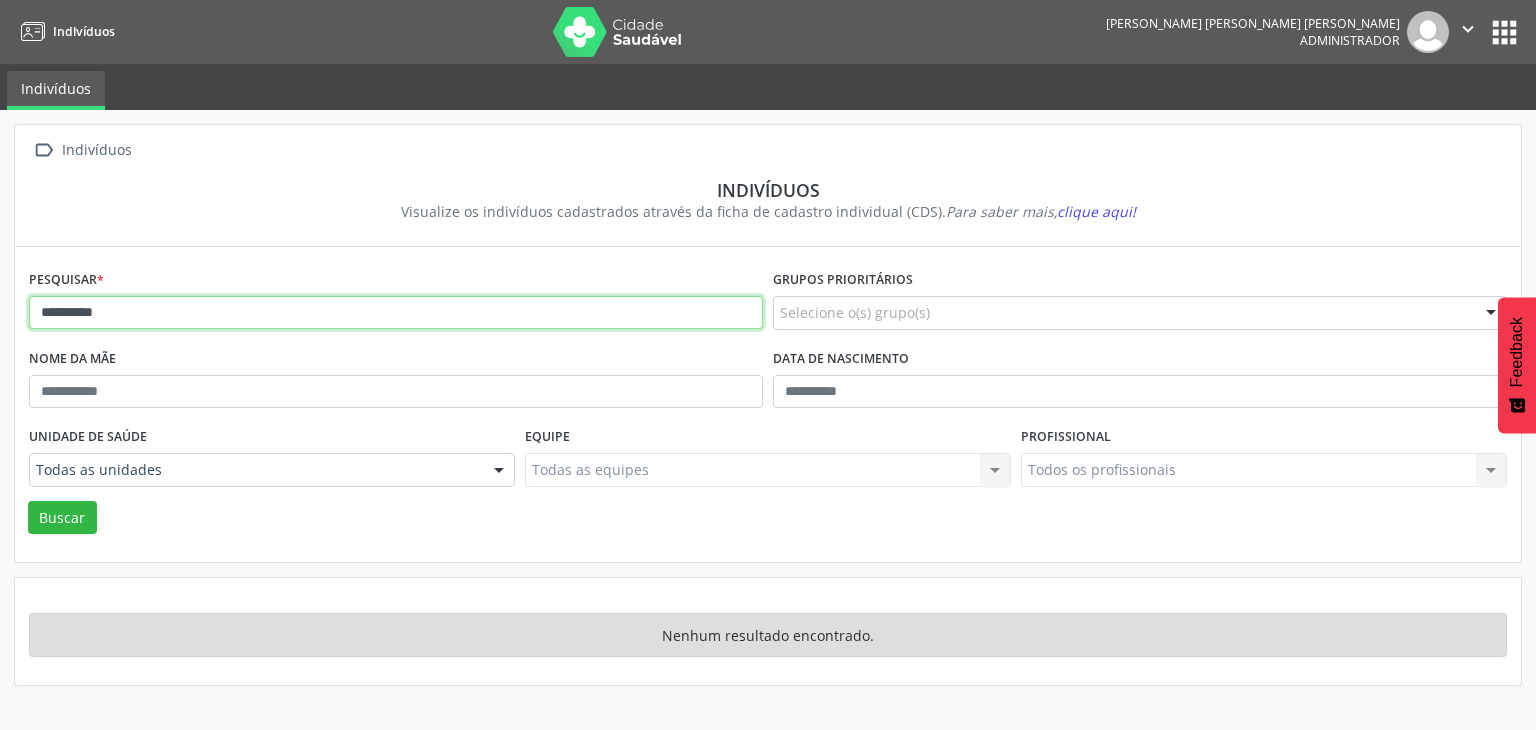 click on "**********" at bounding box center (396, 313) 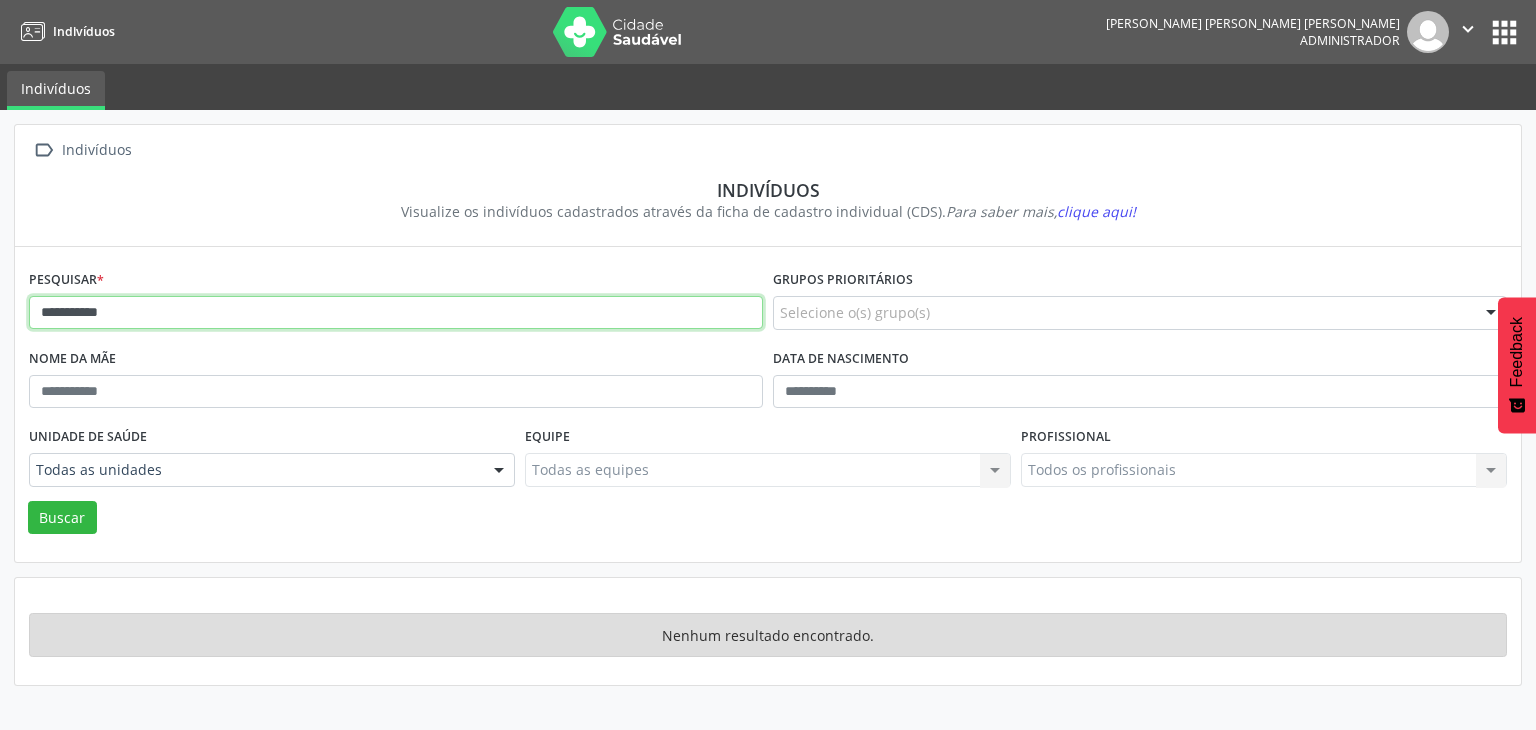click on "Buscar" at bounding box center [62, 518] 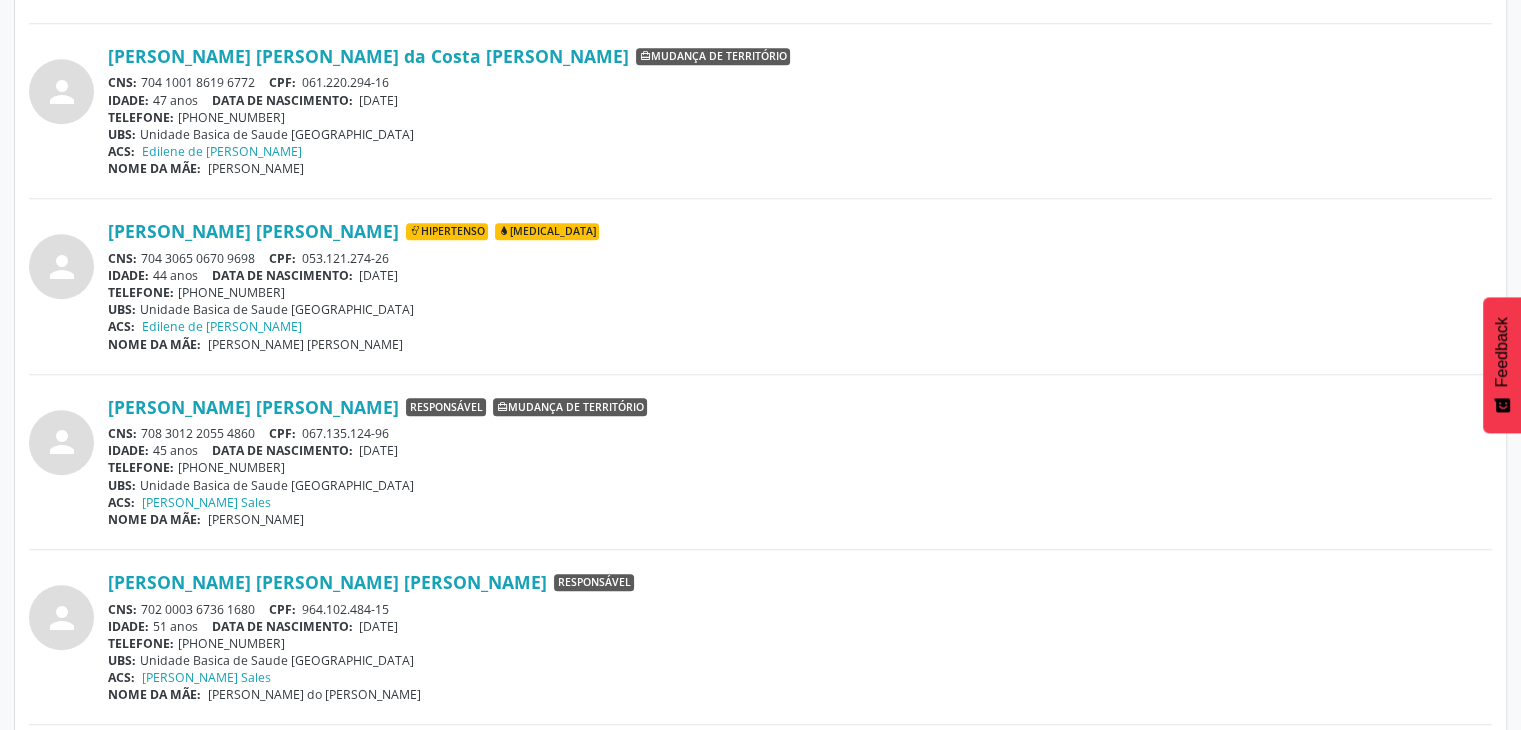 scroll, scrollTop: 1036, scrollLeft: 0, axis: vertical 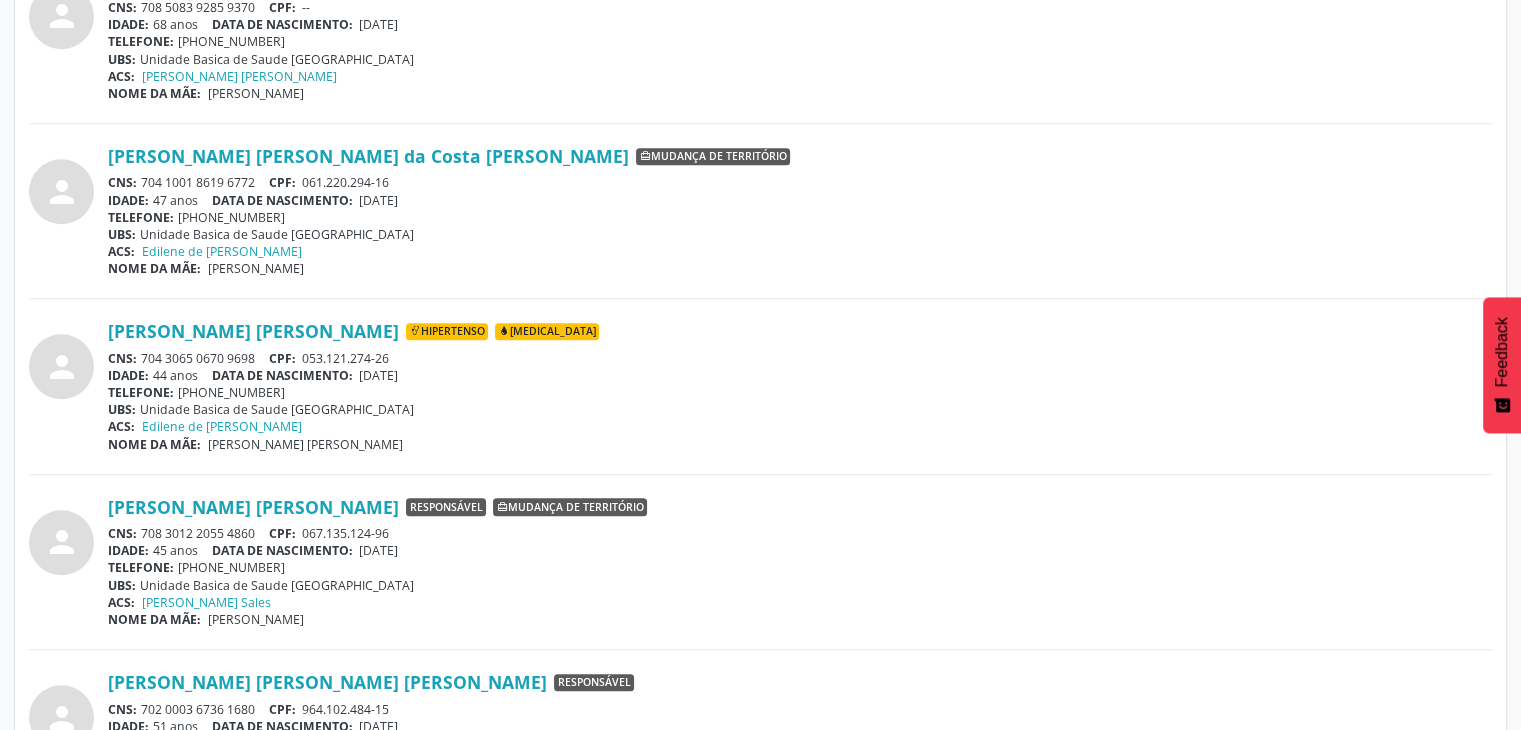 drag, startPoint x: 141, startPoint y: 350, endPoint x: 256, endPoint y: 348, distance: 115.01739 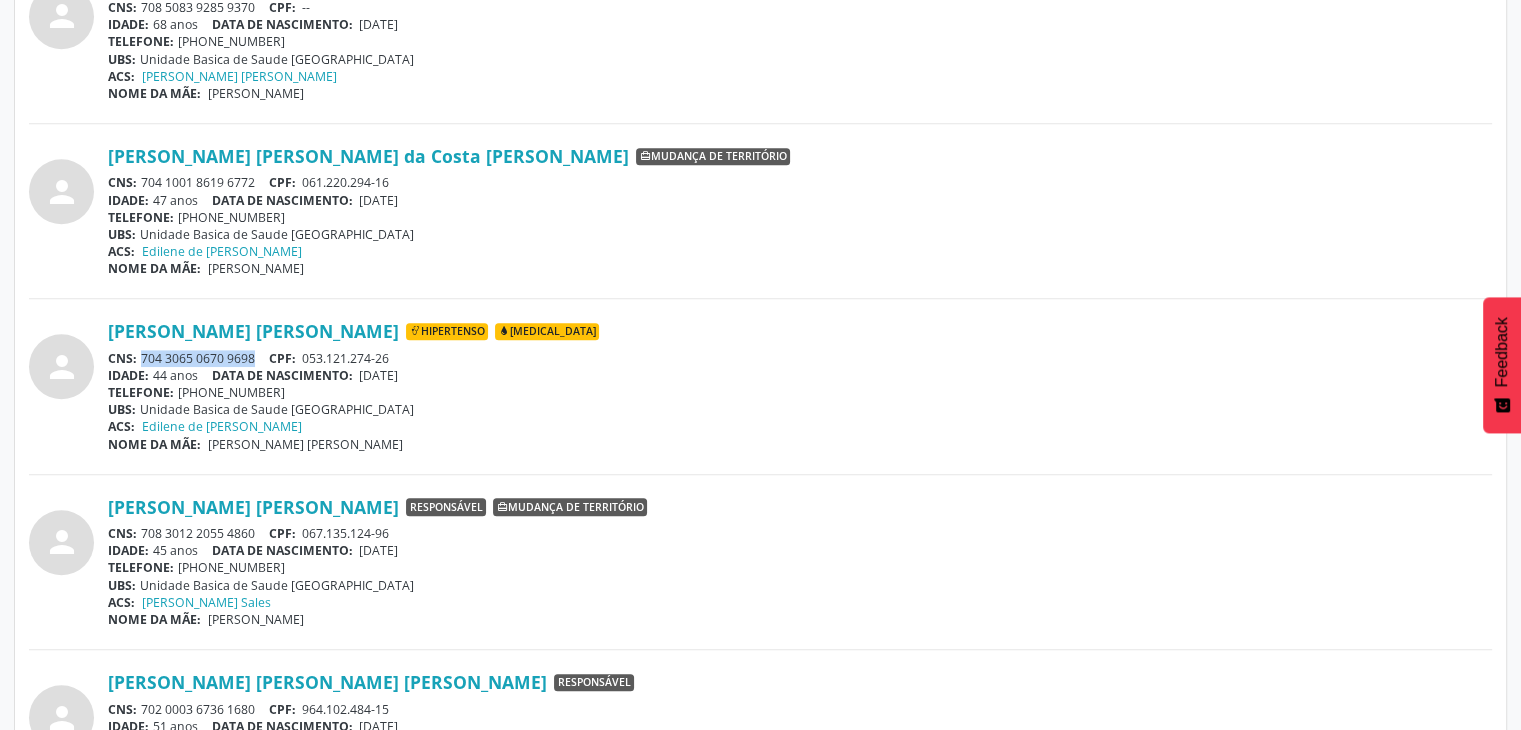 drag, startPoint x: 136, startPoint y: 351, endPoint x: 229, endPoint y: 344, distance: 93.26307 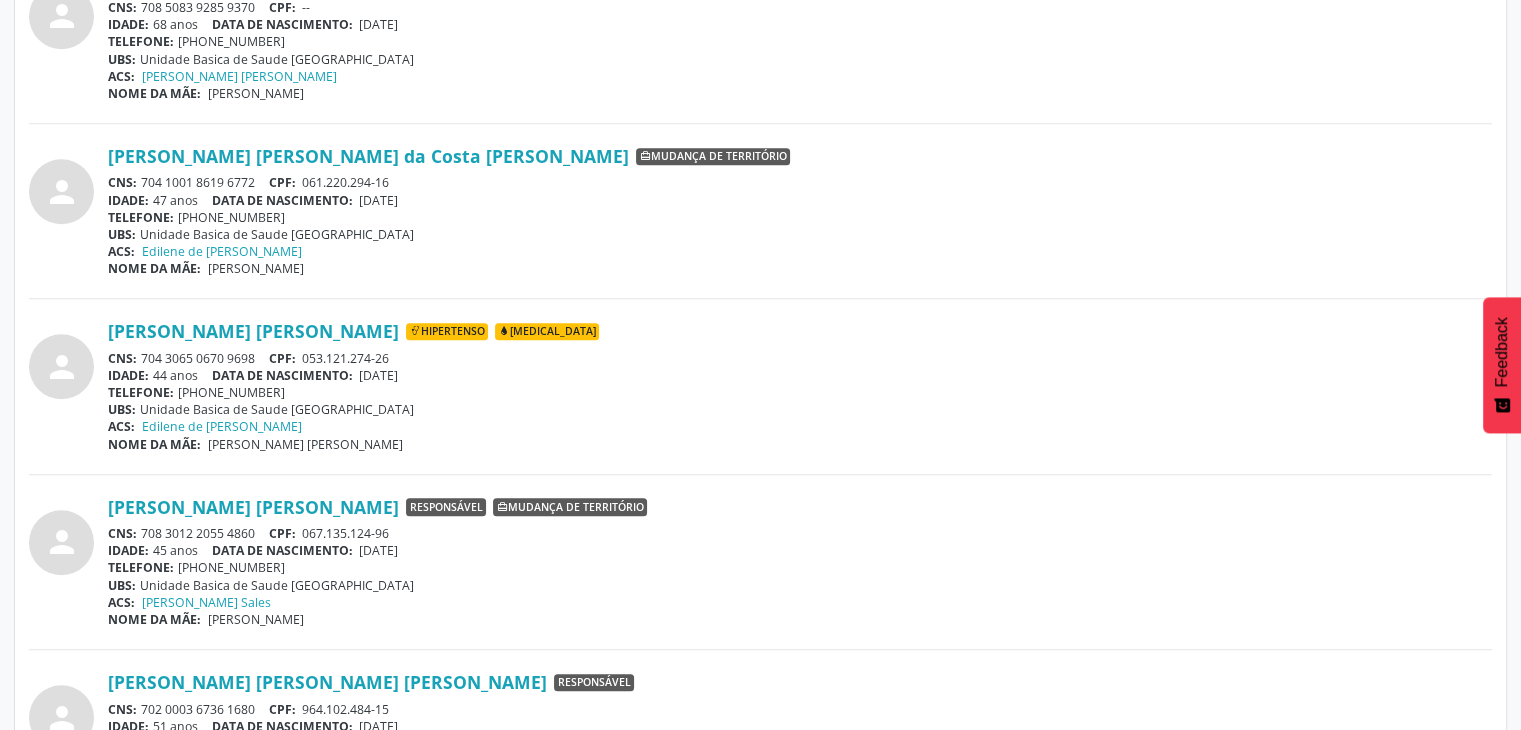 drag, startPoint x: 142, startPoint y: 357, endPoint x: 257, endPoint y: 353, distance: 115.06954 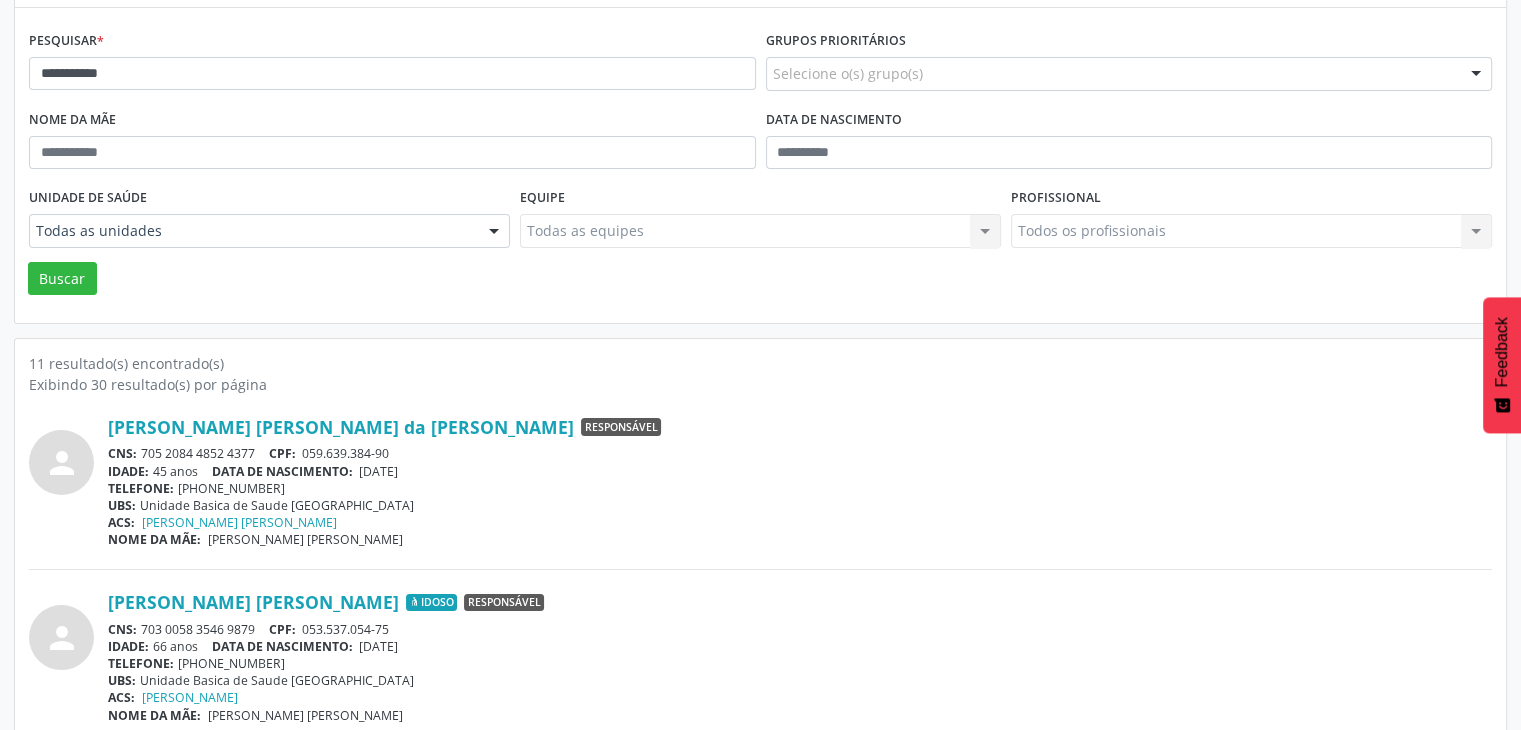 scroll, scrollTop: 236, scrollLeft: 0, axis: vertical 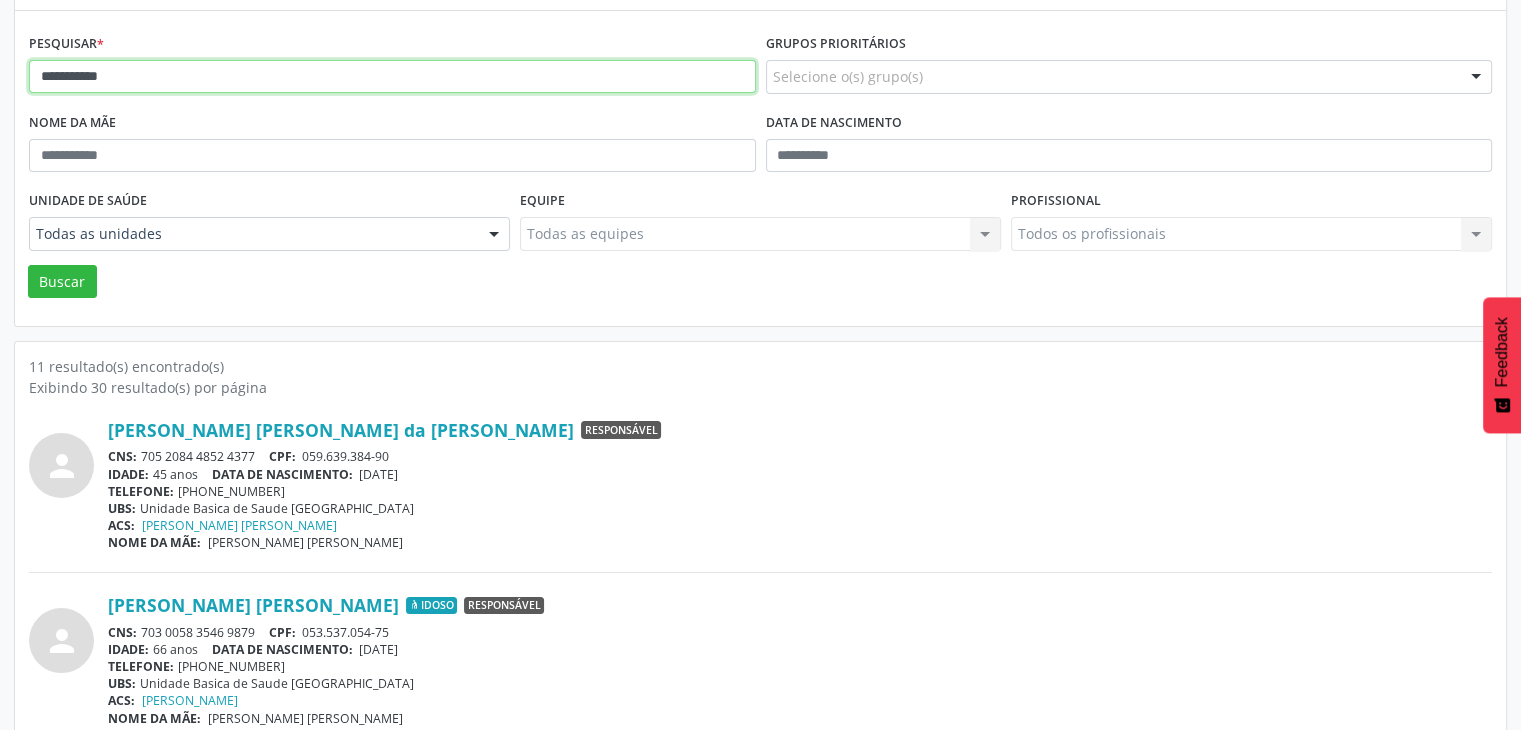 click on "**********" at bounding box center (392, 77) 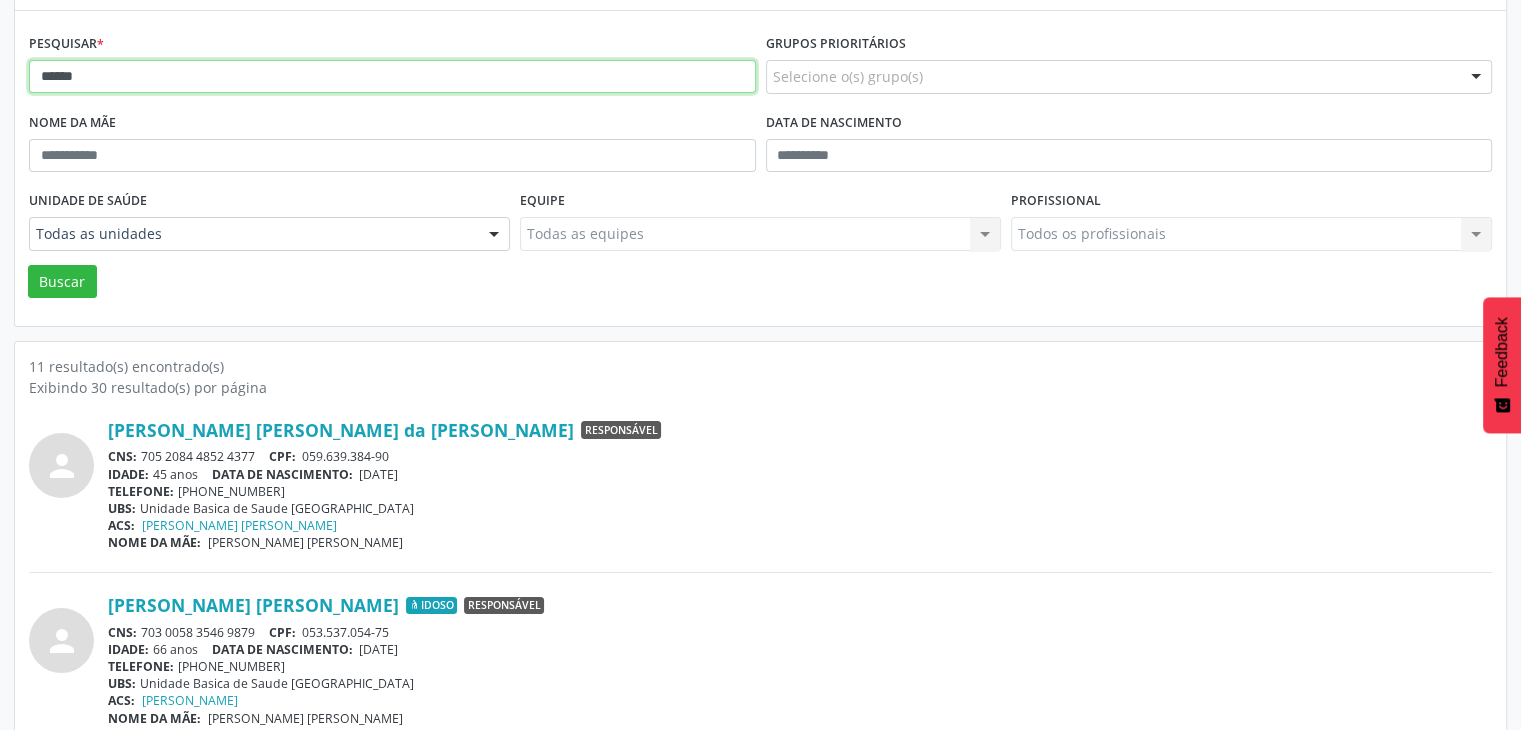 type on "*****" 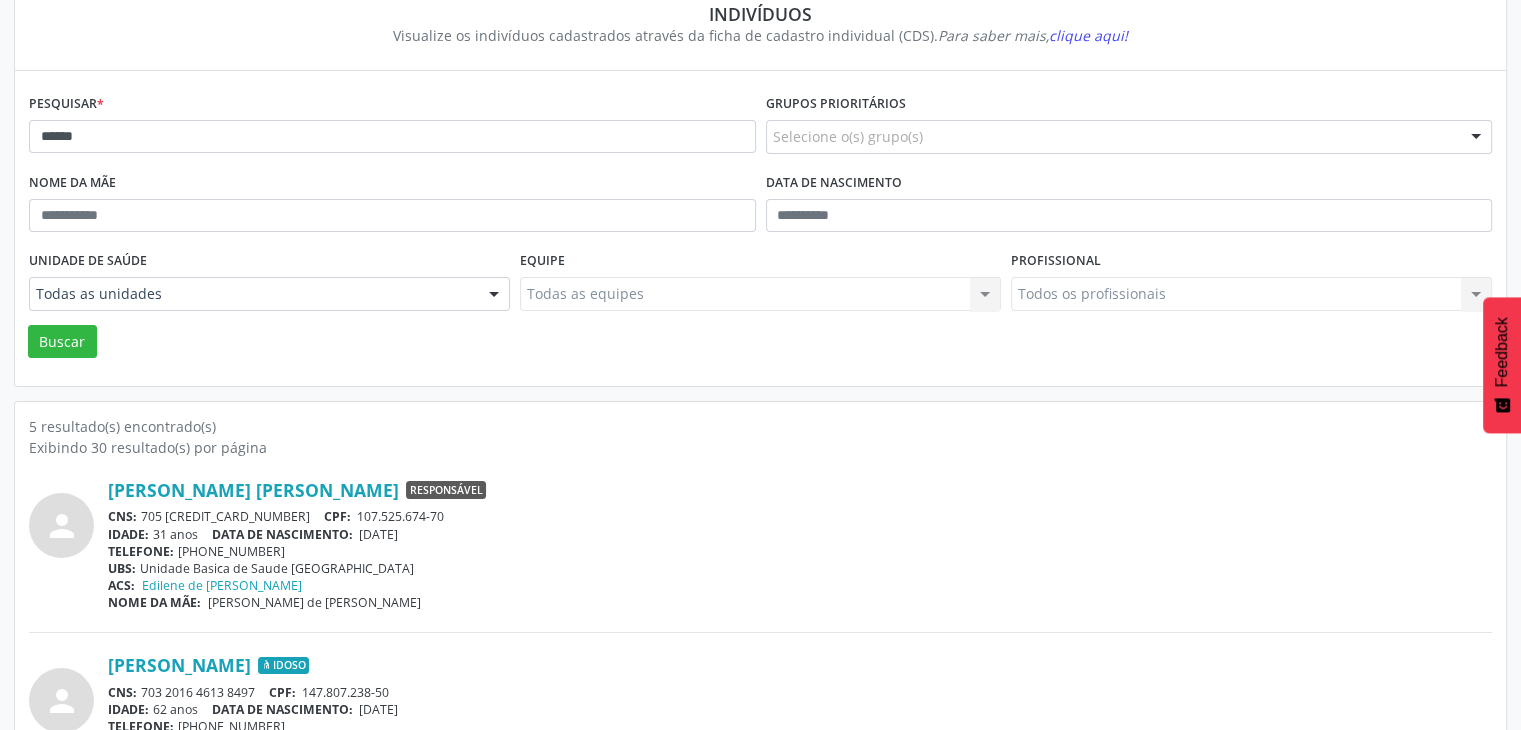 scroll, scrollTop: 500, scrollLeft: 0, axis: vertical 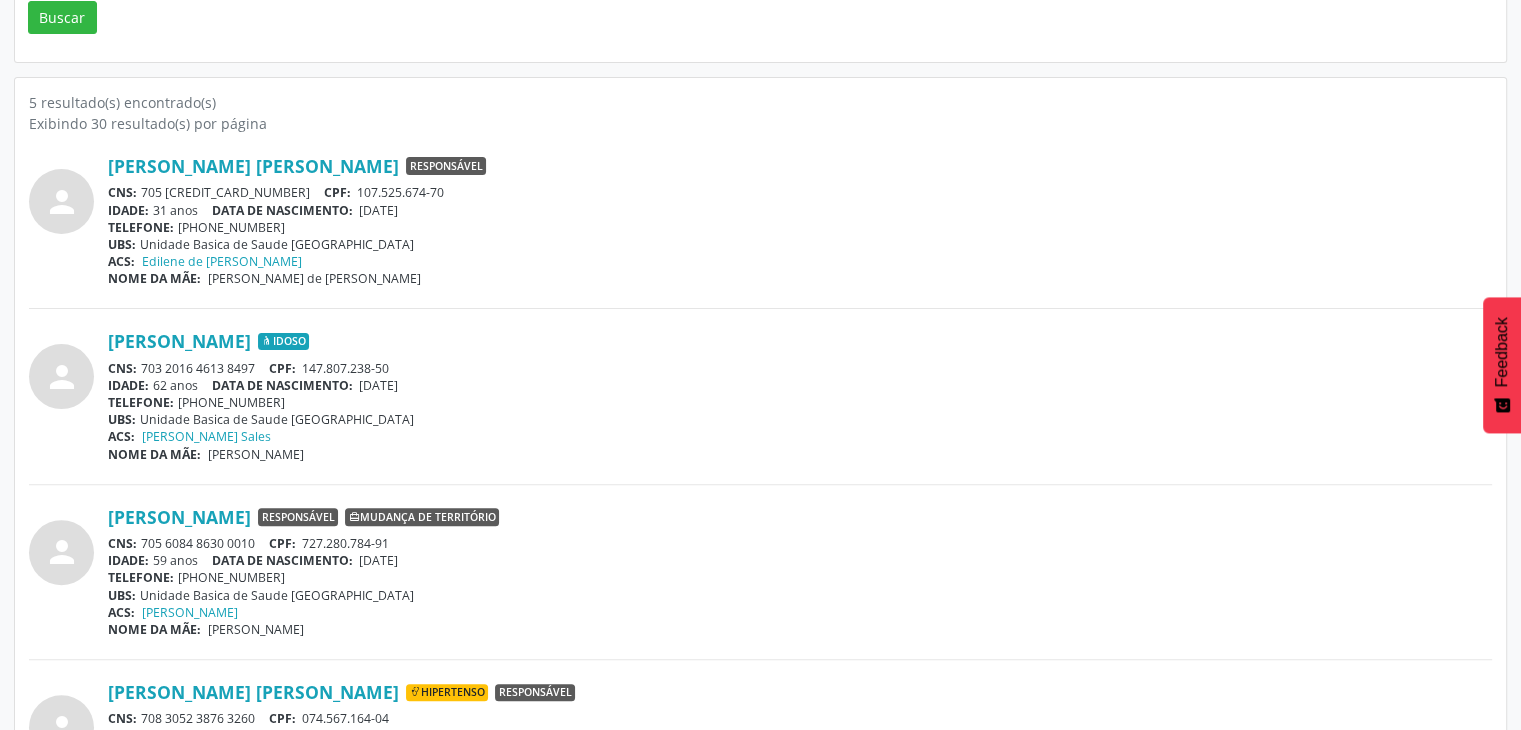 drag, startPoint x: 140, startPoint y: 367, endPoint x: 264, endPoint y: 364, distance: 124.036285 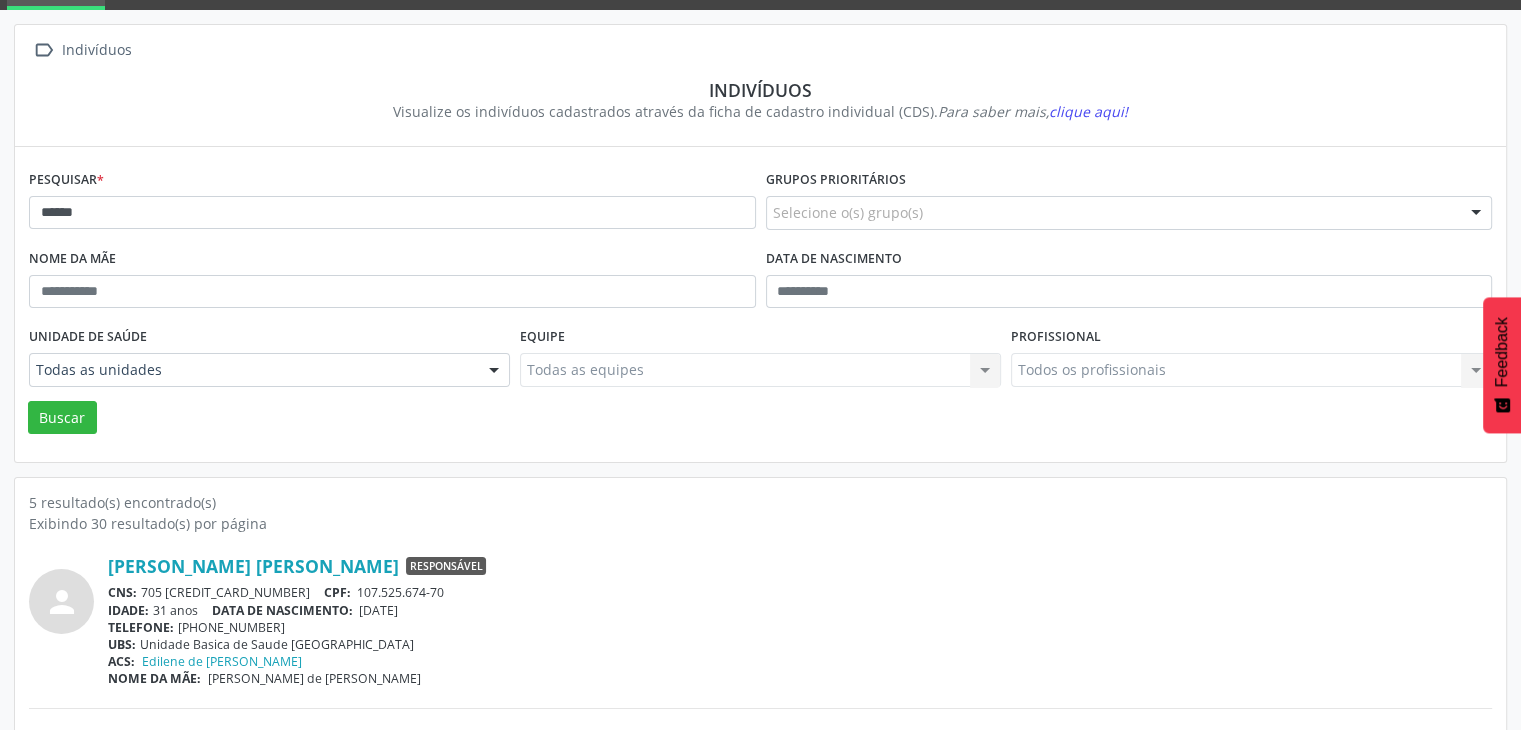 scroll, scrollTop: 100, scrollLeft: 0, axis: vertical 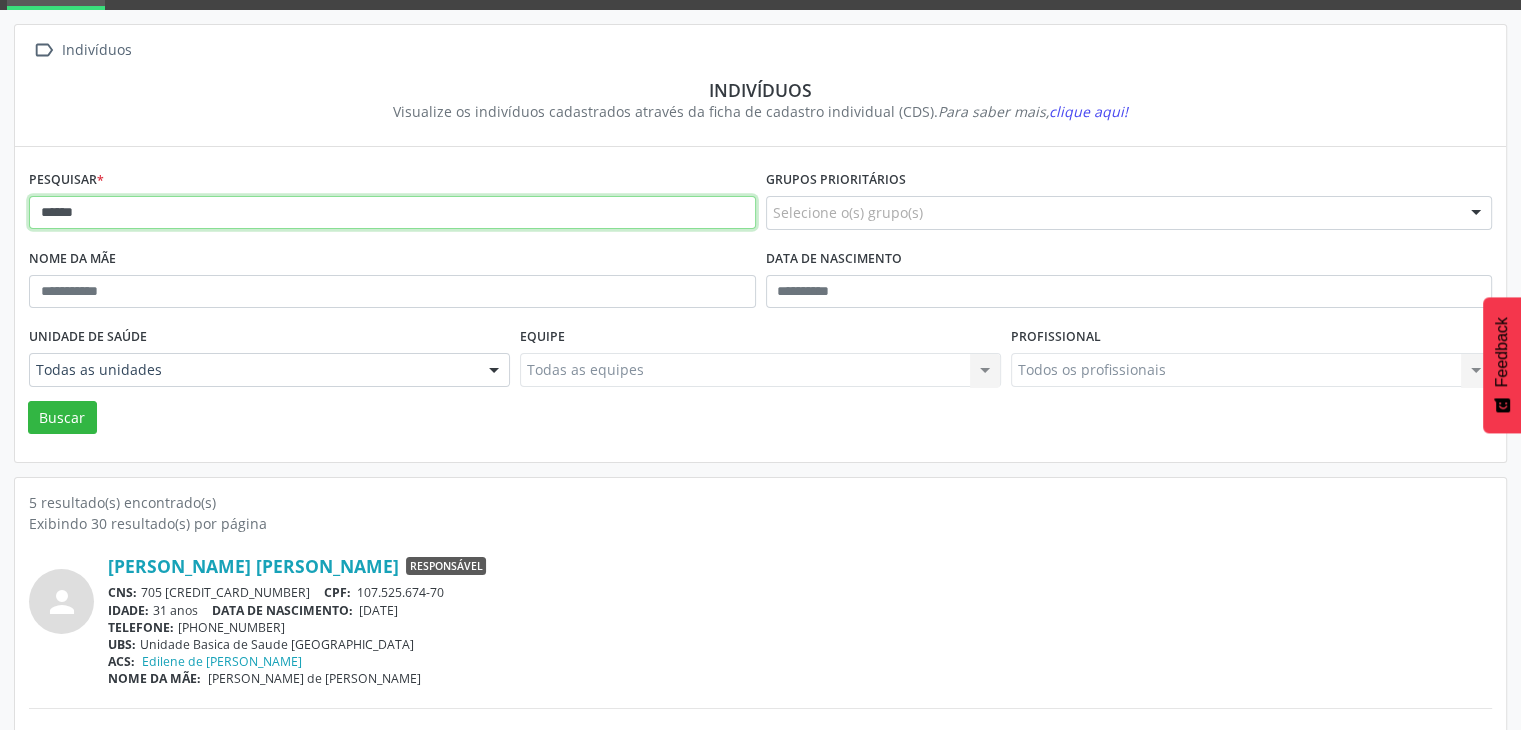click on "*****" at bounding box center [392, 213] 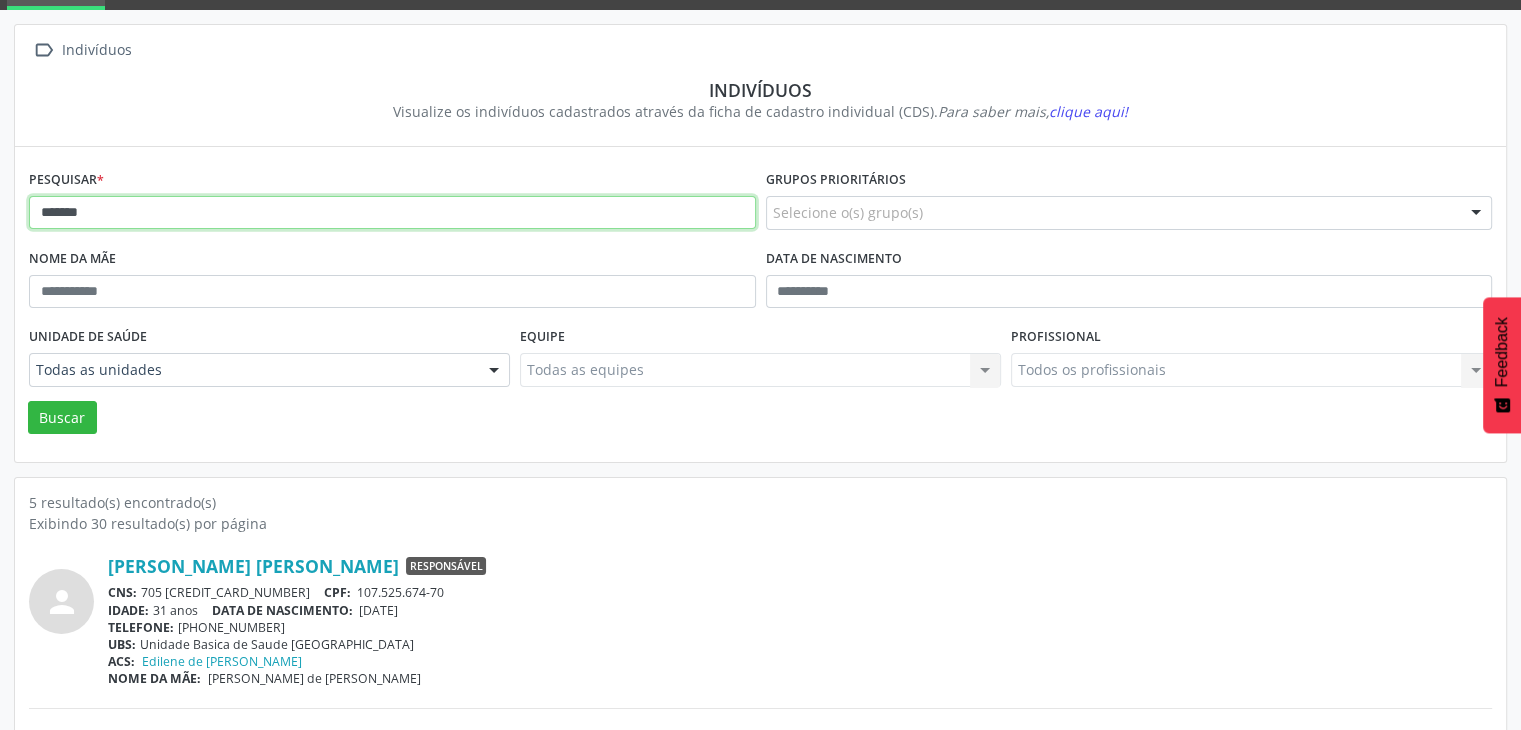 type on "*******" 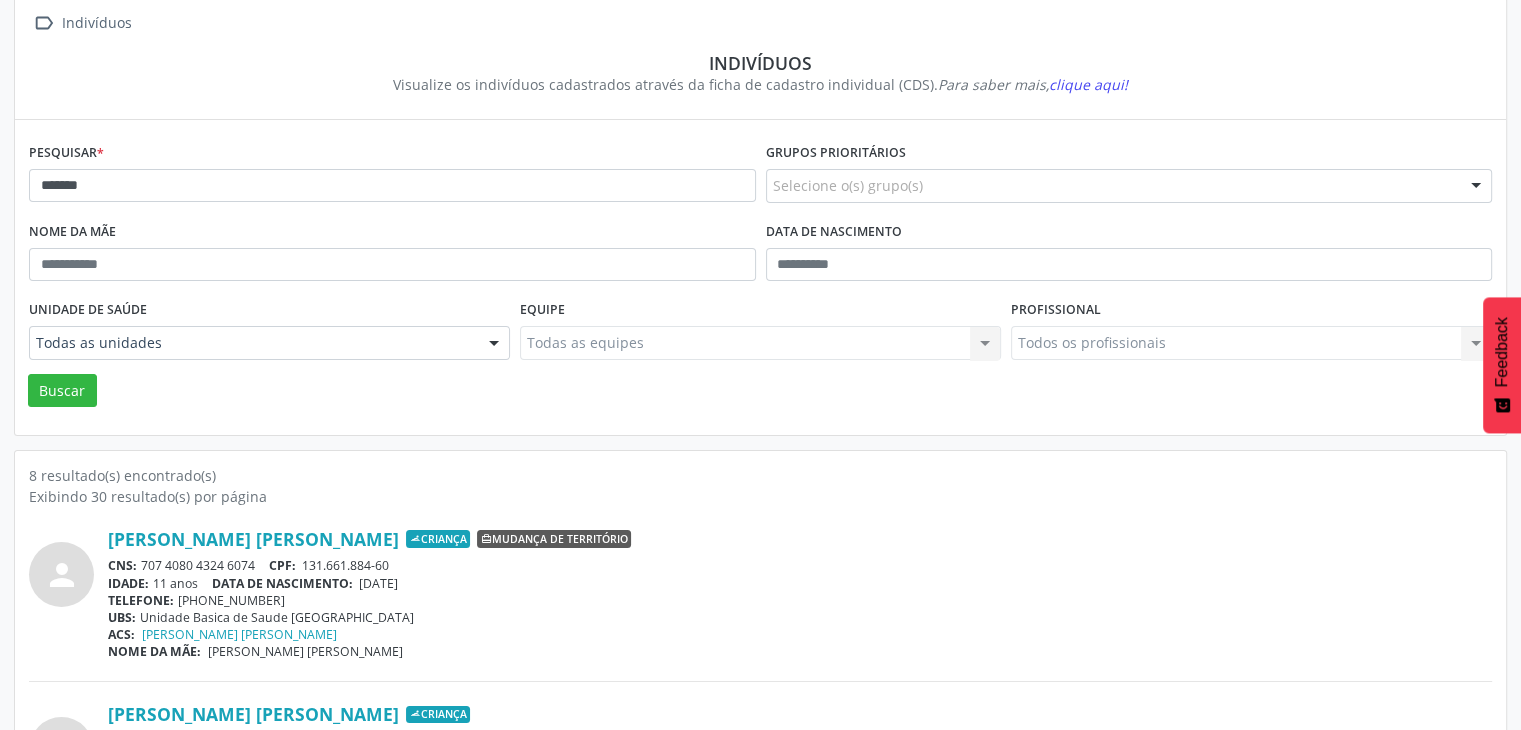 scroll, scrollTop: 110, scrollLeft: 0, axis: vertical 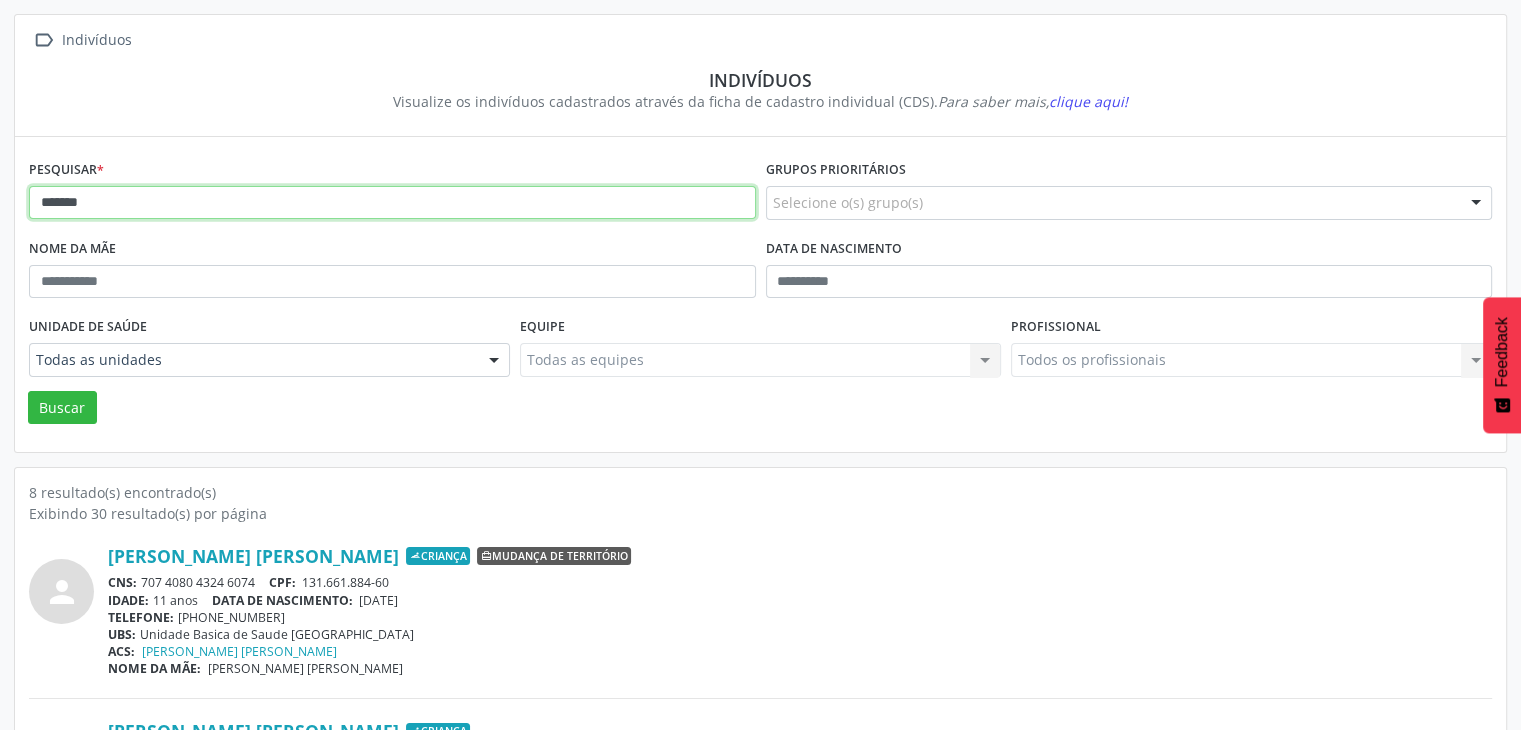 click on "*******" at bounding box center [392, 203] 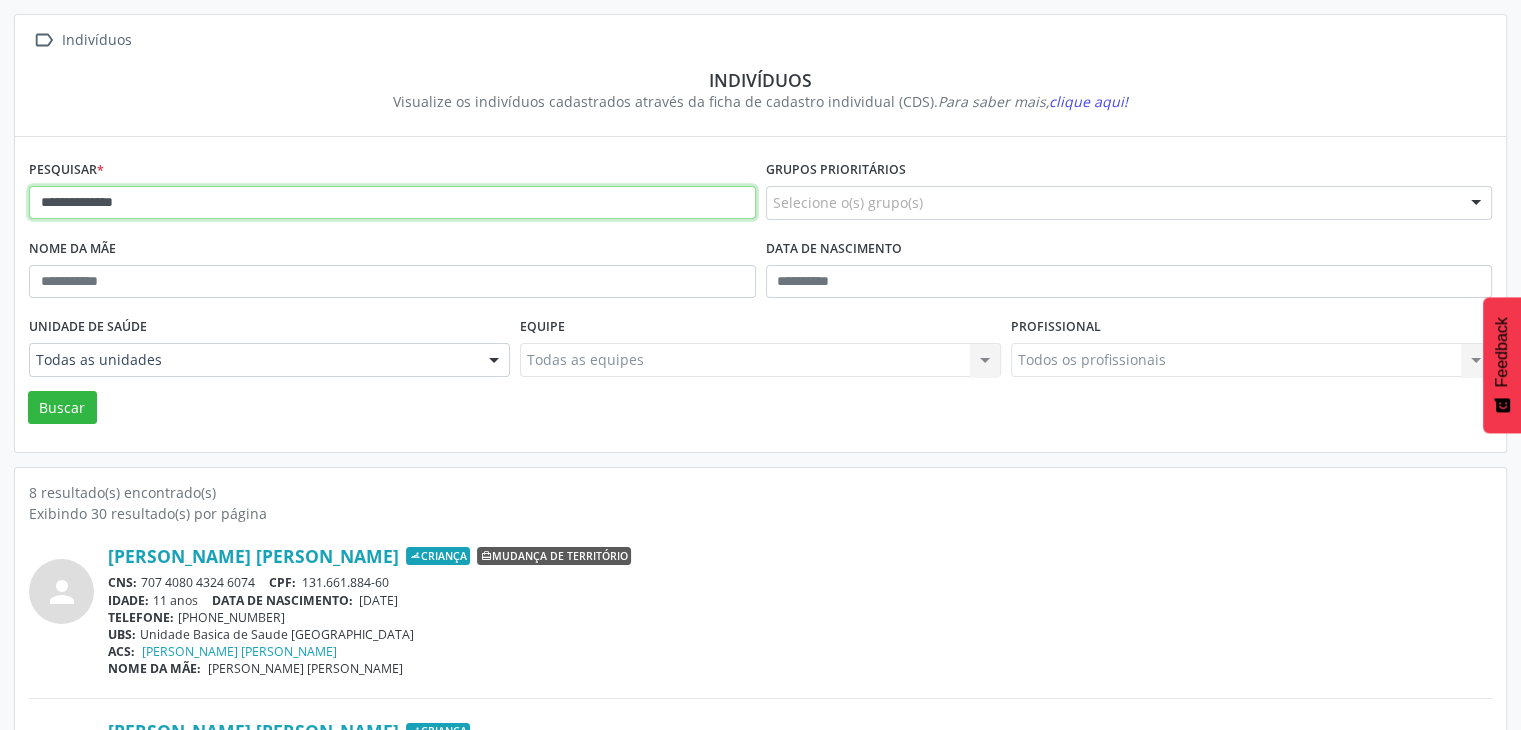 click on "Buscar" at bounding box center [62, 408] 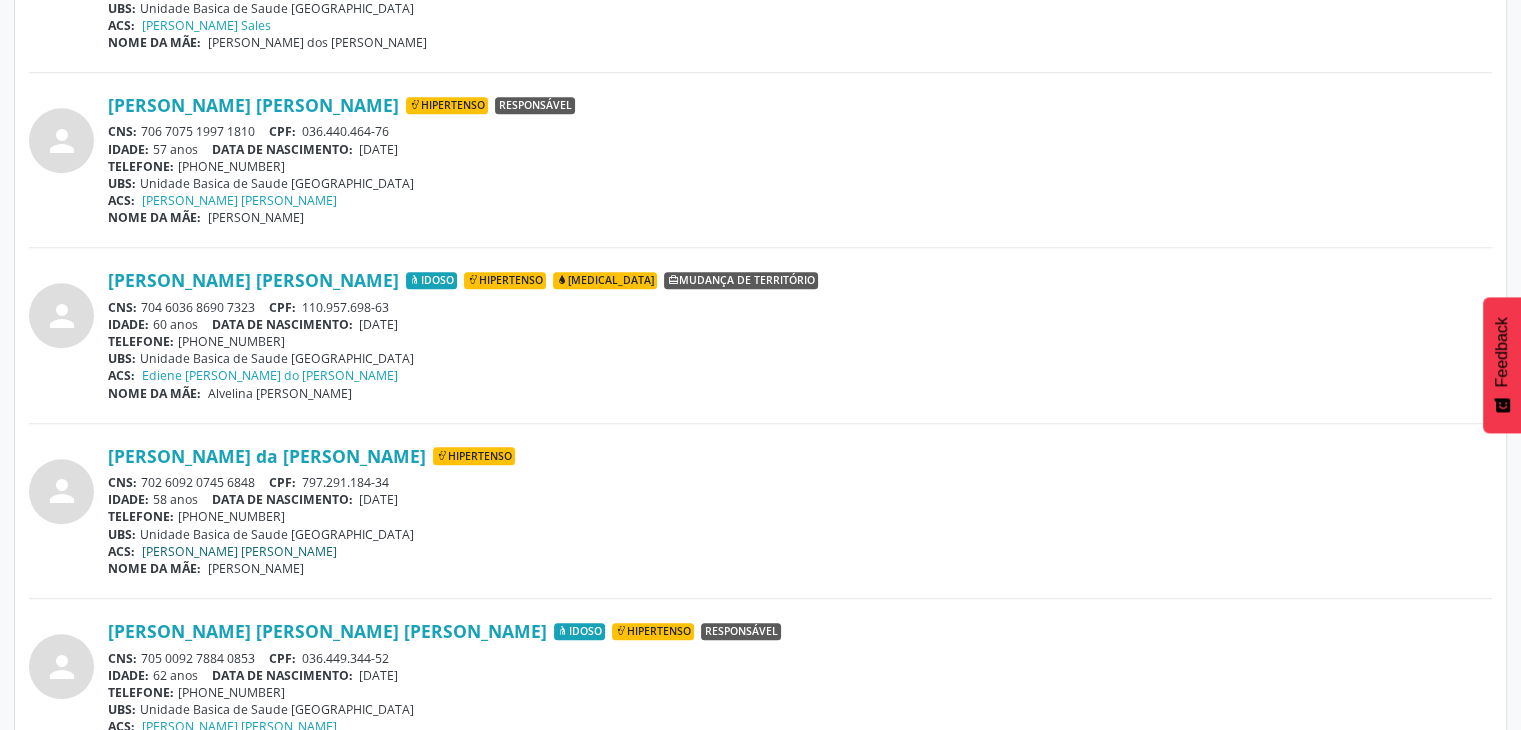 scroll, scrollTop: 1135, scrollLeft: 0, axis: vertical 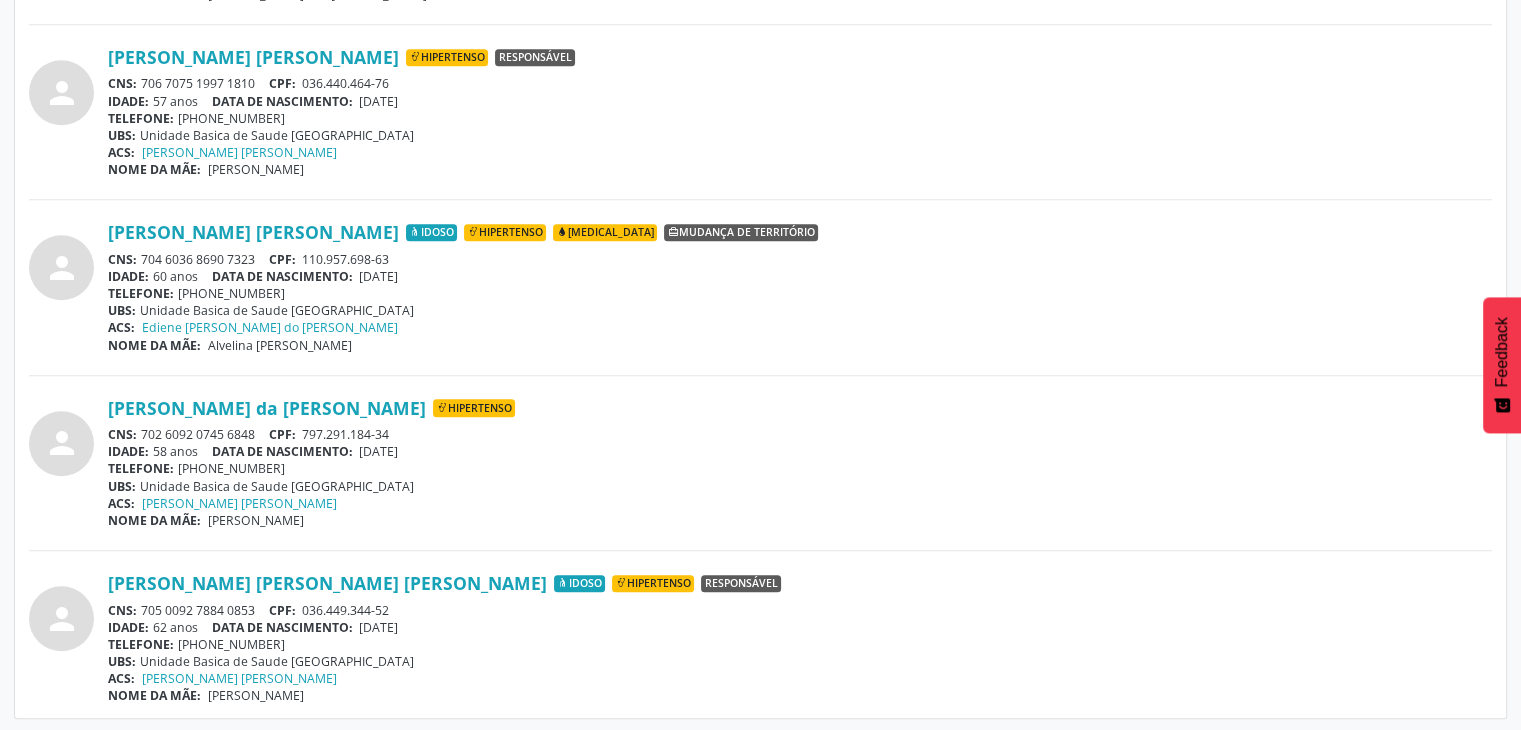 drag, startPoint x: 142, startPoint y: 429, endPoint x: 254, endPoint y: 429, distance: 112 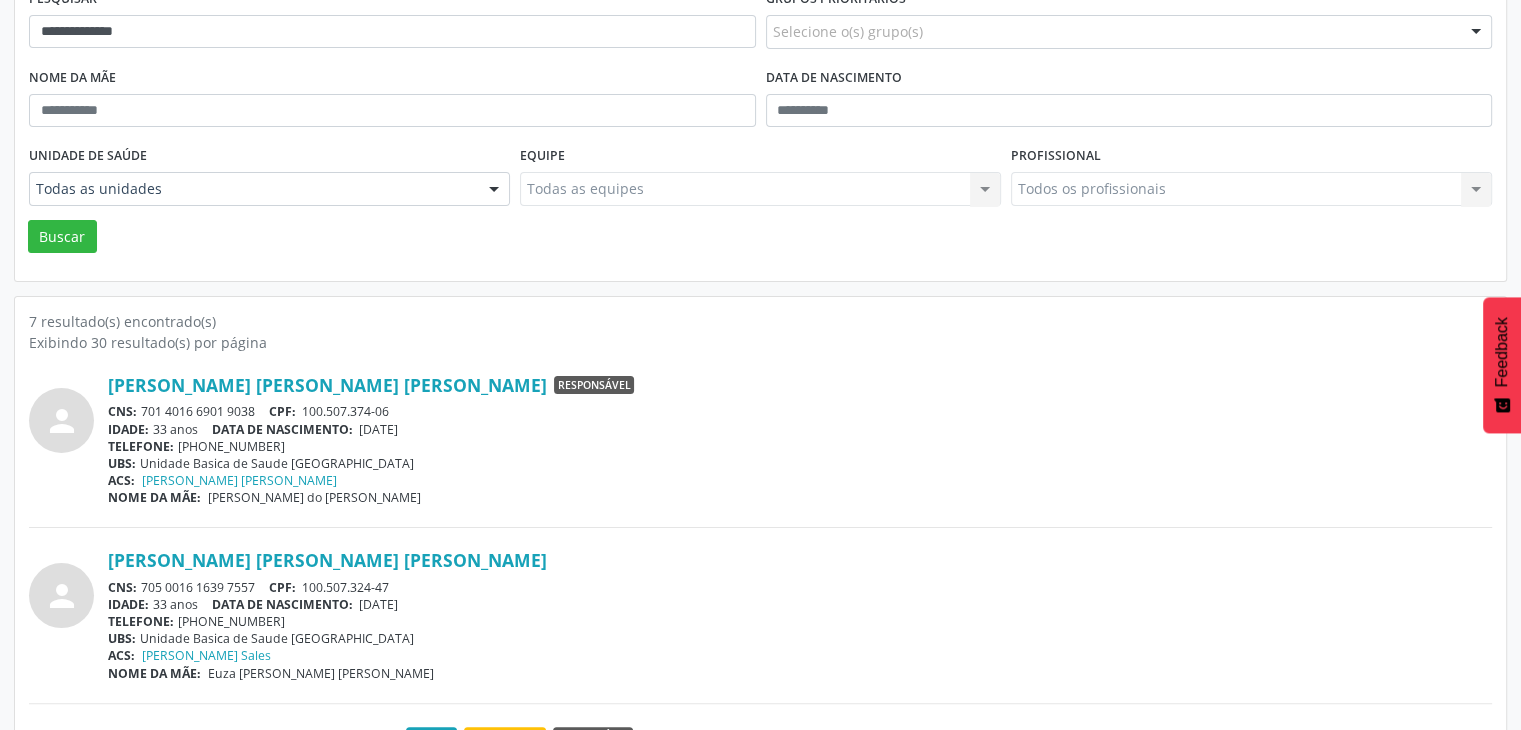 scroll, scrollTop: 135, scrollLeft: 0, axis: vertical 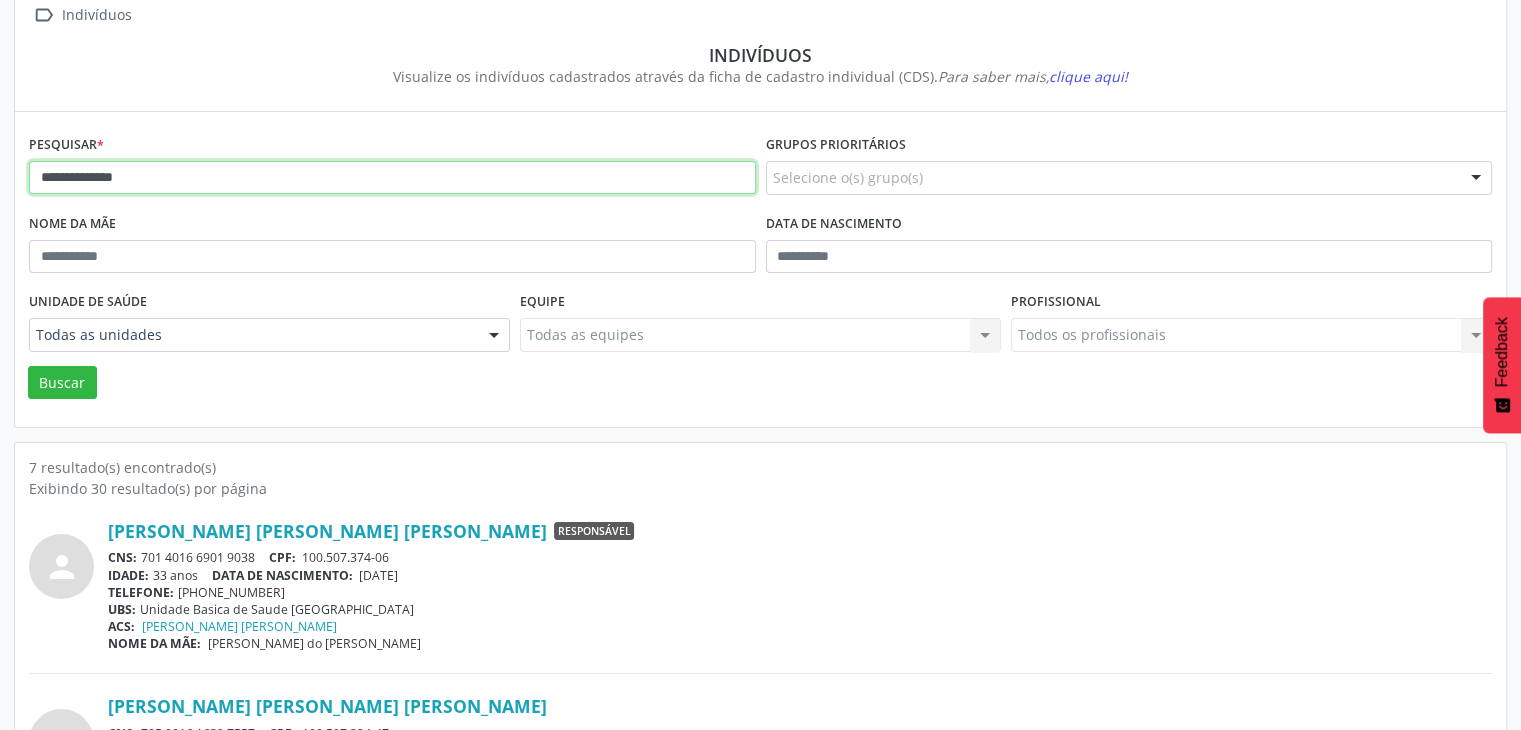 click on "**********" at bounding box center (392, 178) 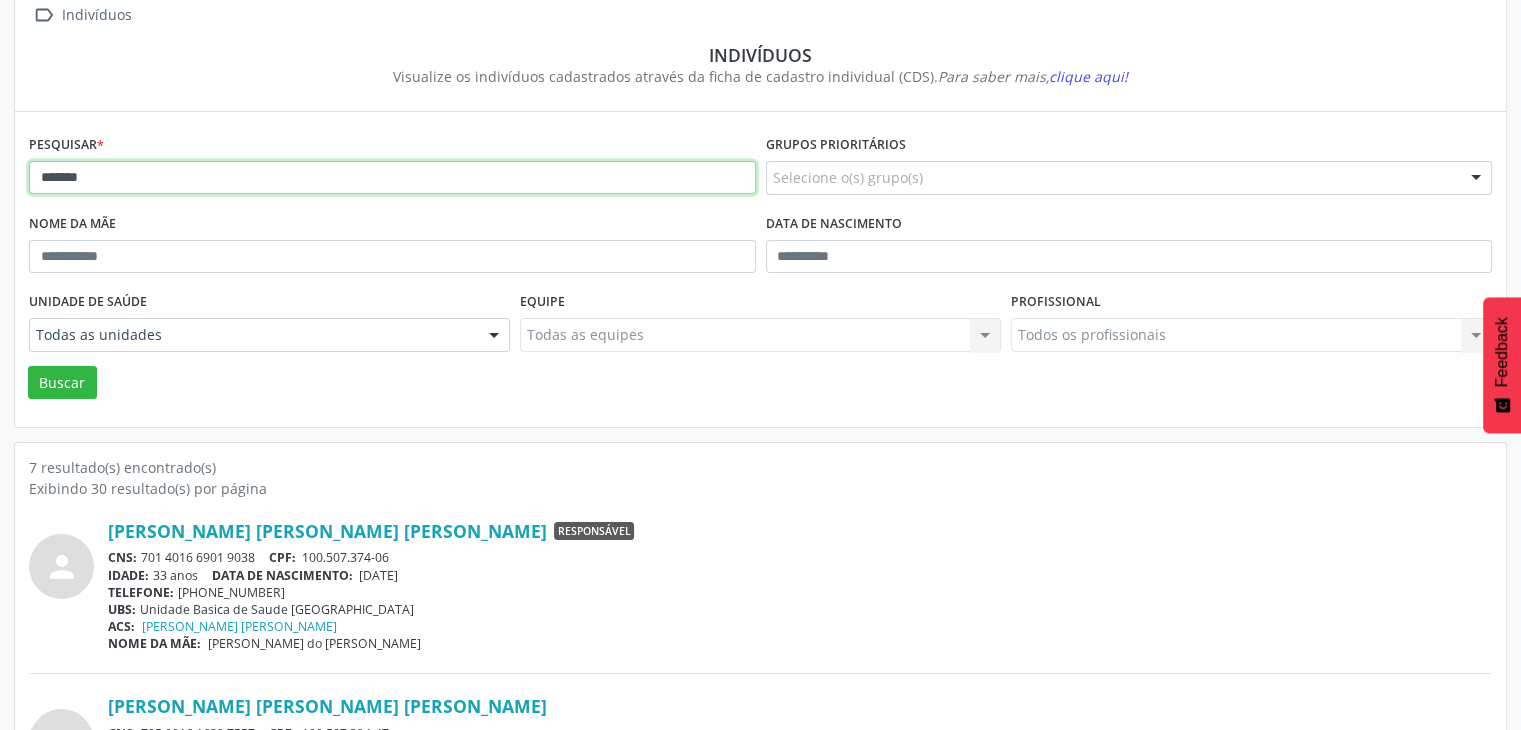 click on "Buscar" at bounding box center (62, 383) 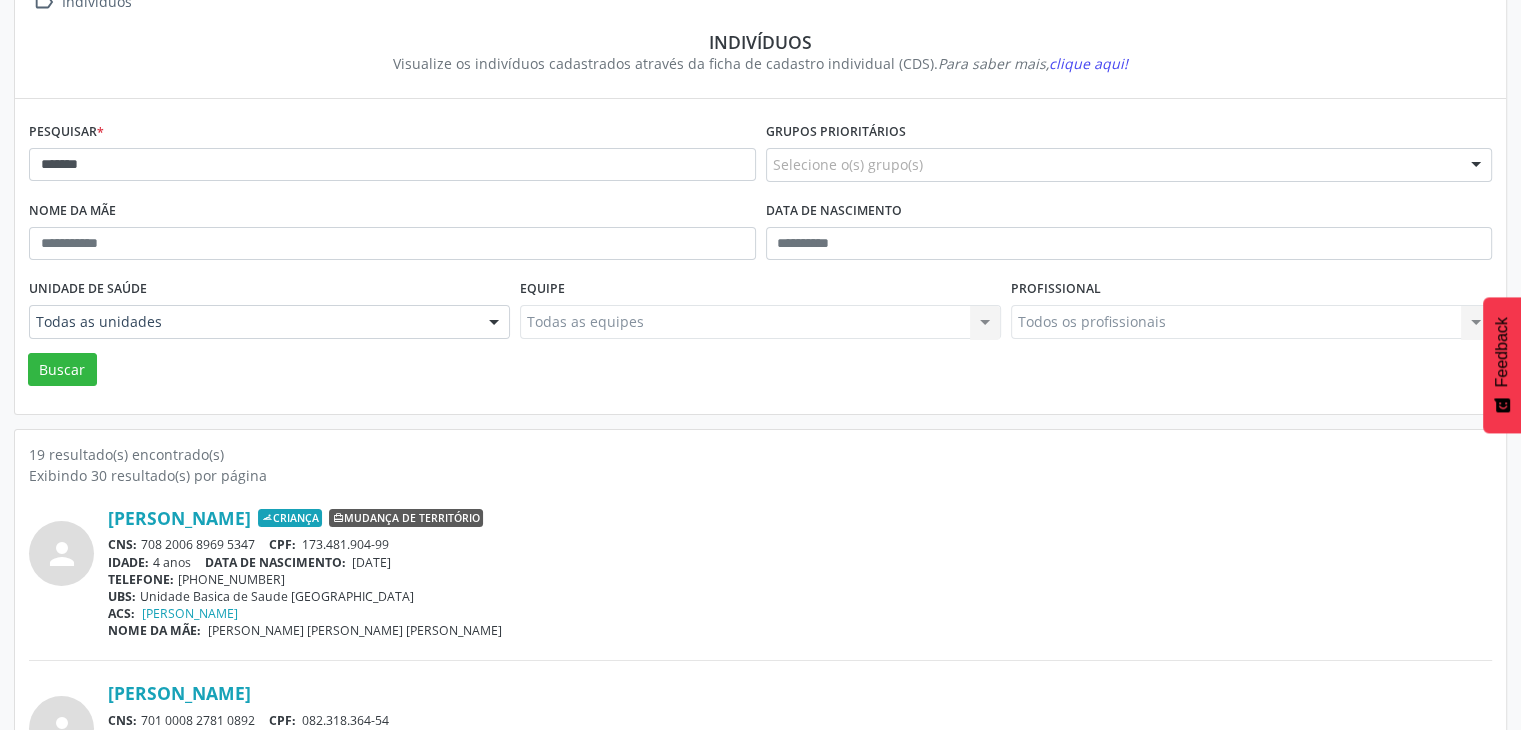 scroll, scrollTop: 136, scrollLeft: 0, axis: vertical 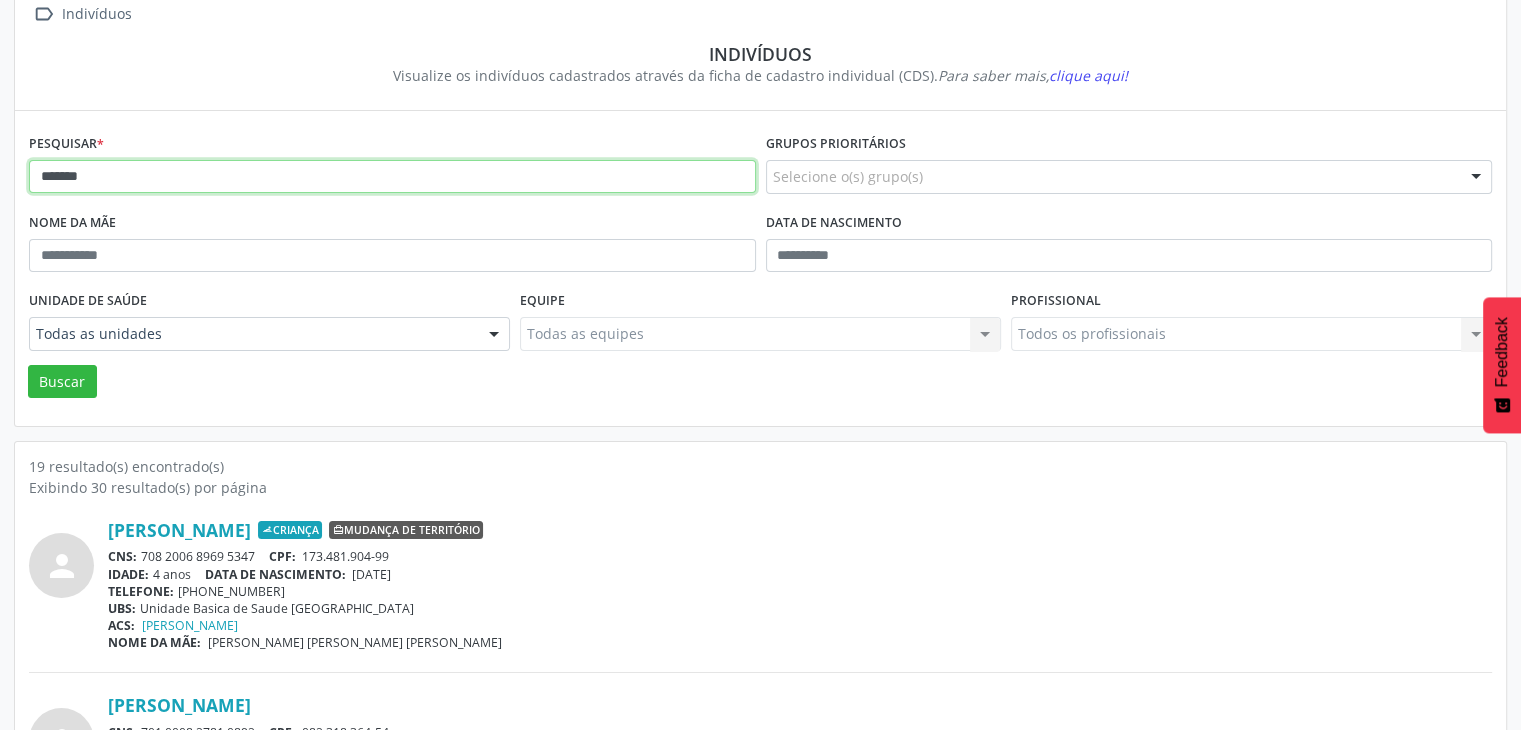 click on "*******" at bounding box center [392, 177] 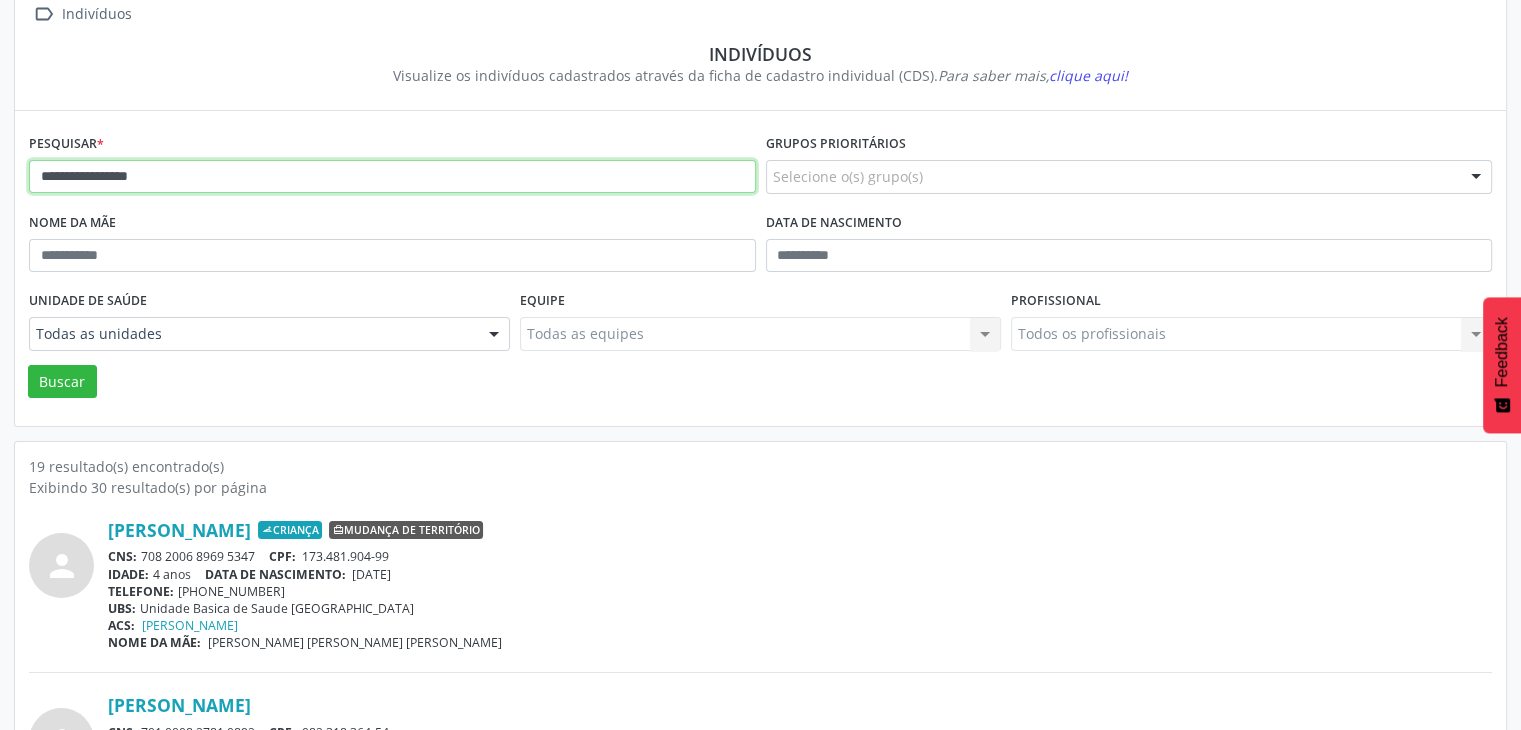click on "Buscar" at bounding box center [62, 382] 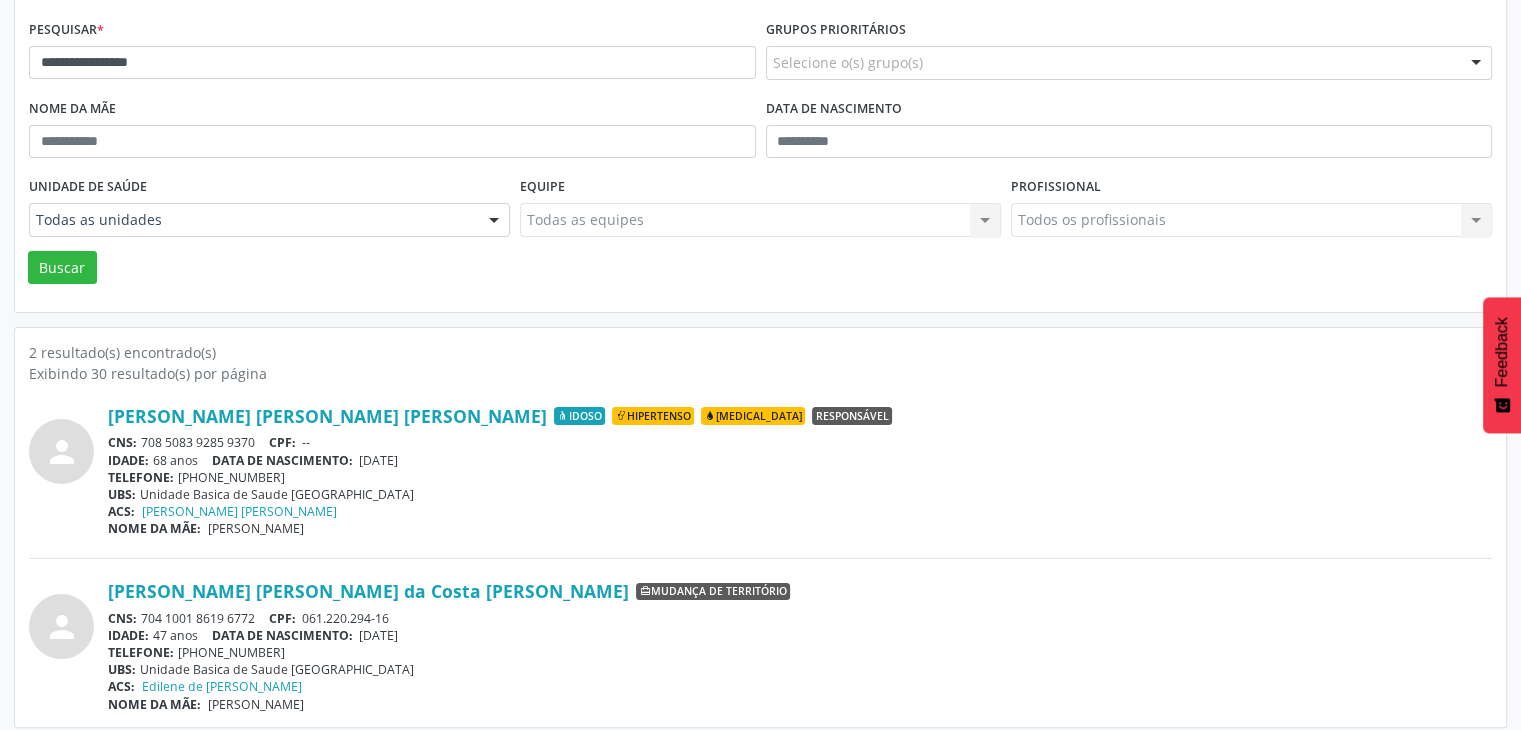 scroll, scrollTop: 260, scrollLeft: 0, axis: vertical 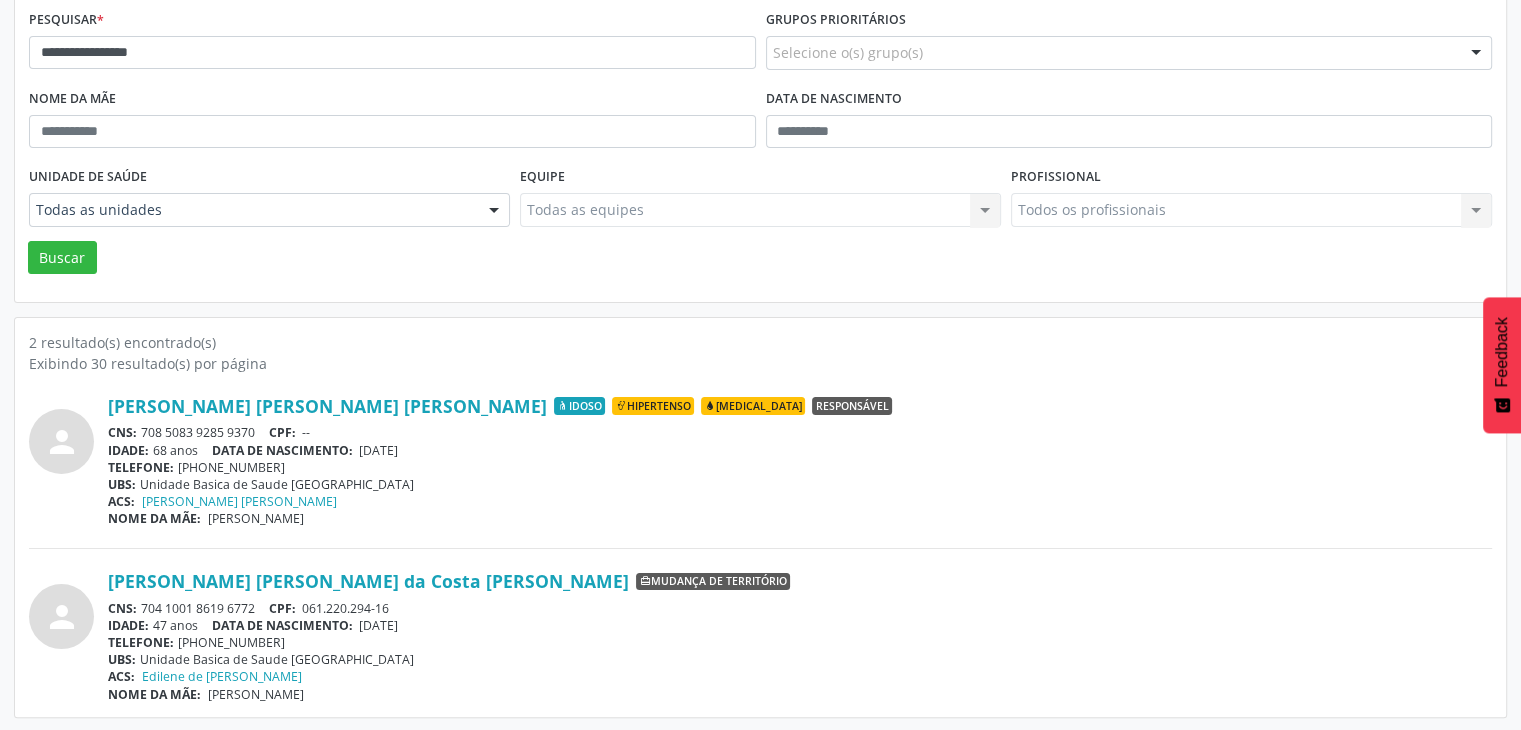 drag, startPoint x: 144, startPoint y: 424, endPoint x: 258, endPoint y: 433, distance: 114.35471 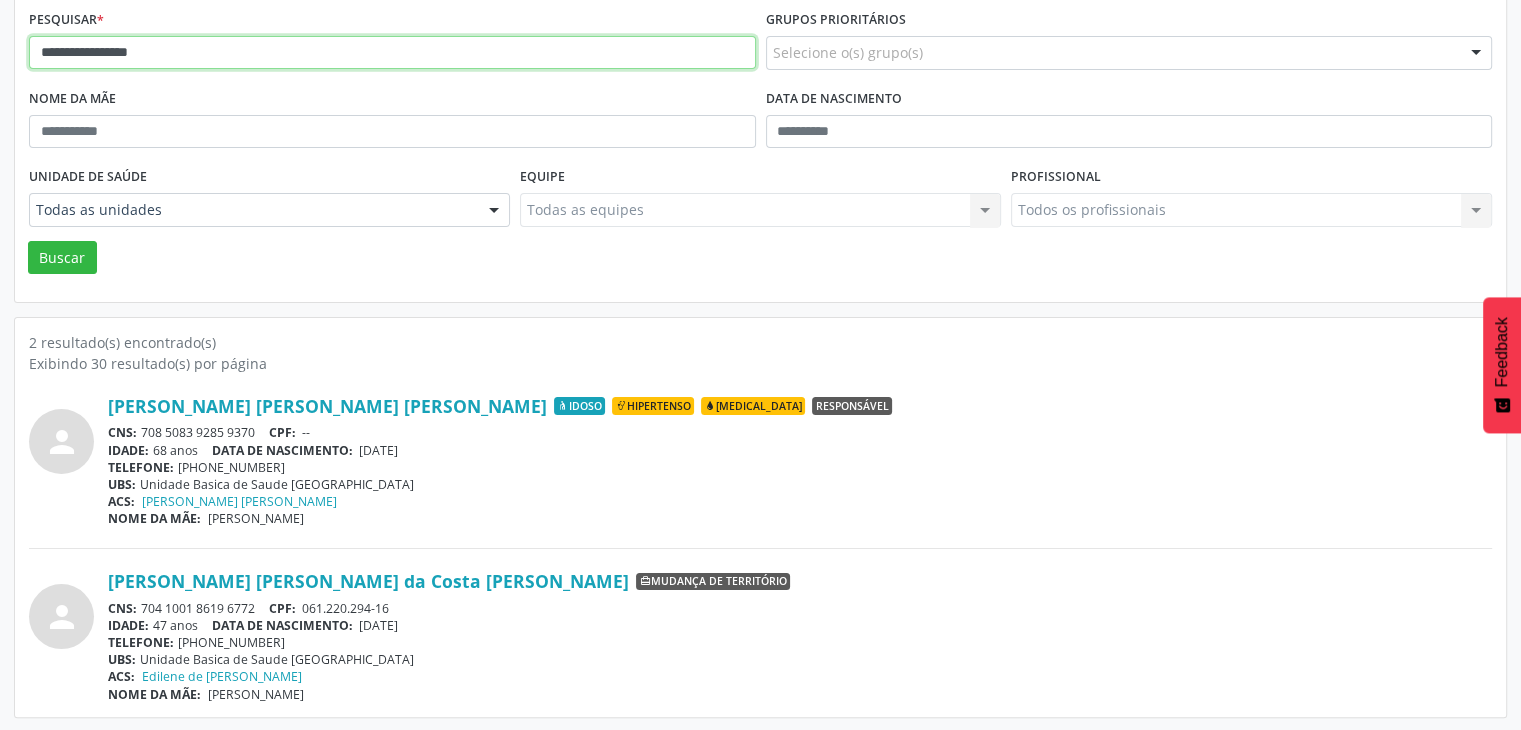 drag, startPoint x: 163, startPoint y: 55, endPoint x: 84, endPoint y: 53, distance: 79.025314 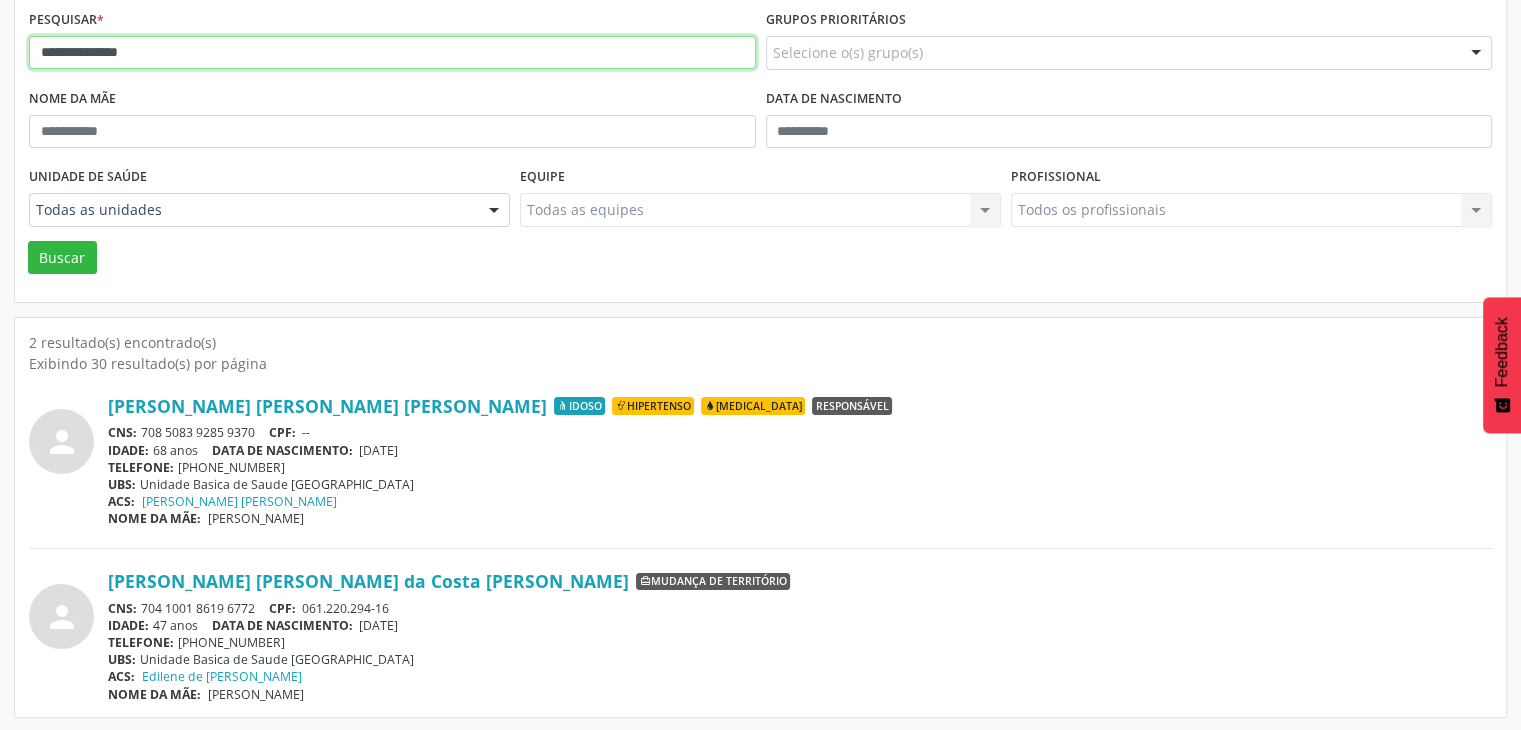 click on "Buscar" at bounding box center (62, 258) 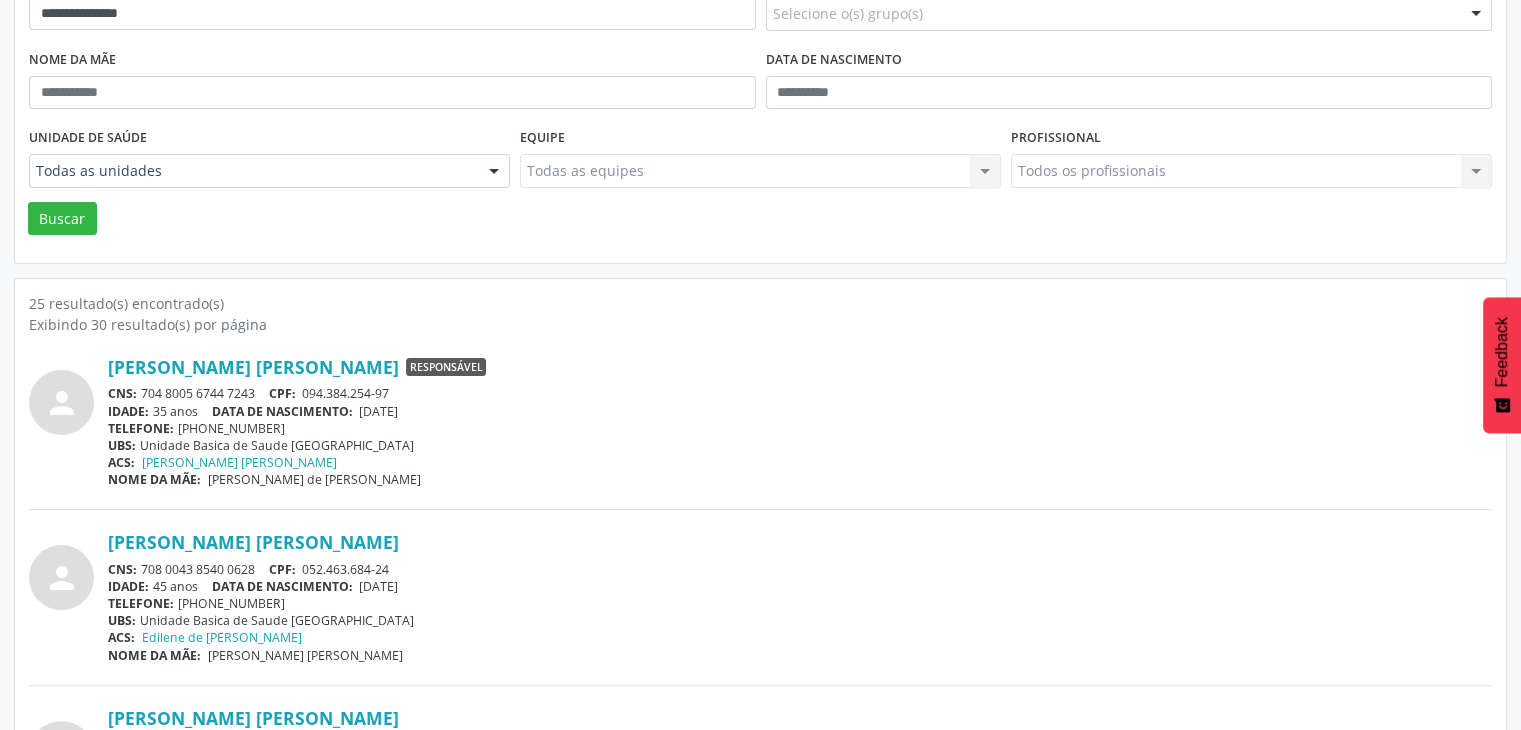 scroll, scrollTop: 87, scrollLeft: 0, axis: vertical 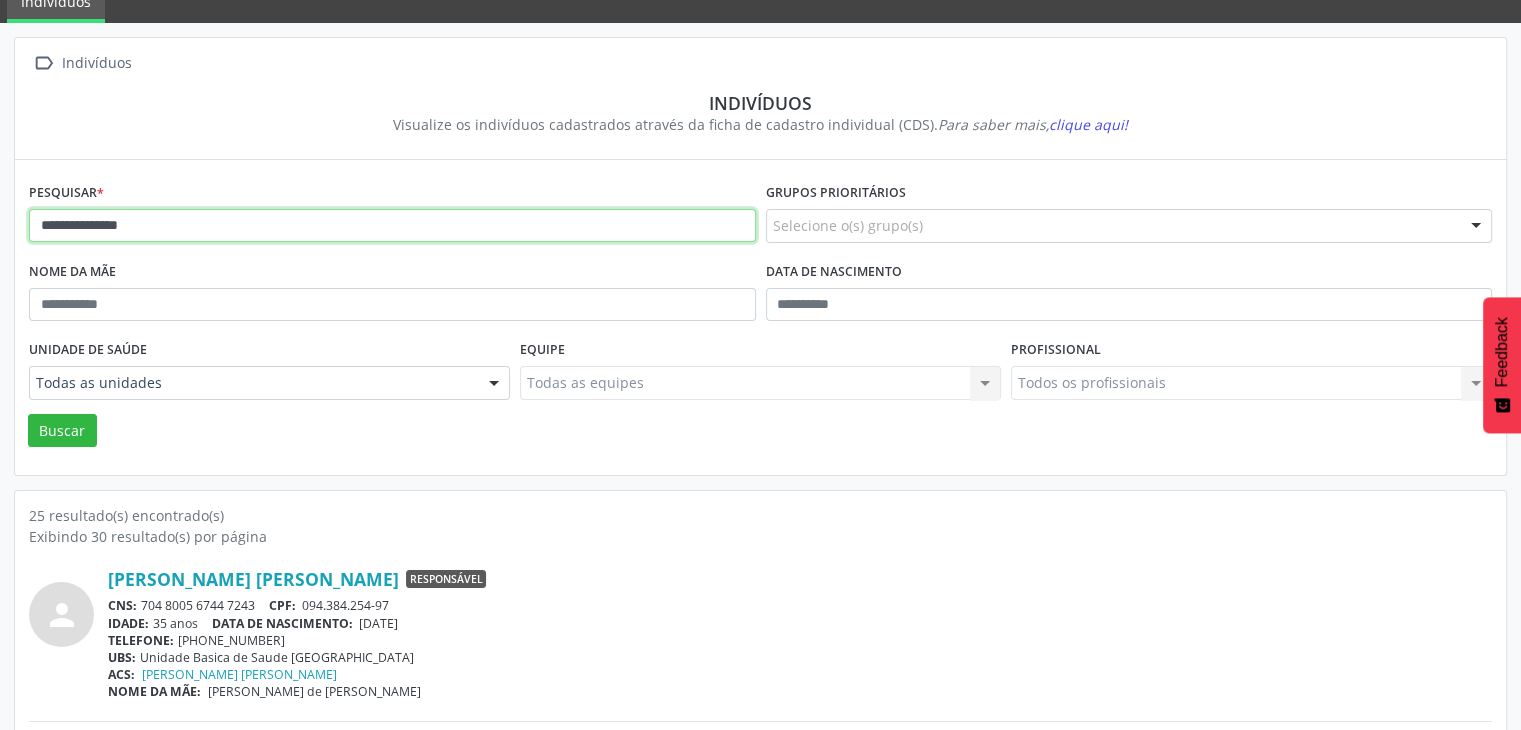 click on "**********" at bounding box center (392, 226) 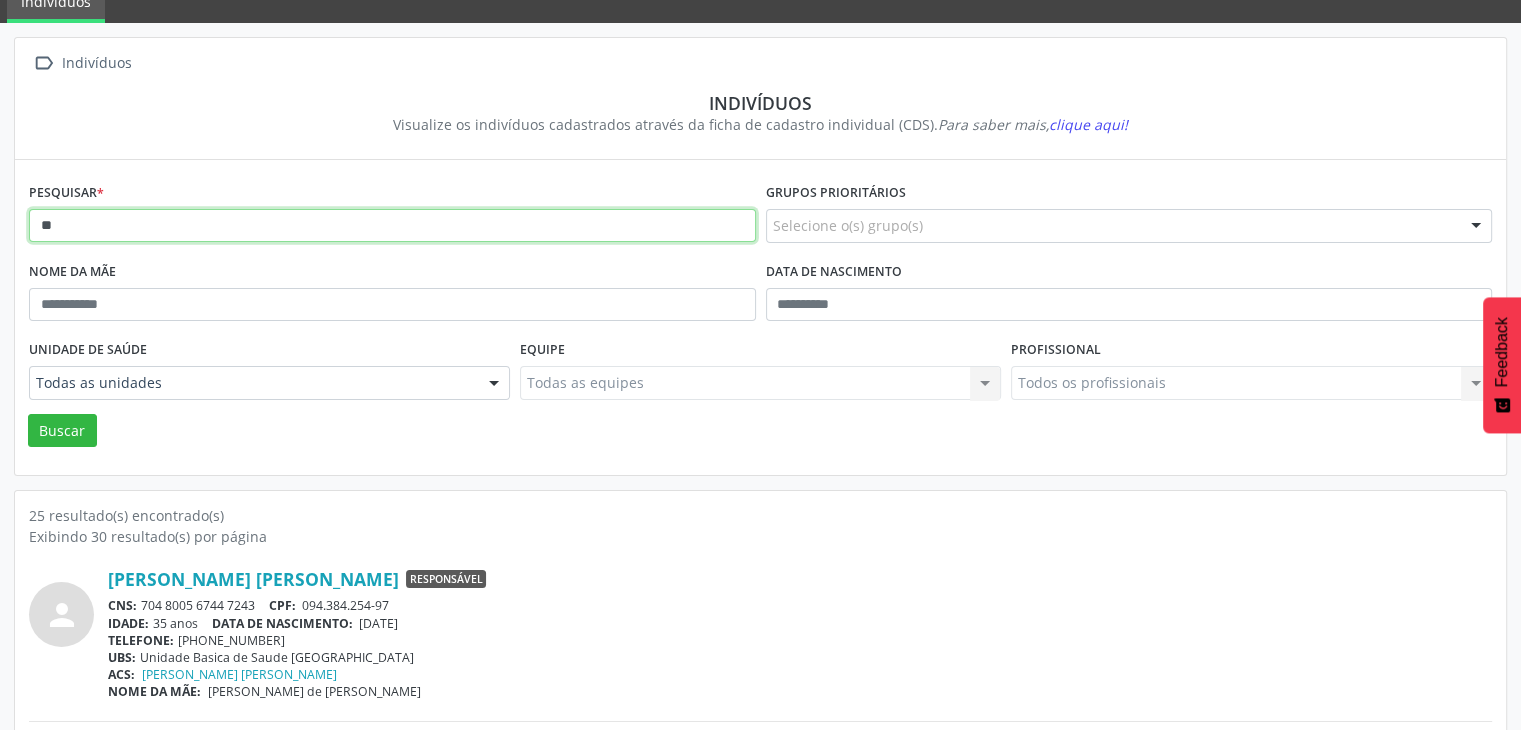 type on "*" 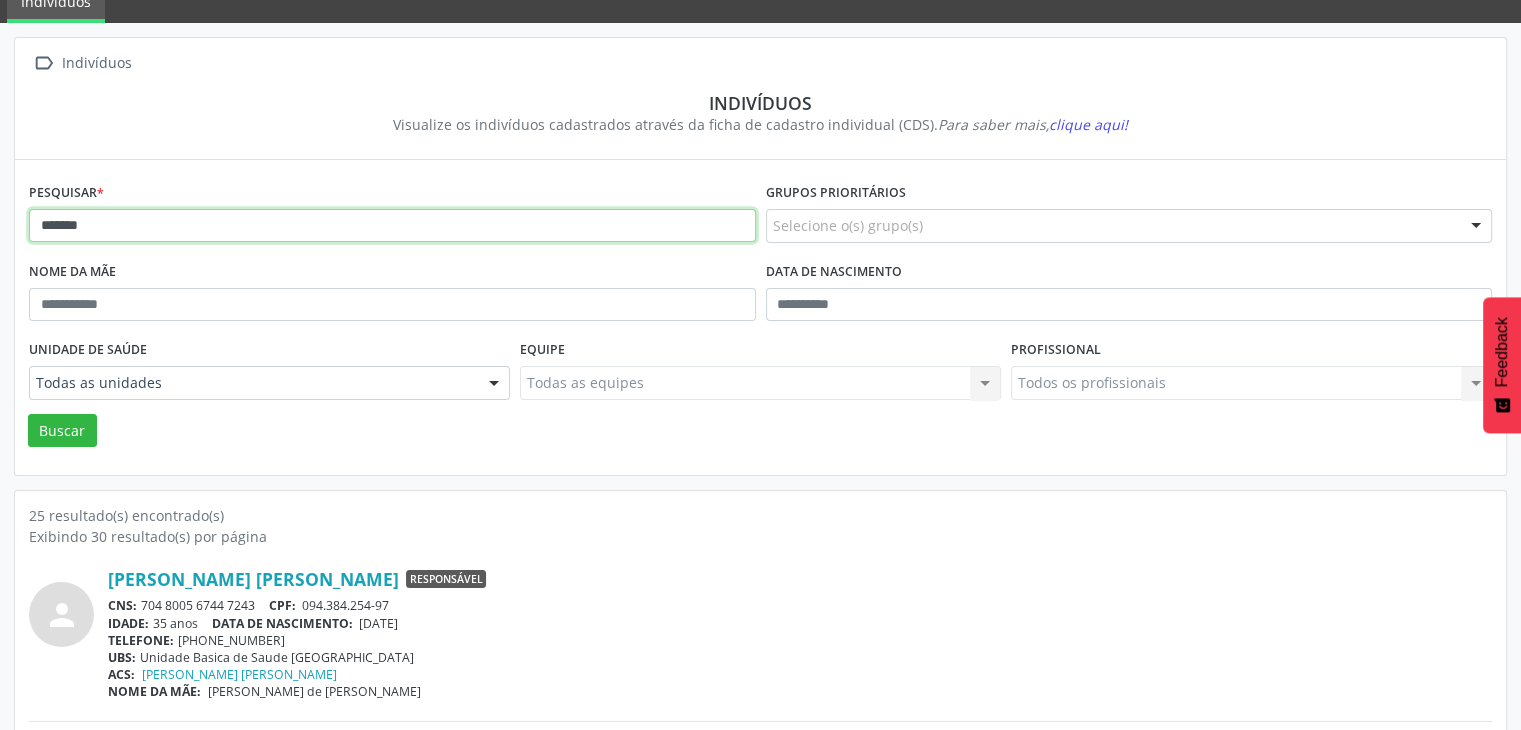 type on "******" 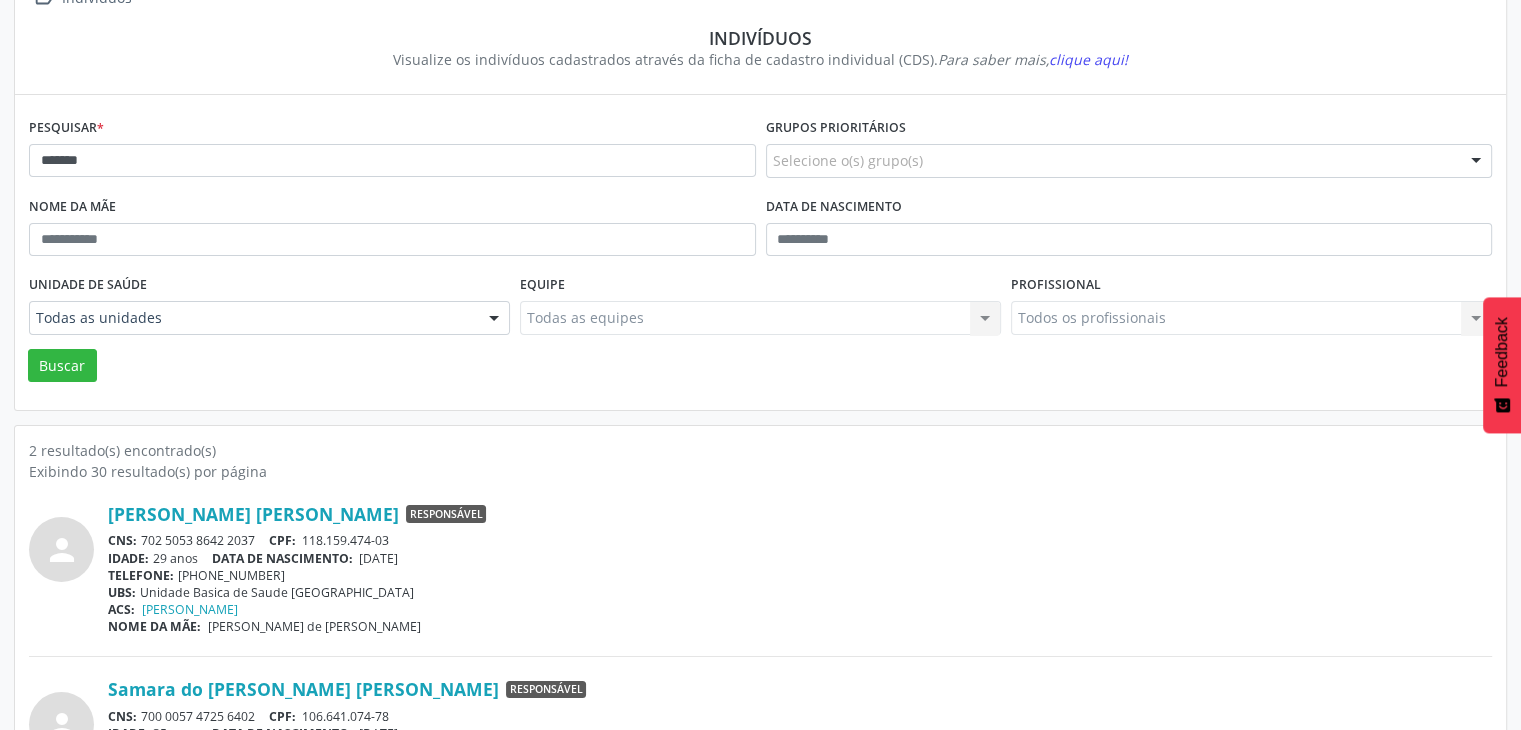 scroll, scrollTop: 260, scrollLeft: 0, axis: vertical 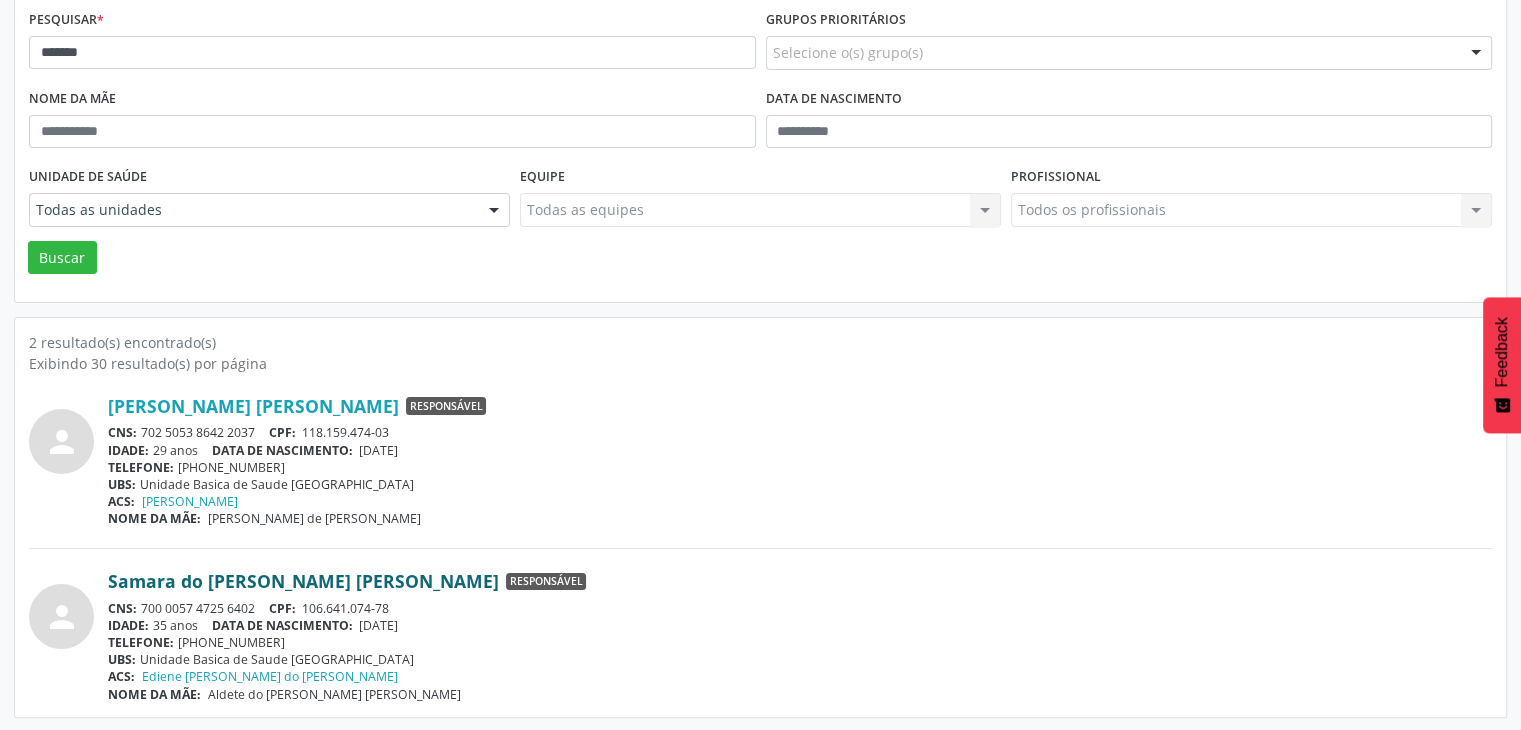 click on "Samara do Nascimento Brito" at bounding box center (303, 581) 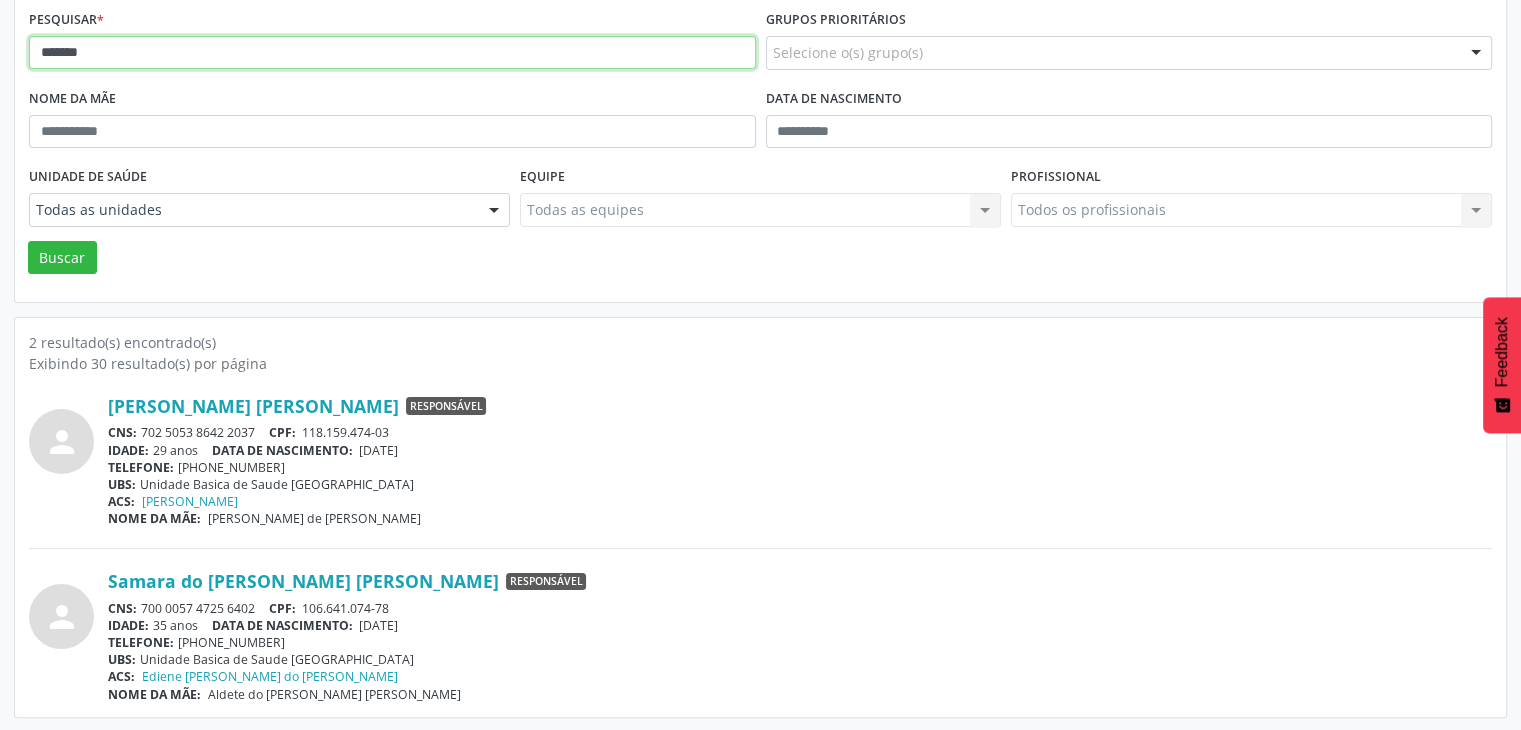 click on "******" at bounding box center [392, 53] 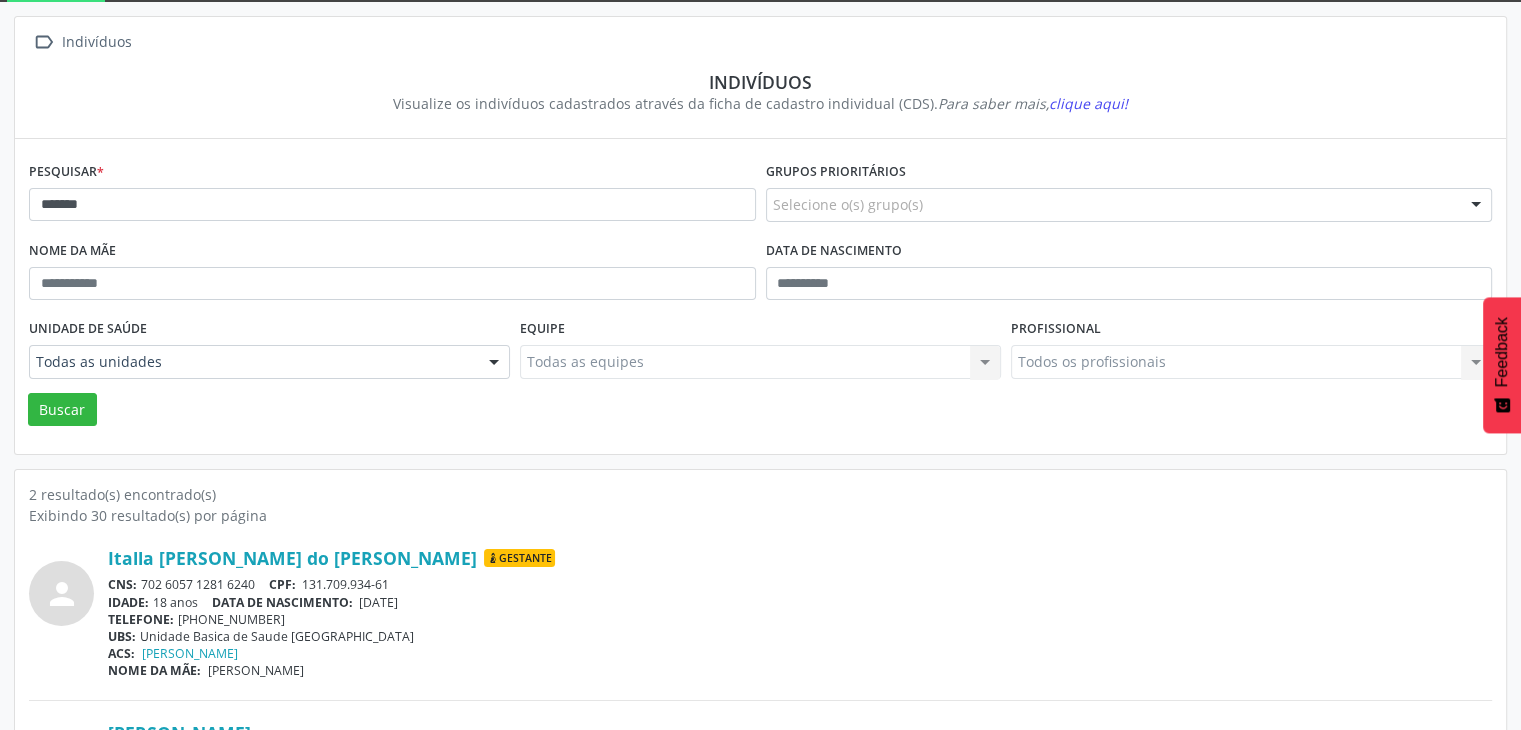 scroll, scrollTop: 260, scrollLeft: 0, axis: vertical 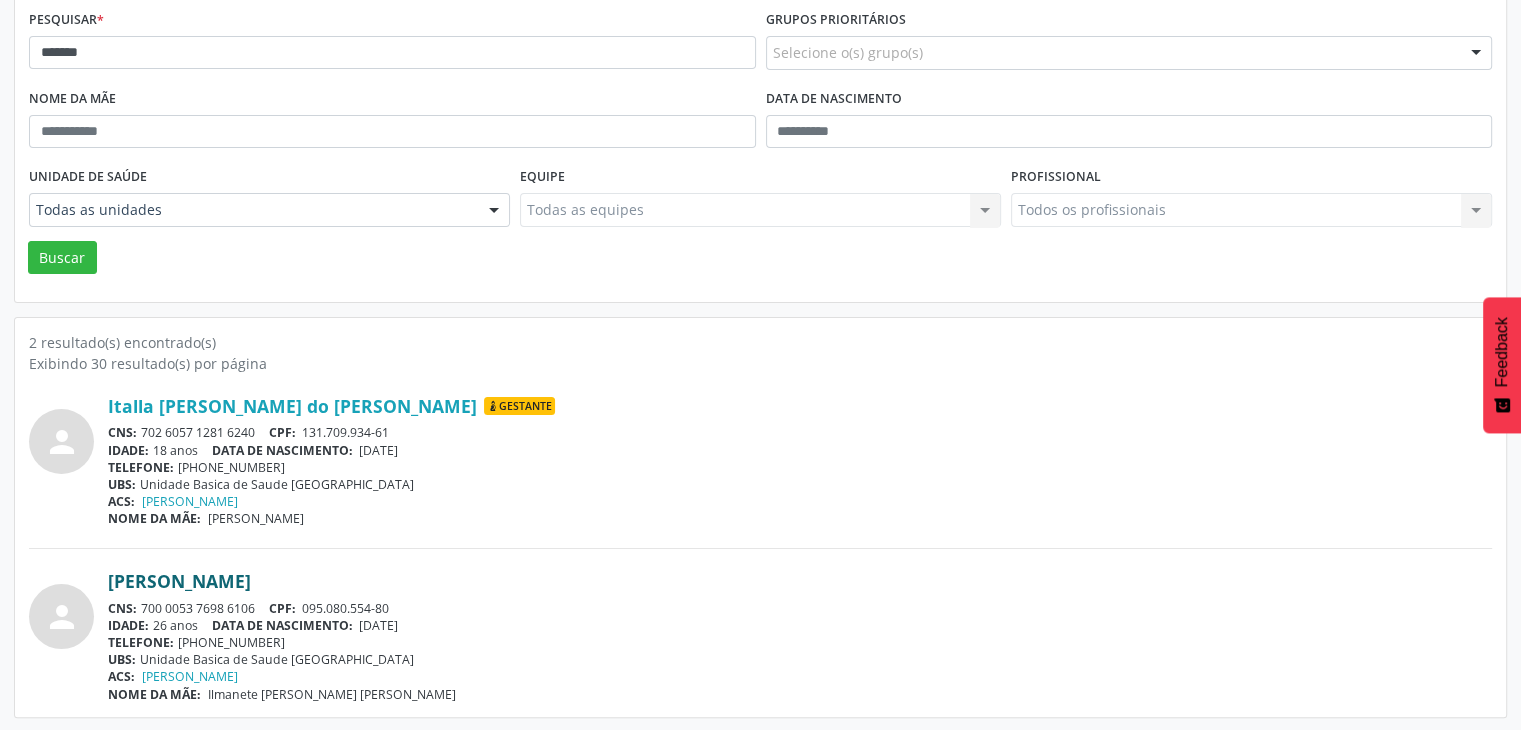 click on "Italla Jossana Vasconcelos Medeiros" at bounding box center (179, 581) 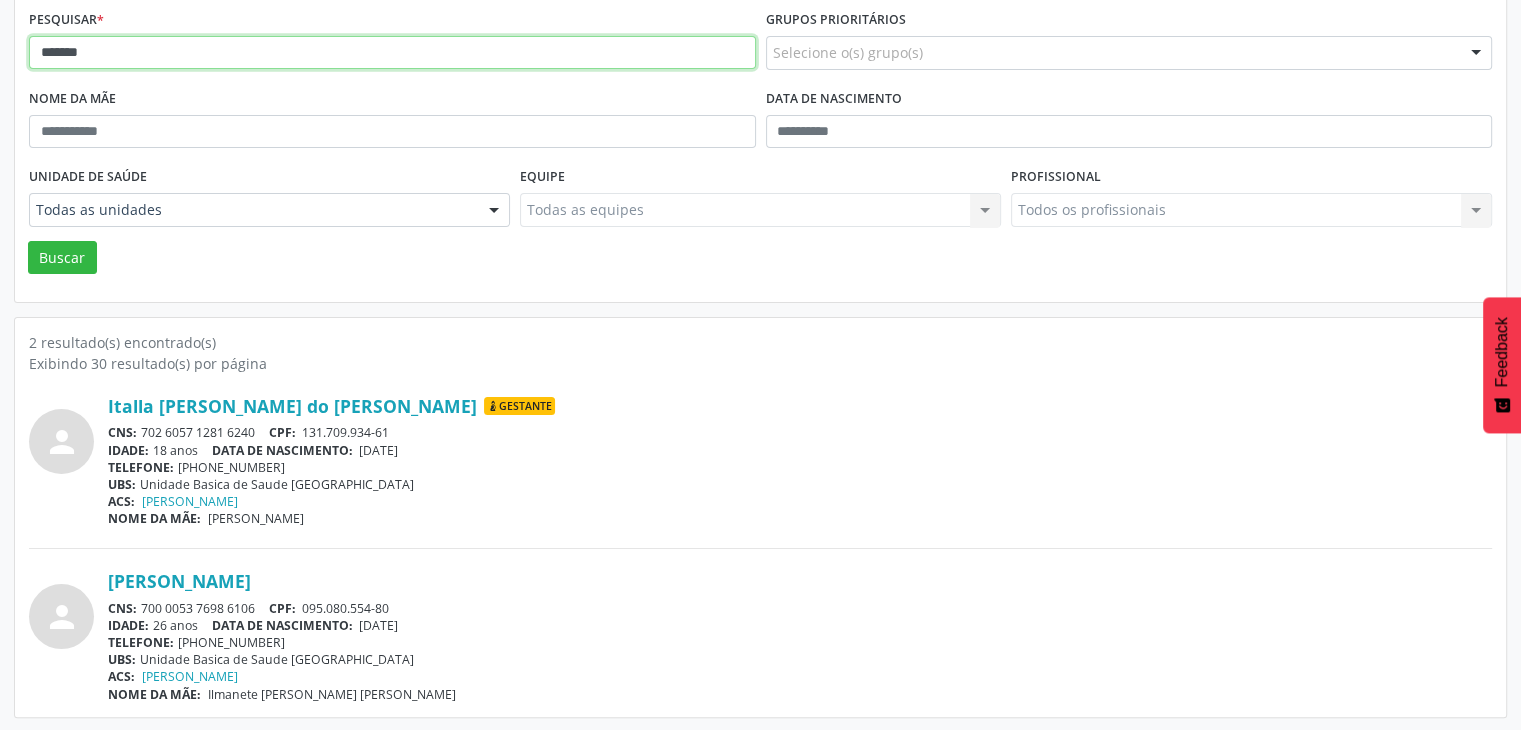 click on "******" at bounding box center [392, 53] 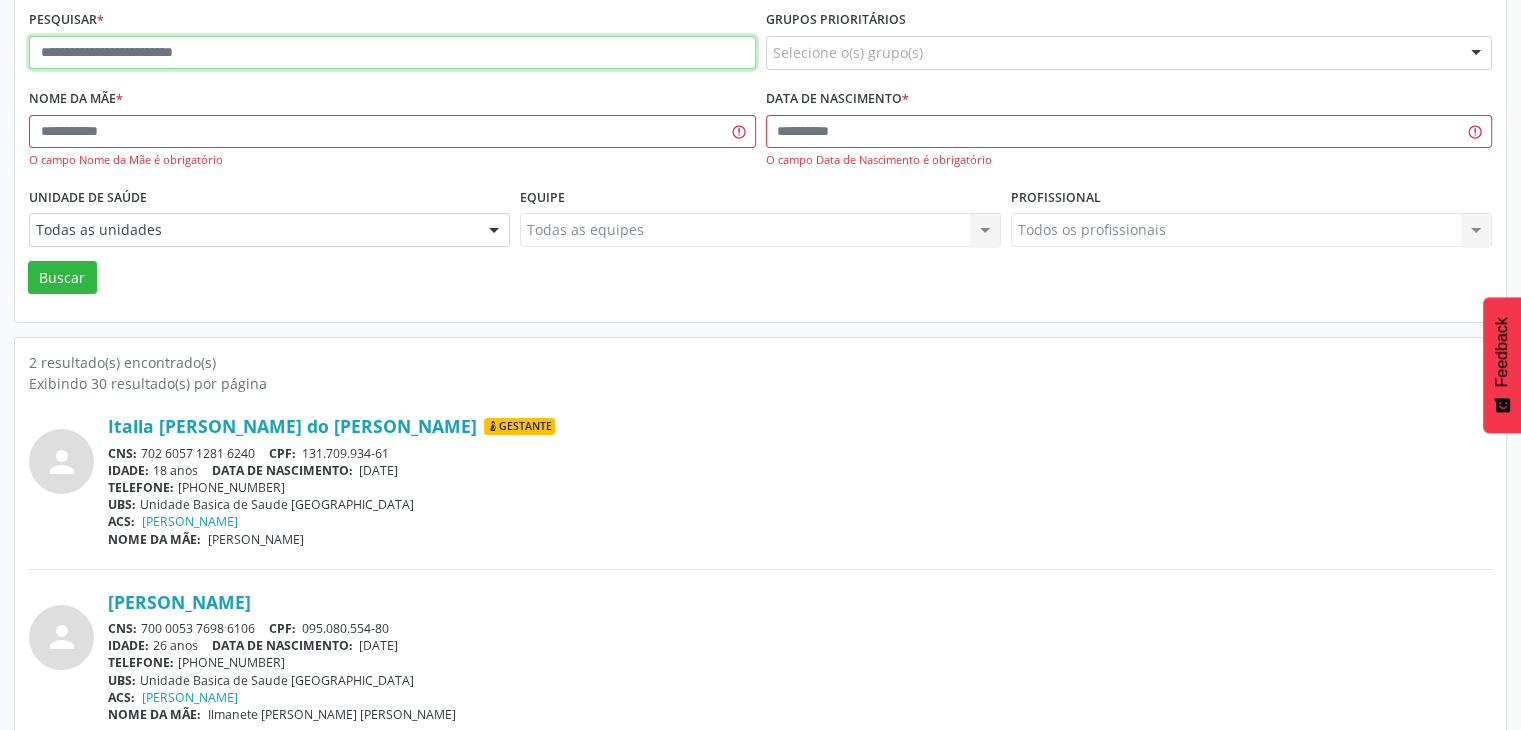 paste on "**********" 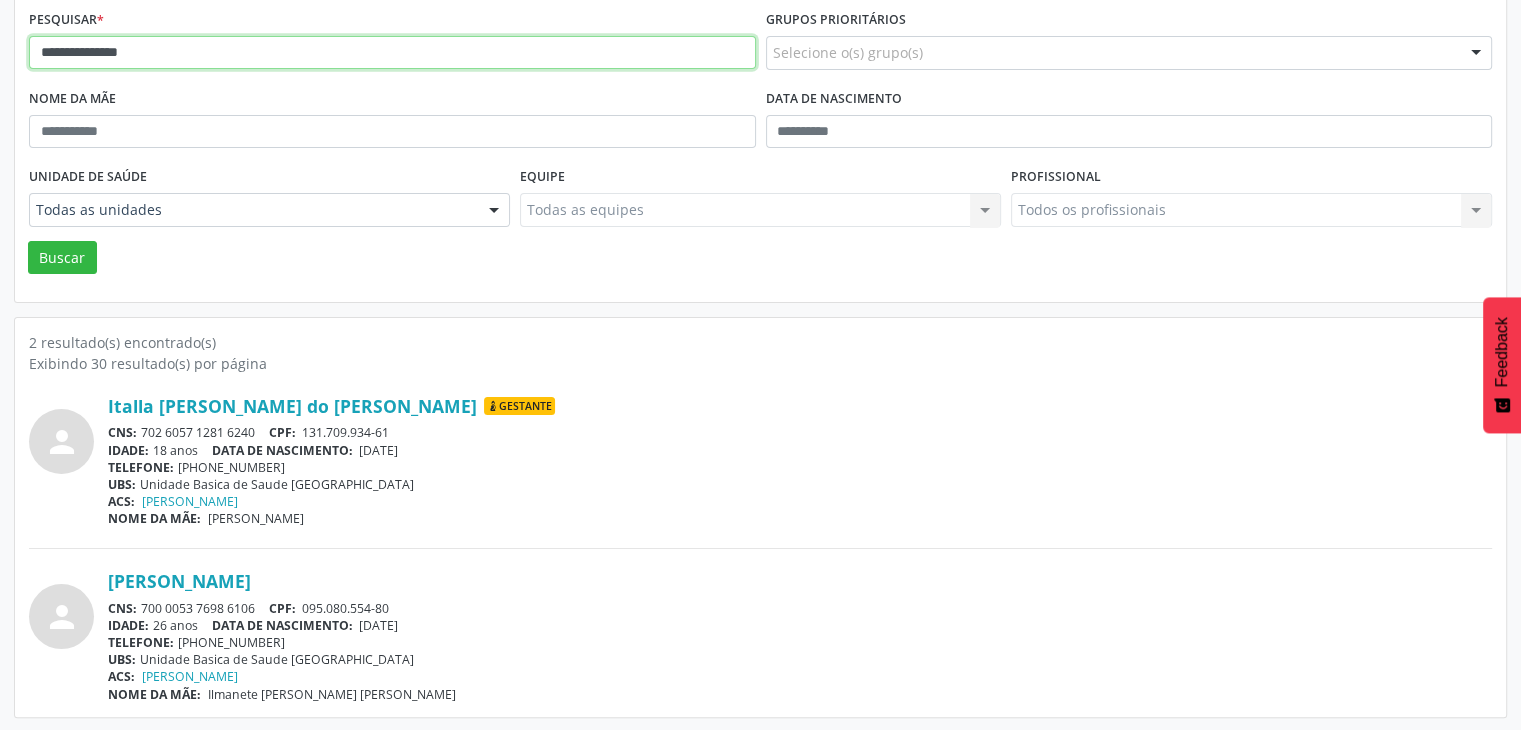 click on "Buscar" at bounding box center (62, 258) 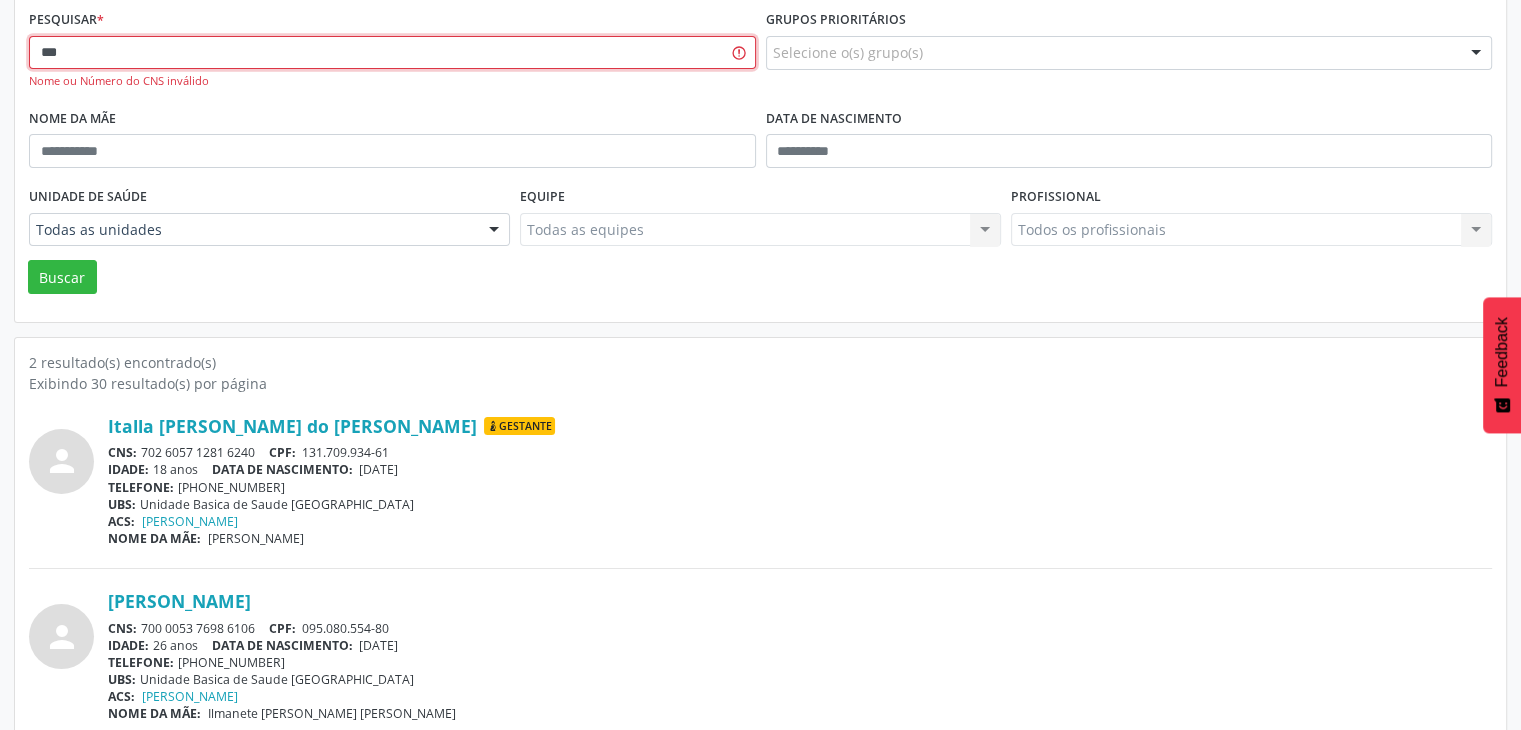 type on "*" 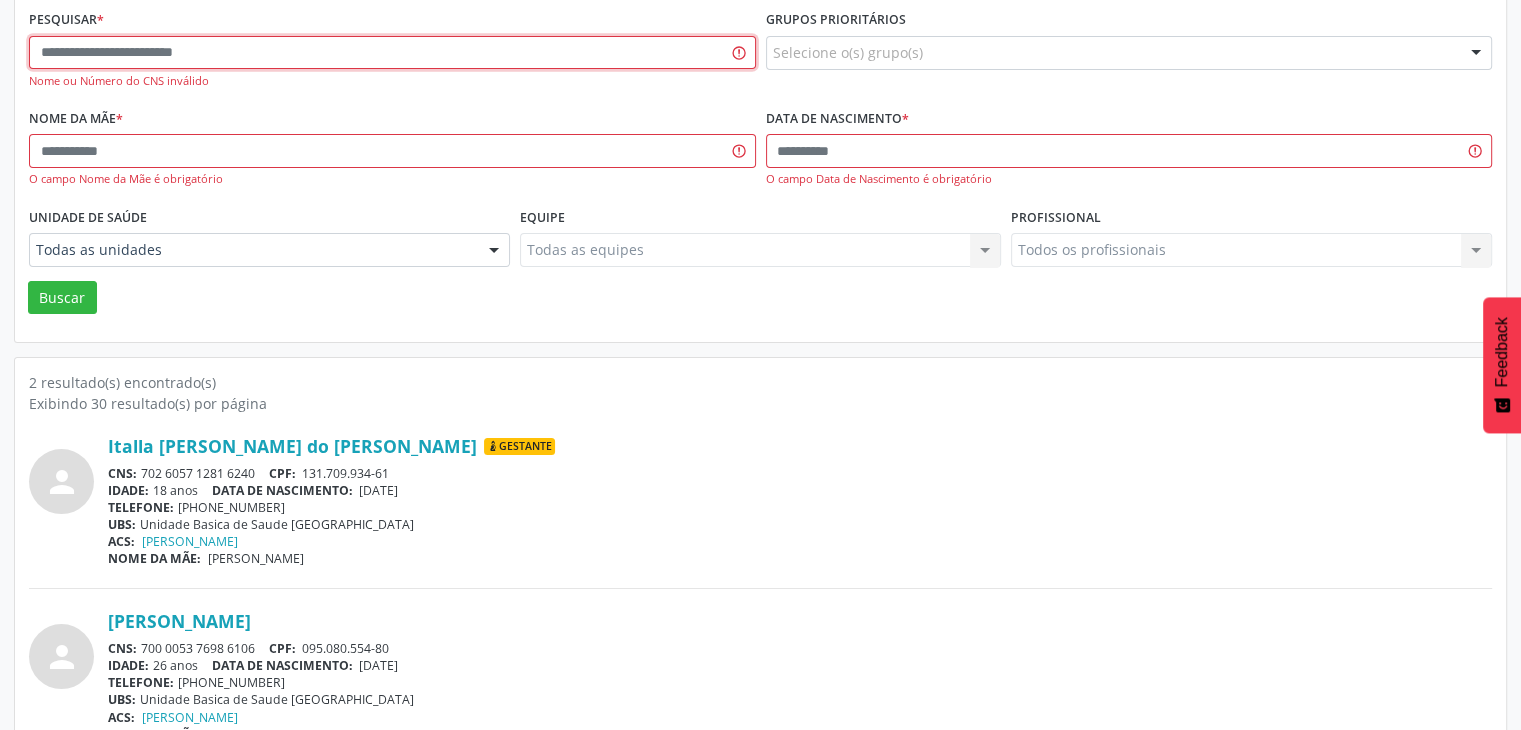 click at bounding box center (392, 53) 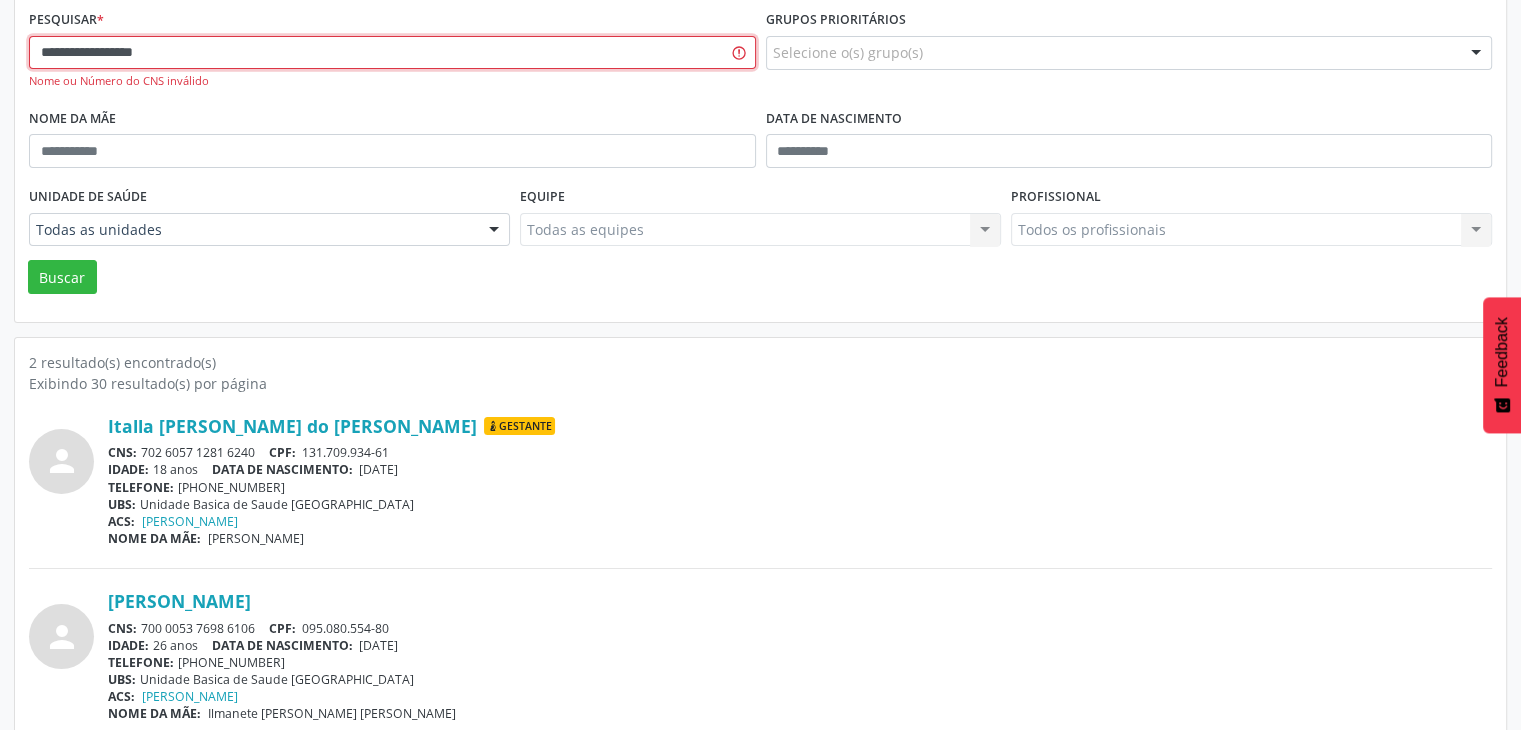 click on "Buscar" at bounding box center (62, 277) 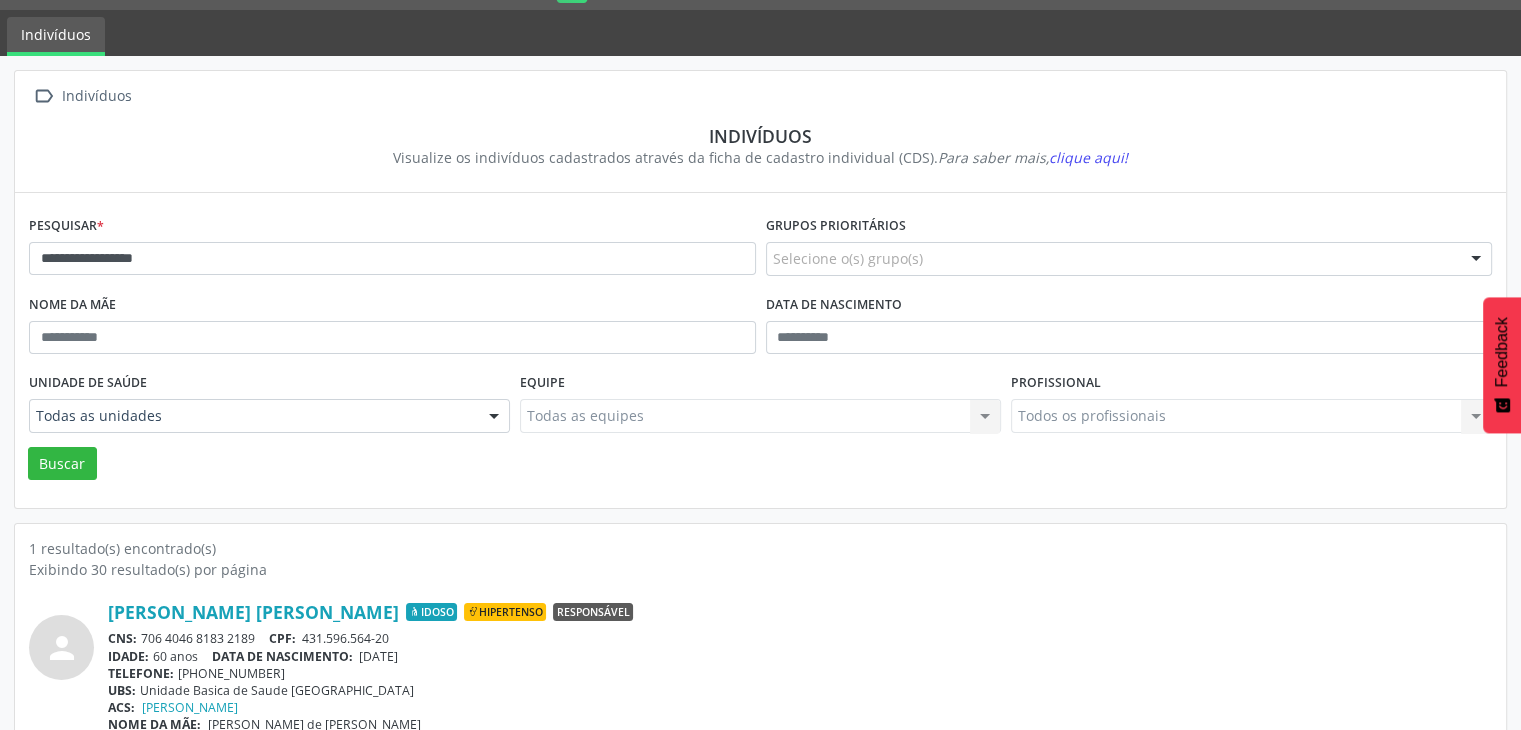 scroll, scrollTop: 84, scrollLeft: 0, axis: vertical 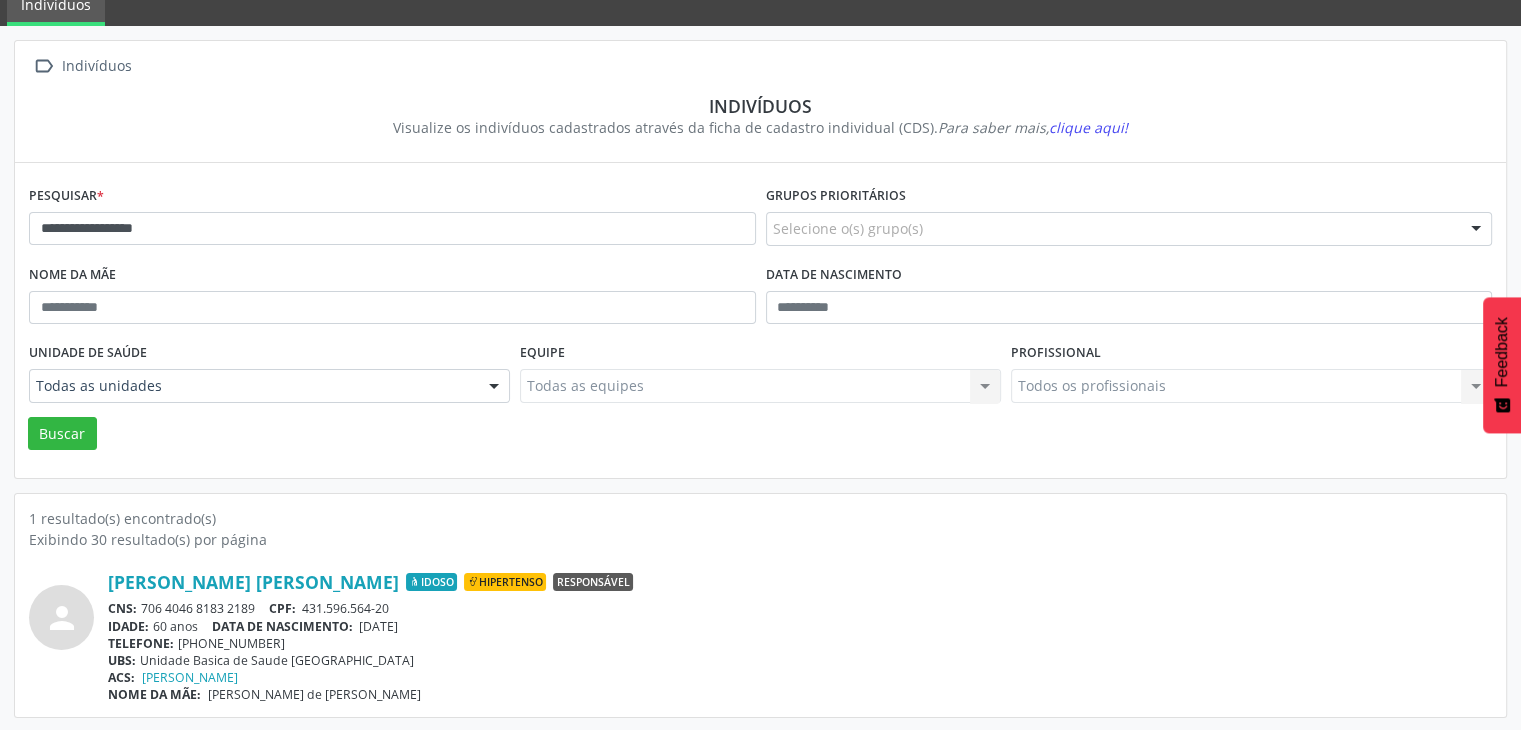 drag, startPoint x: 364, startPoint y: 625, endPoint x: 444, endPoint y: 622, distance: 80.05623 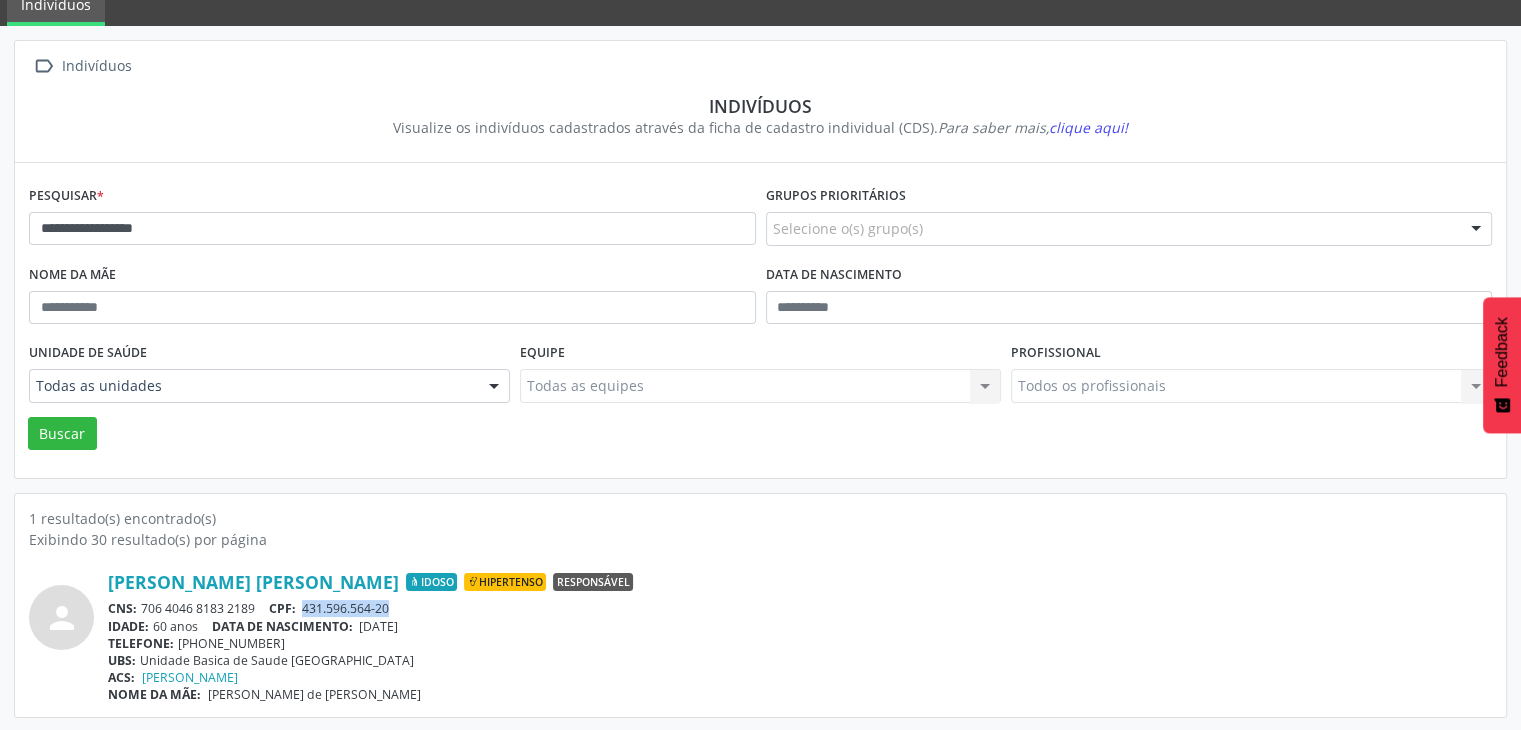 drag, startPoint x: 305, startPoint y: 605, endPoint x: 395, endPoint y: 610, distance: 90.13878 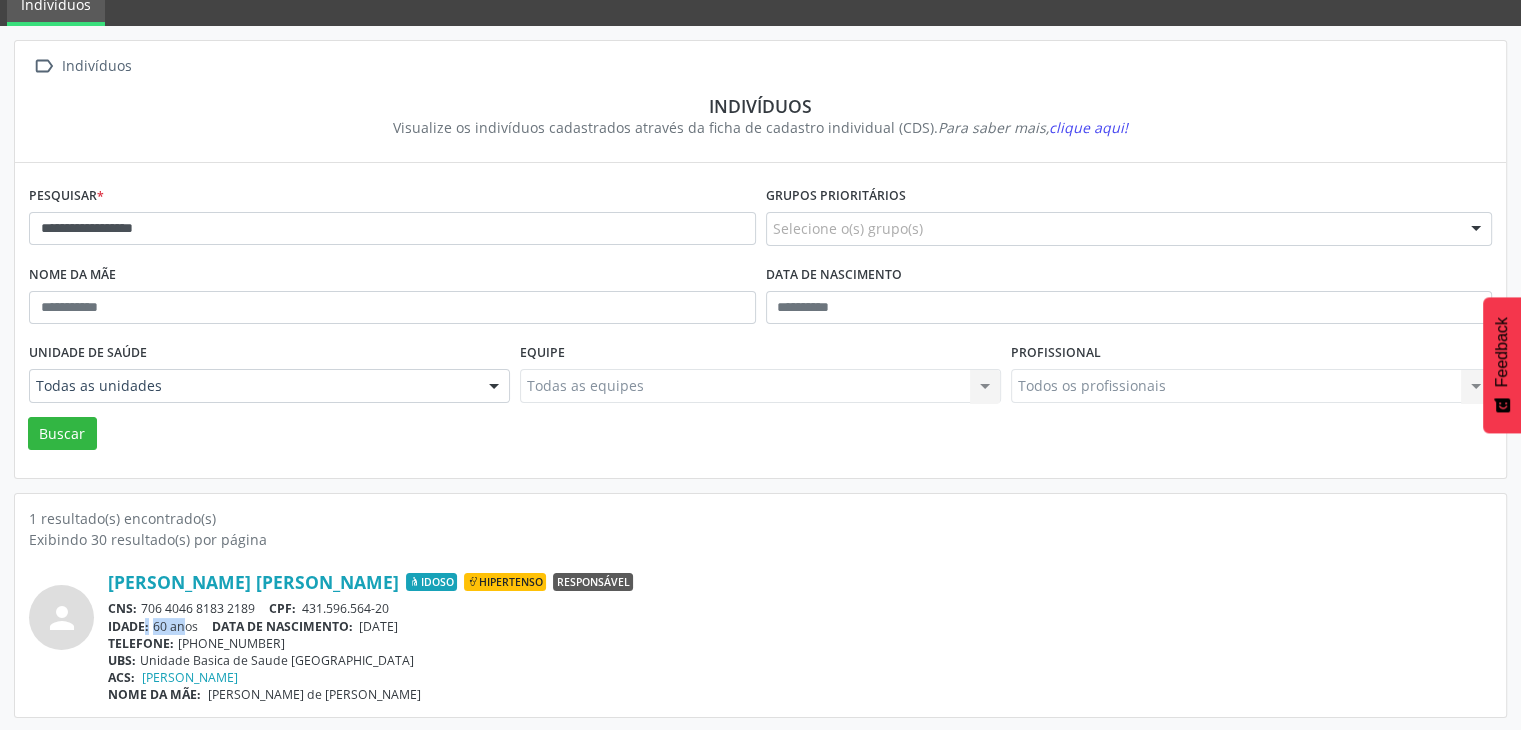 drag, startPoint x: 143, startPoint y: 615, endPoint x: 160, endPoint y: 617, distance: 17.117243 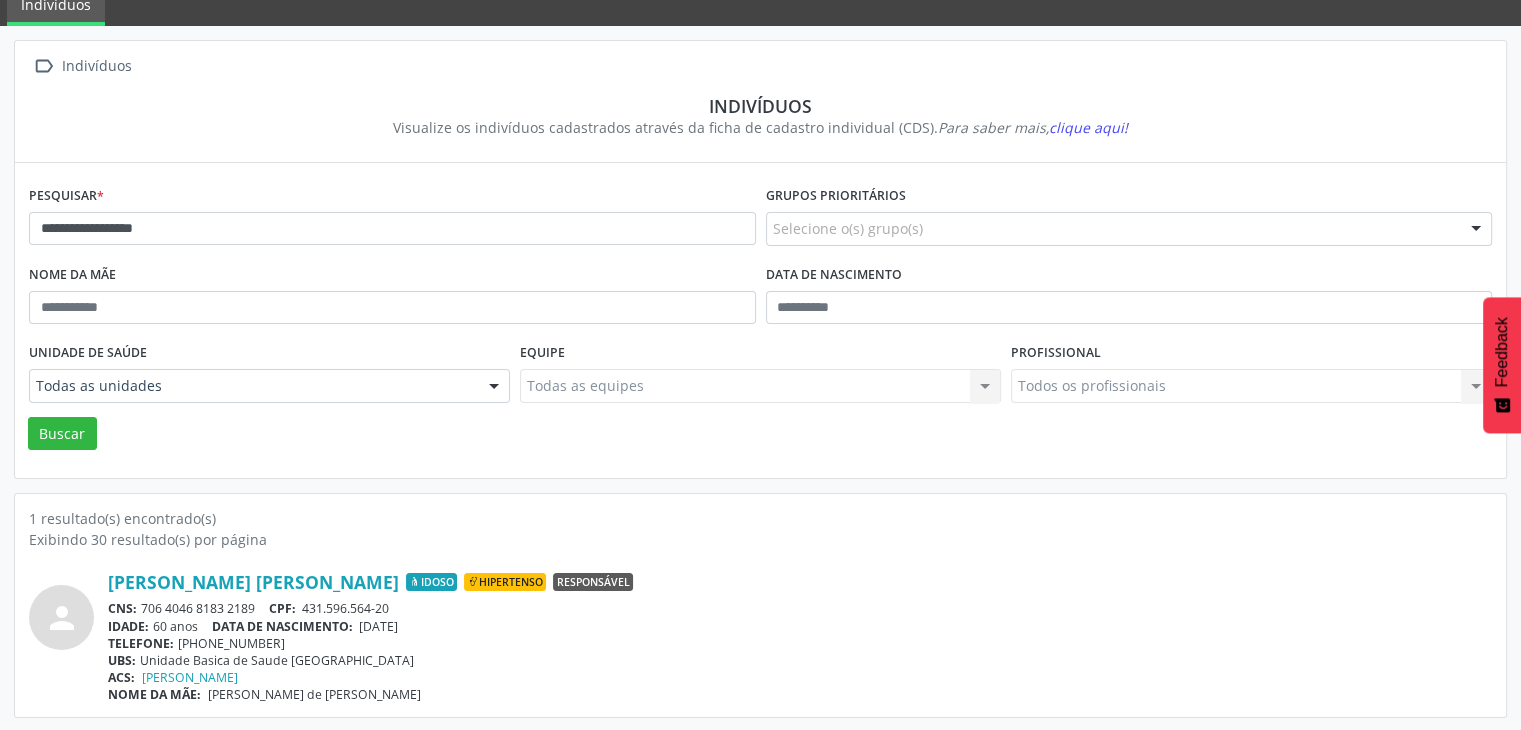 click on "CNS:" at bounding box center (122, 608) 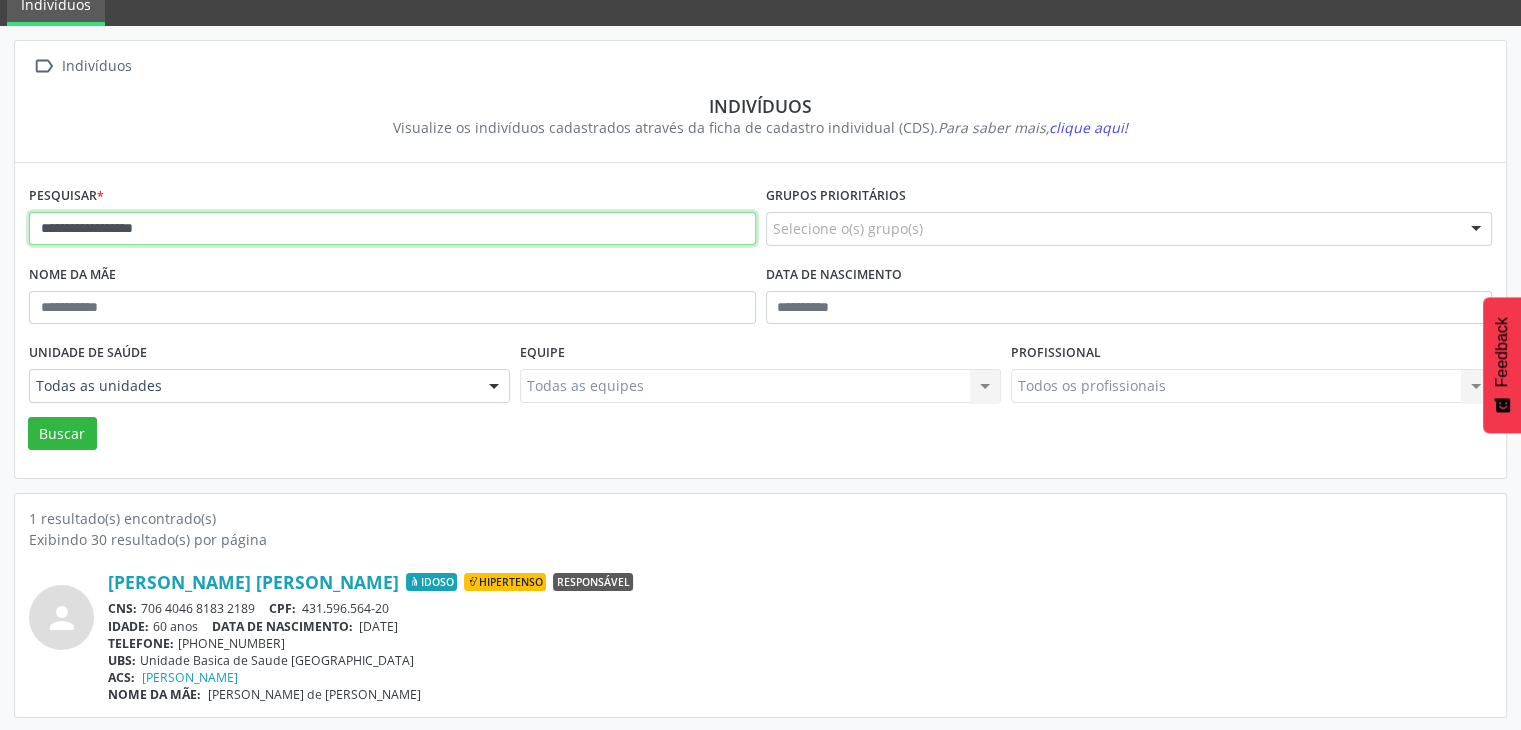 click on "**********" at bounding box center [392, 229] 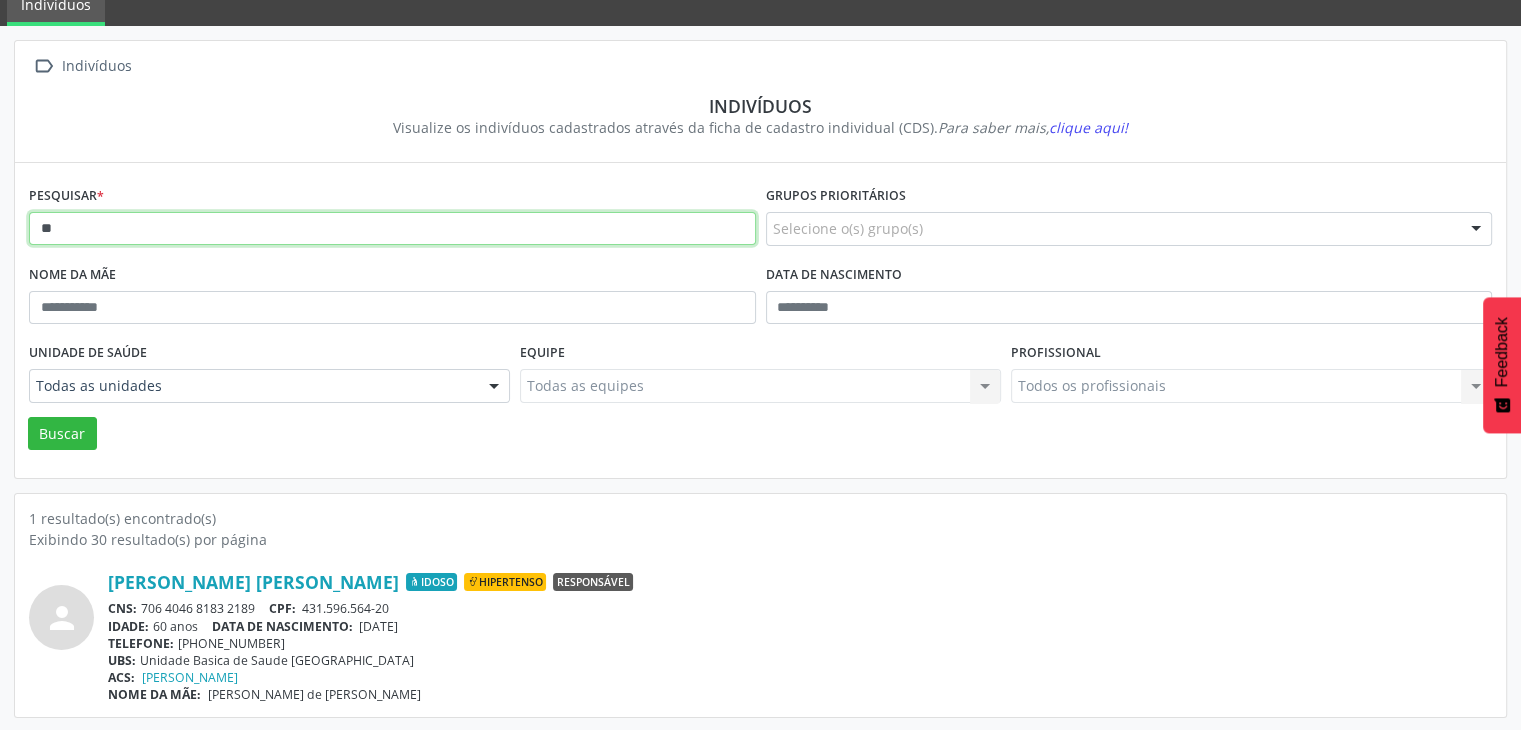type on "*" 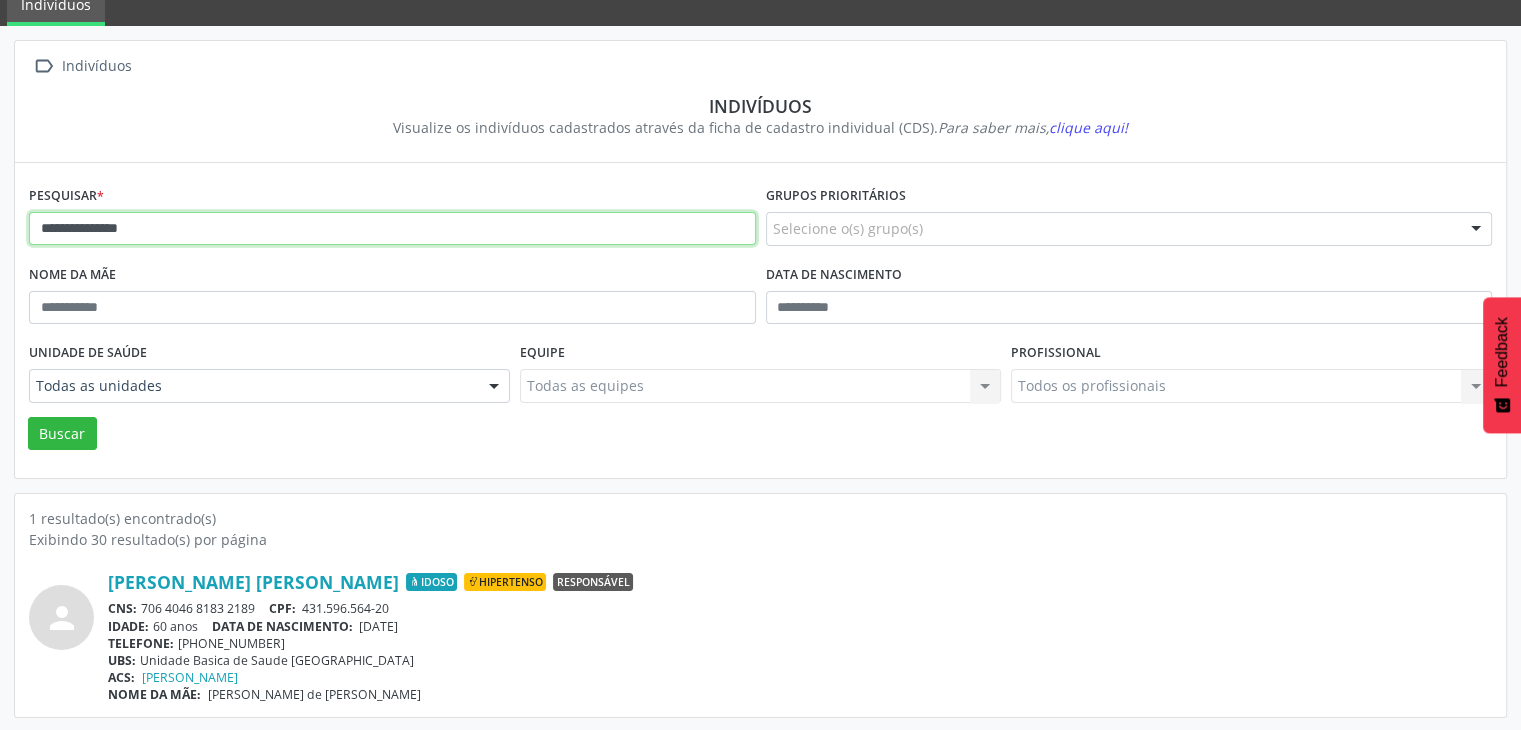 type on "**********" 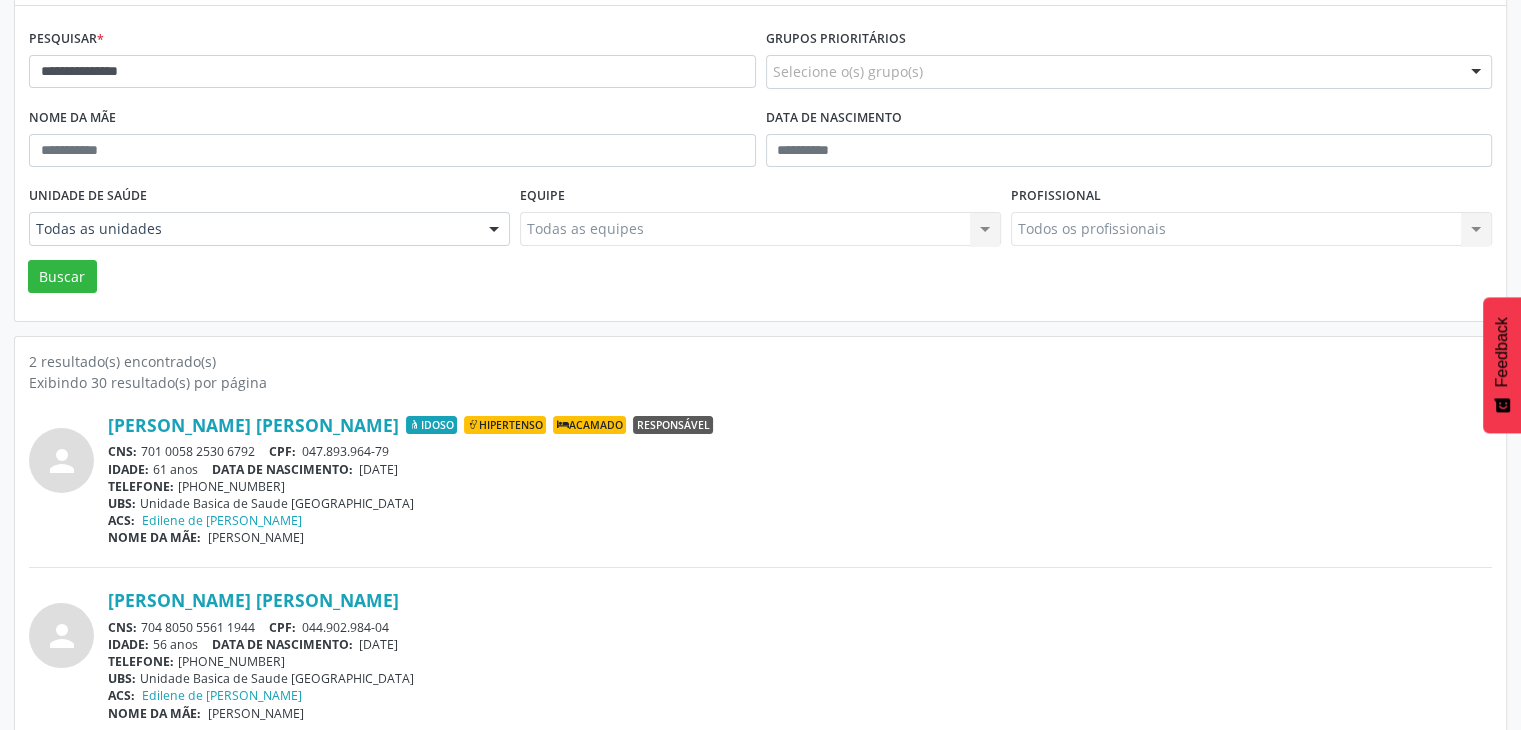 scroll, scrollTop: 260, scrollLeft: 0, axis: vertical 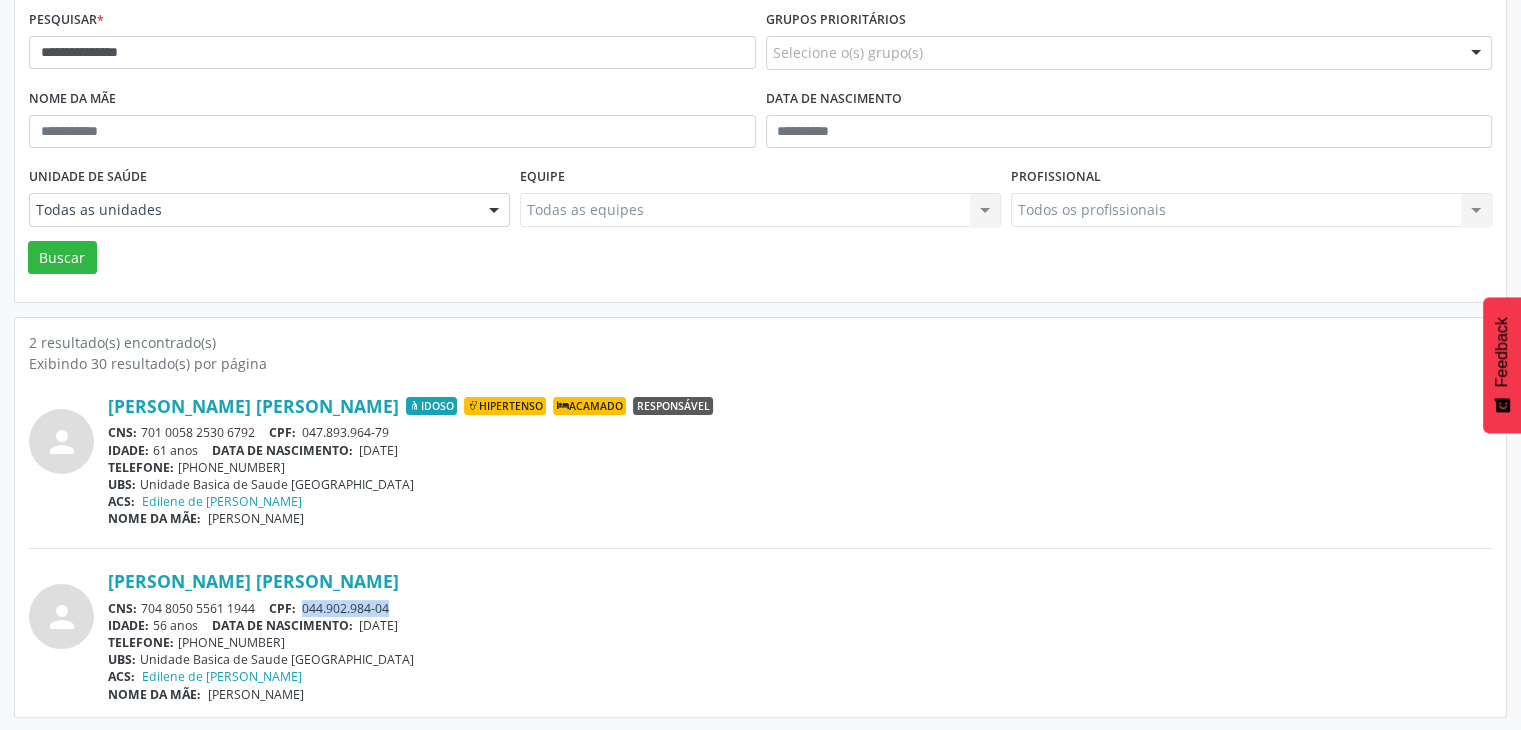 drag, startPoint x: 305, startPoint y: 606, endPoint x: 404, endPoint y: 609, distance: 99.04544 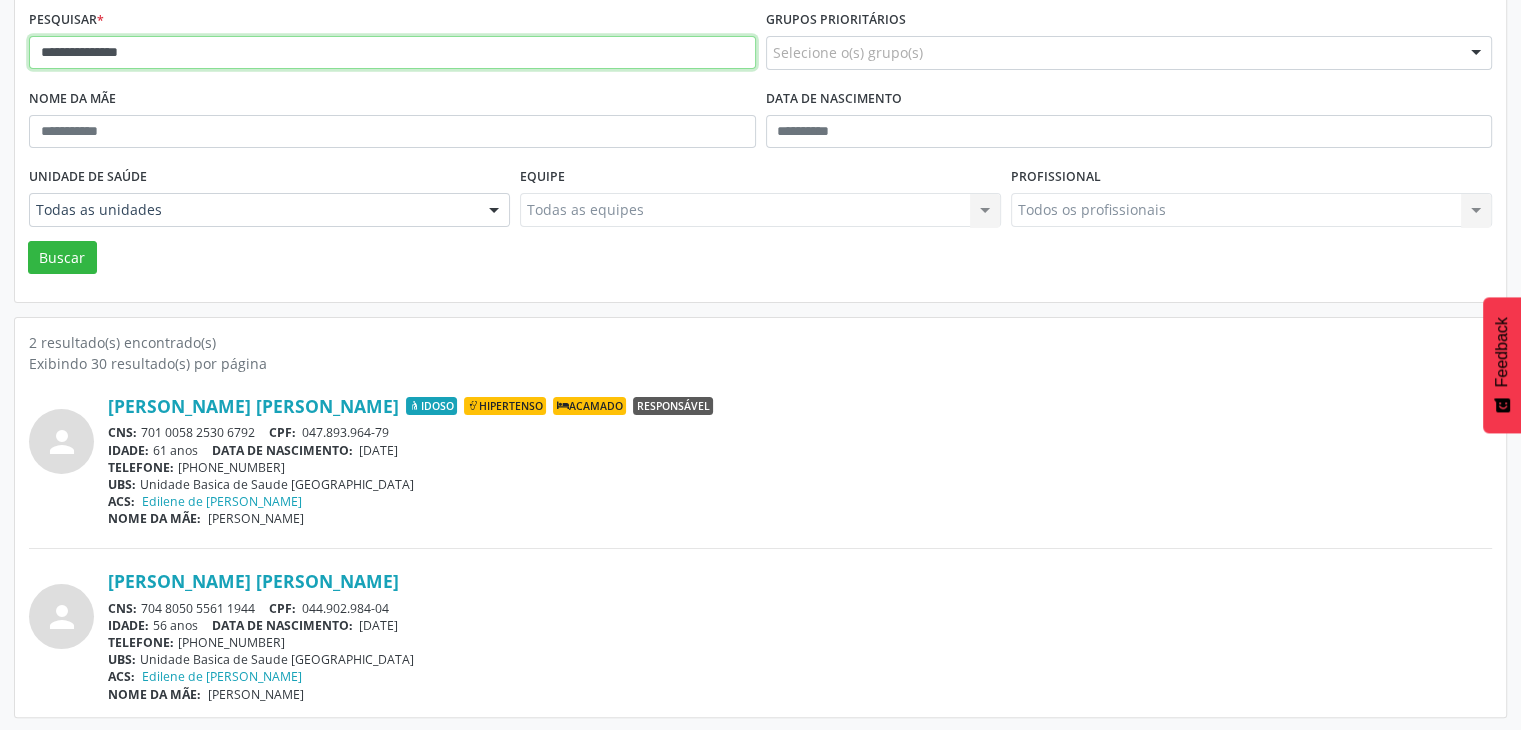 click on "**********" at bounding box center [392, 53] 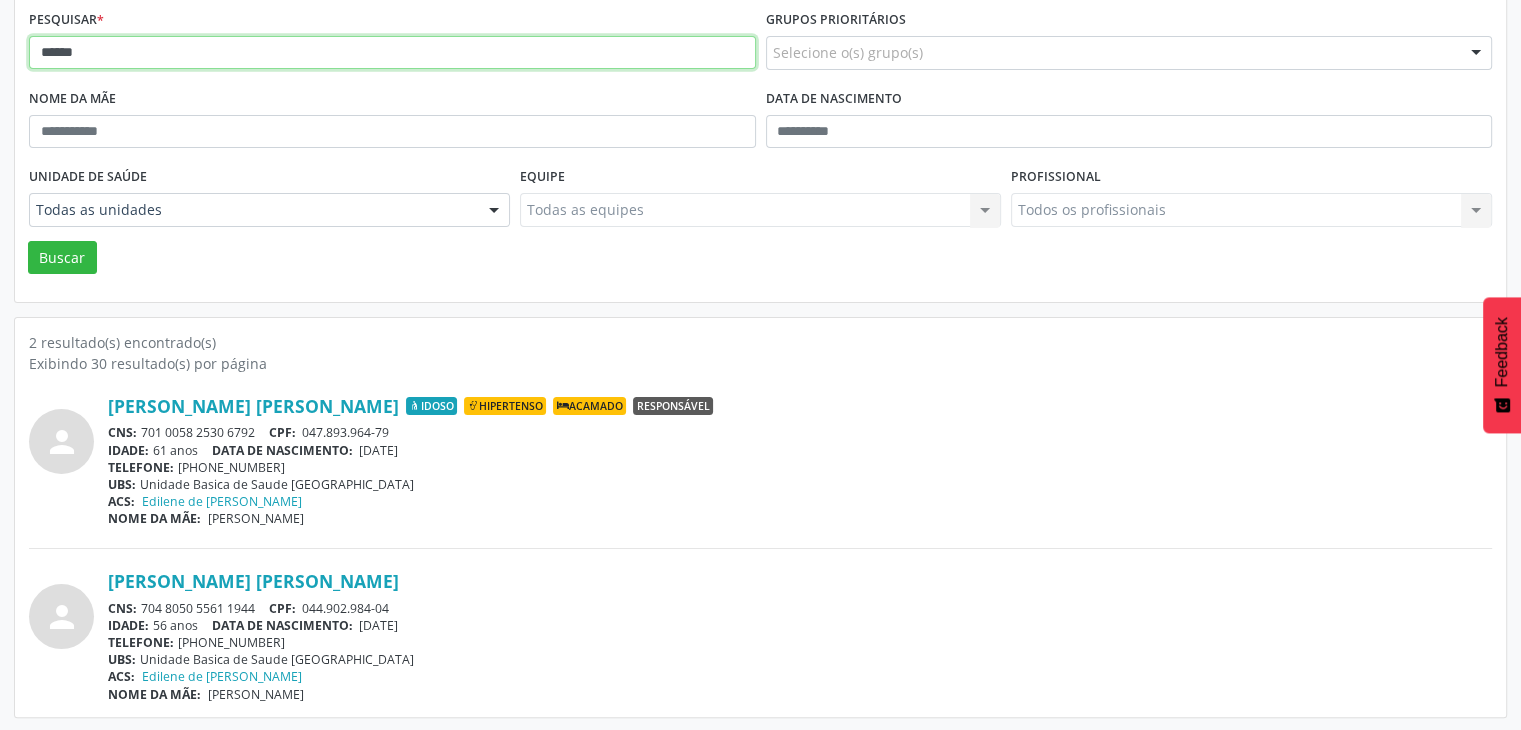 type on "******" 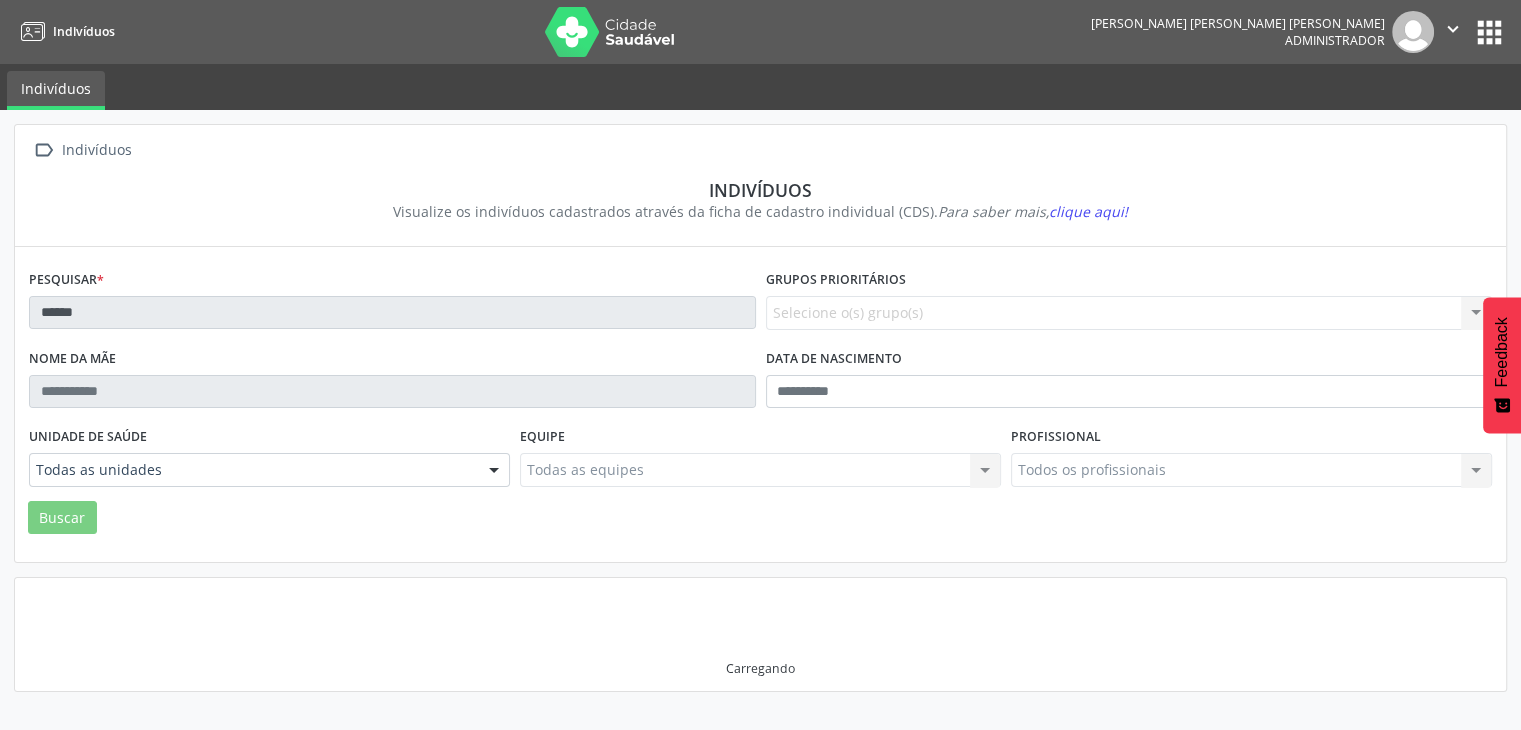 scroll, scrollTop: 0, scrollLeft: 0, axis: both 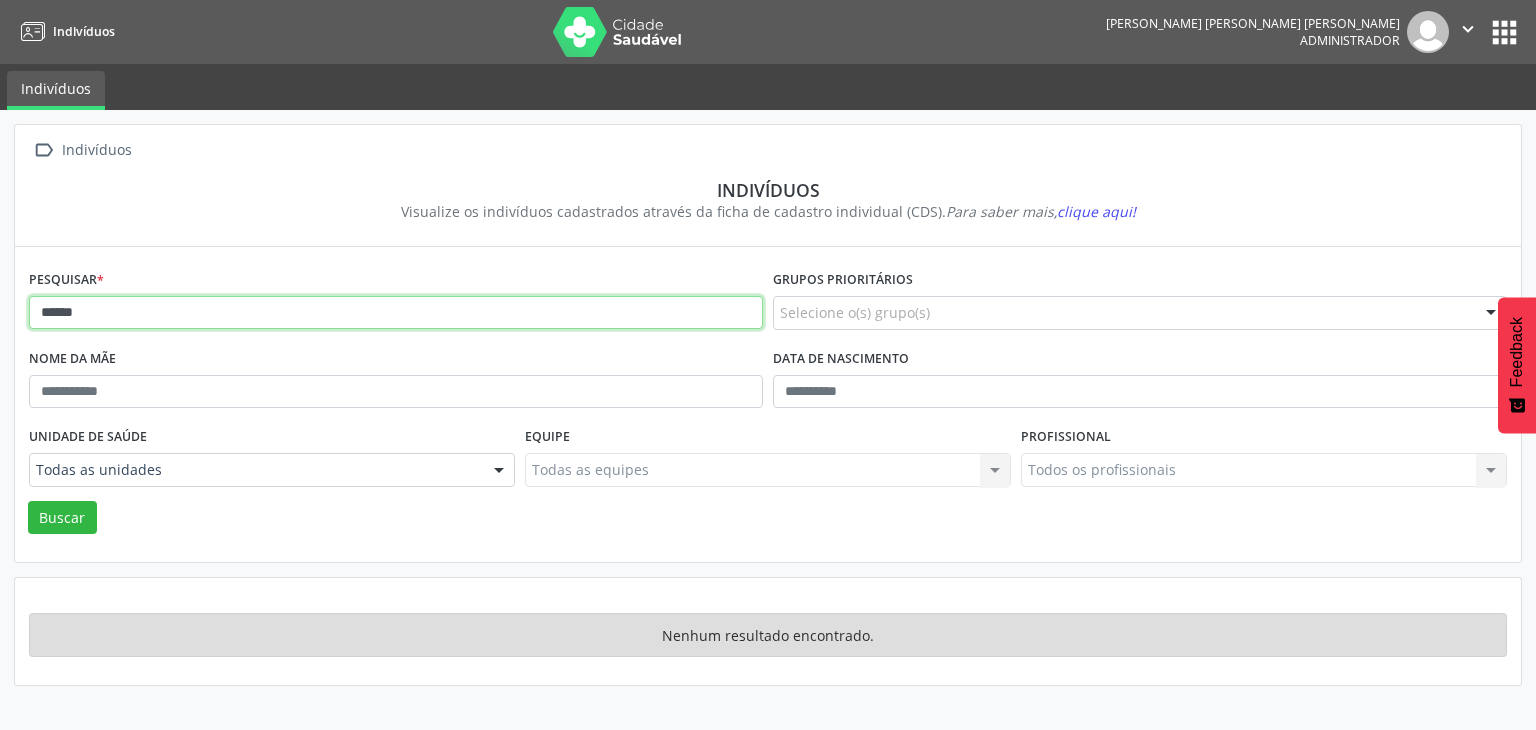 click on "******" at bounding box center [396, 313] 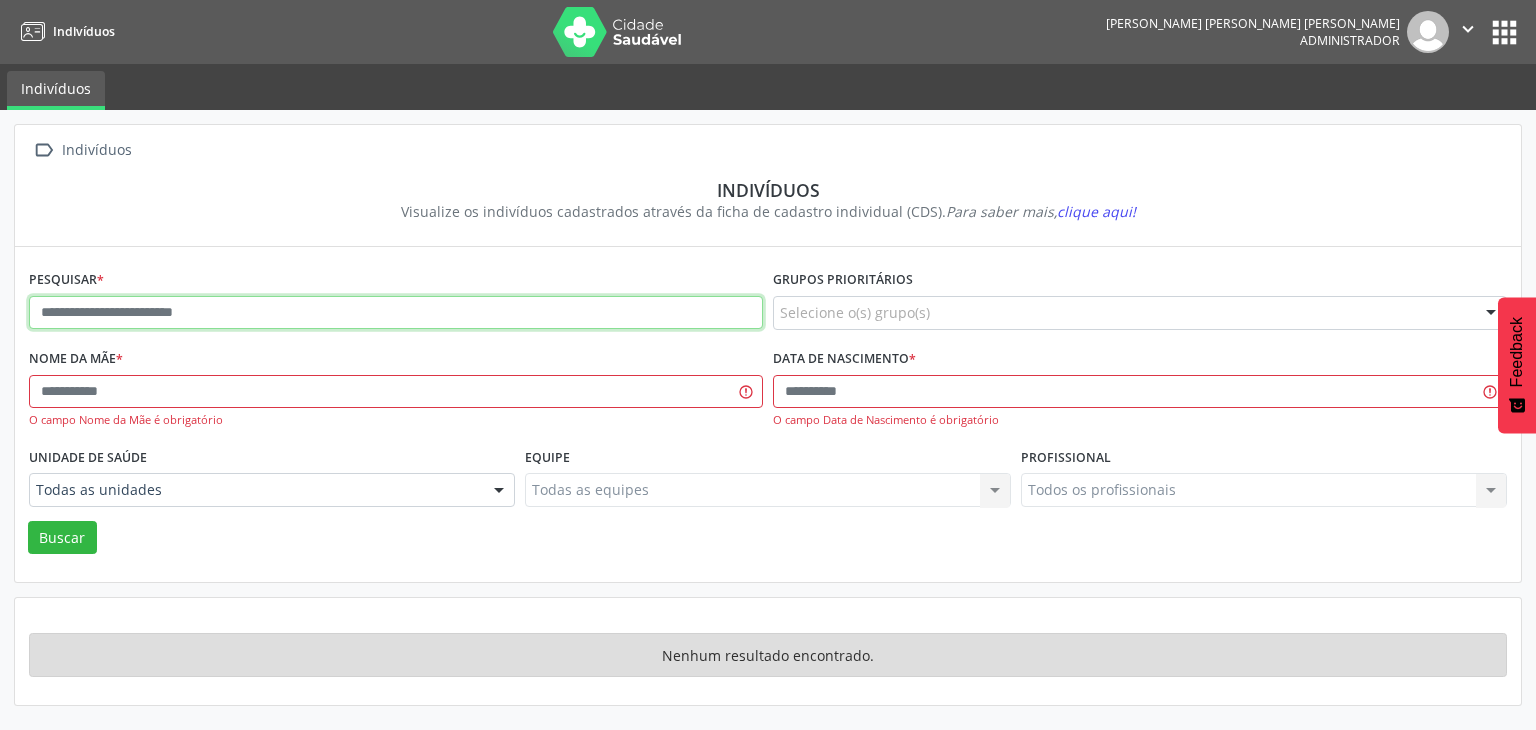 paste on "**********" 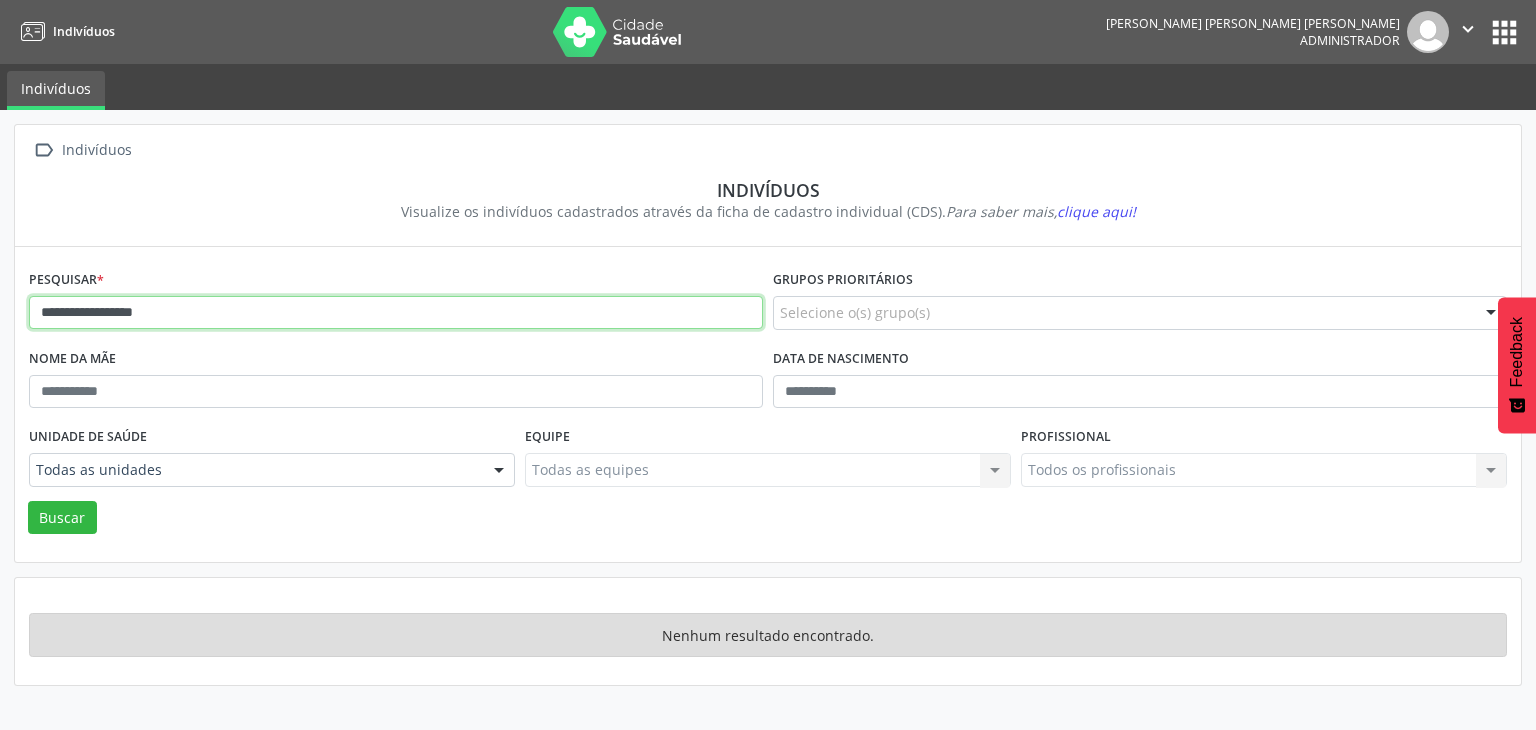 type on "**********" 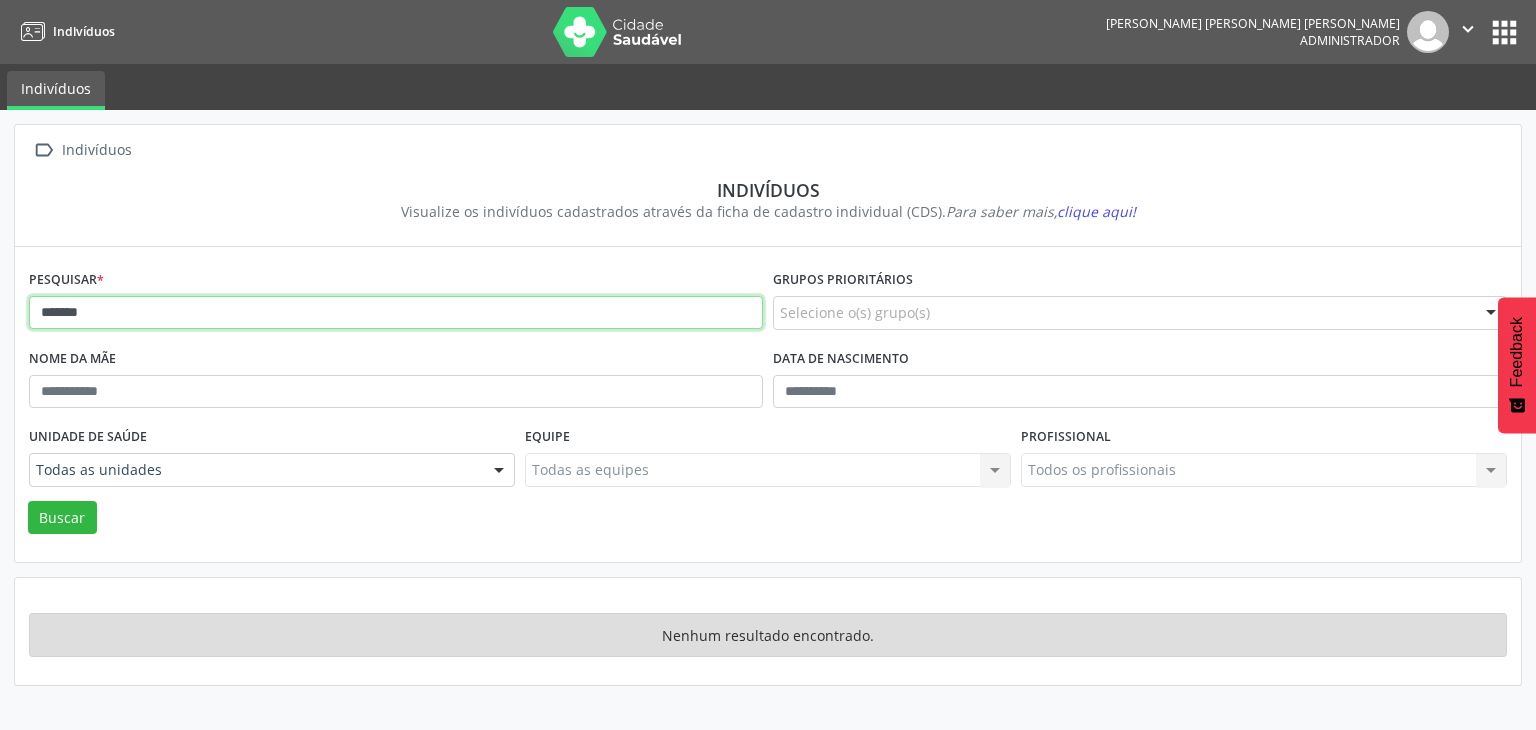 type on "*******" 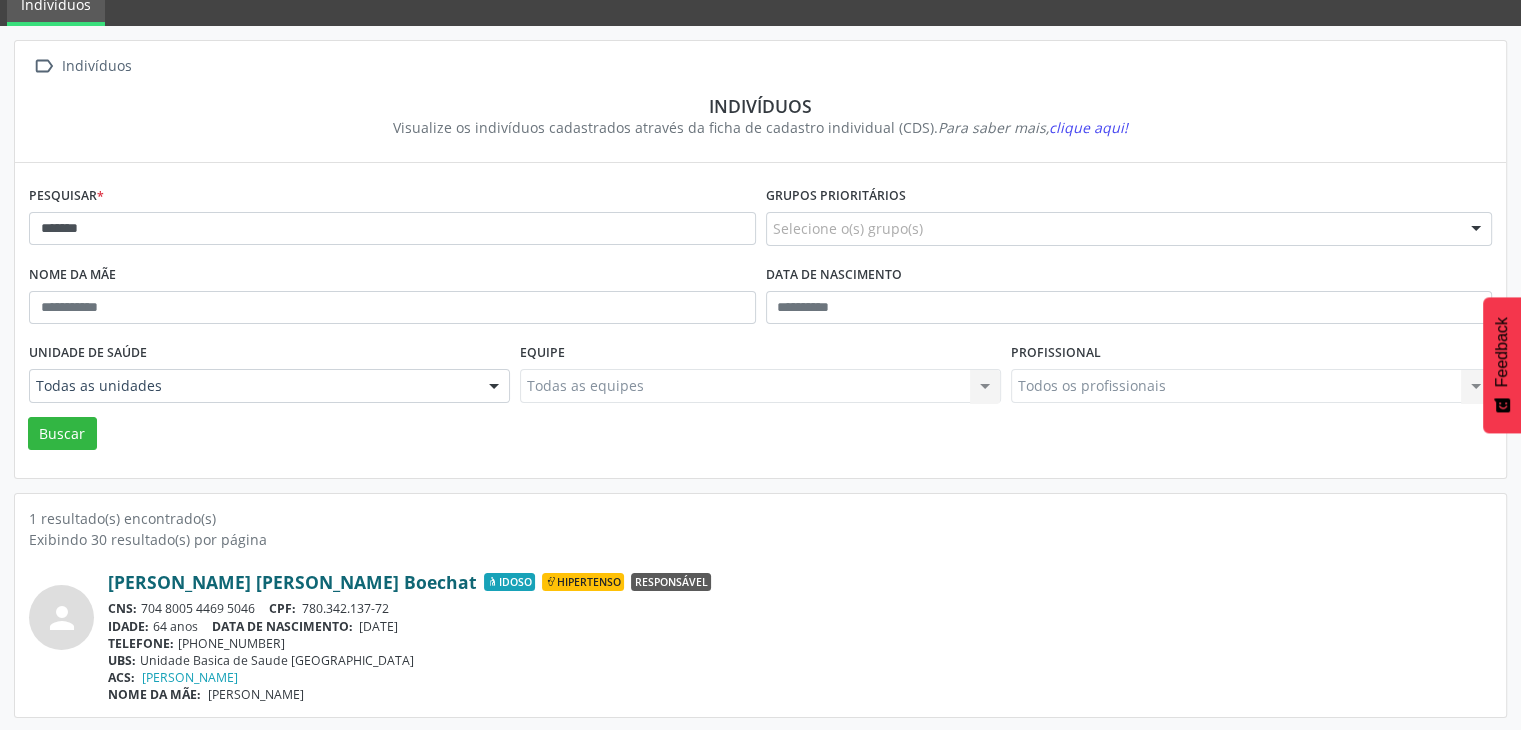 scroll, scrollTop: 84, scrollLeft: 0, axis: vertical 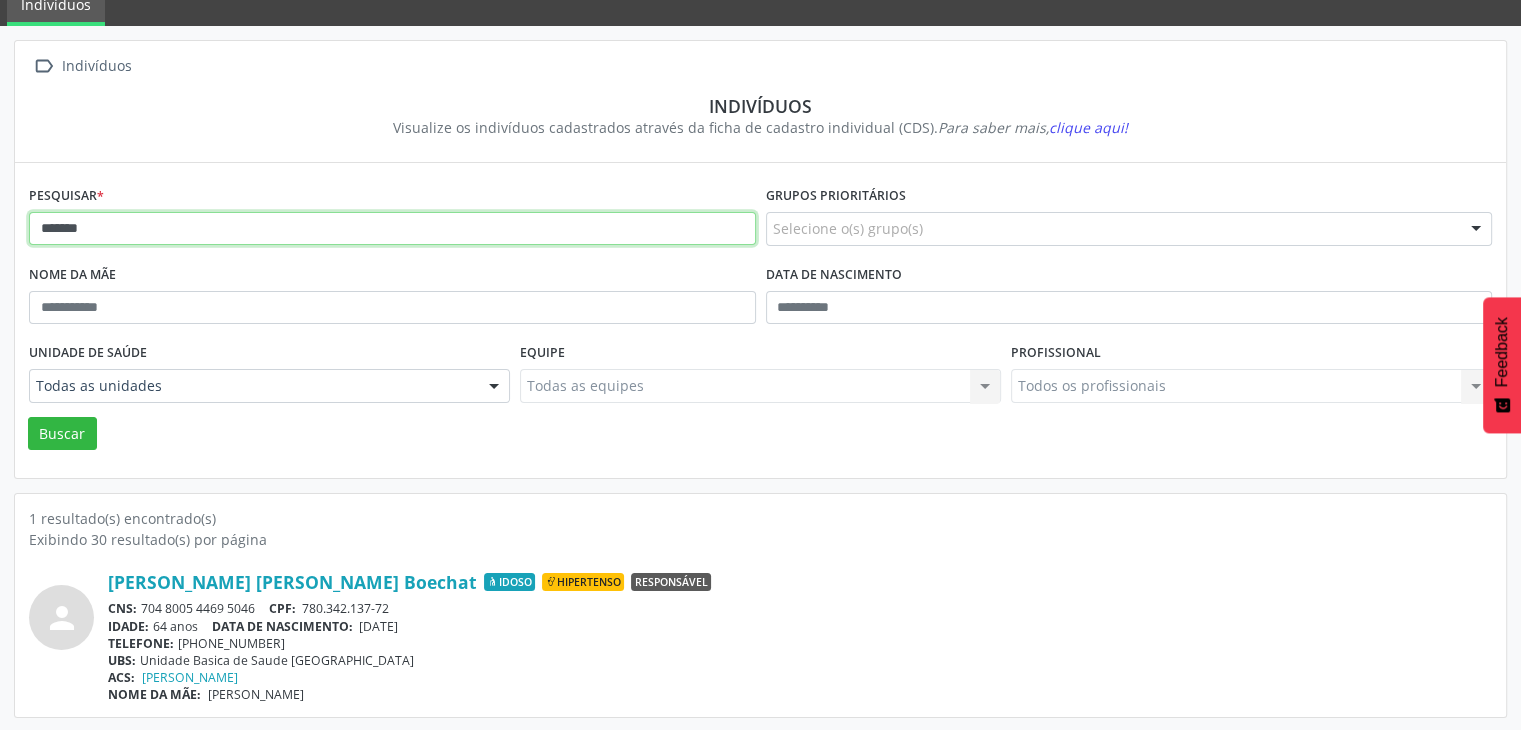 click on "*******" at bounding box center [392, 229] 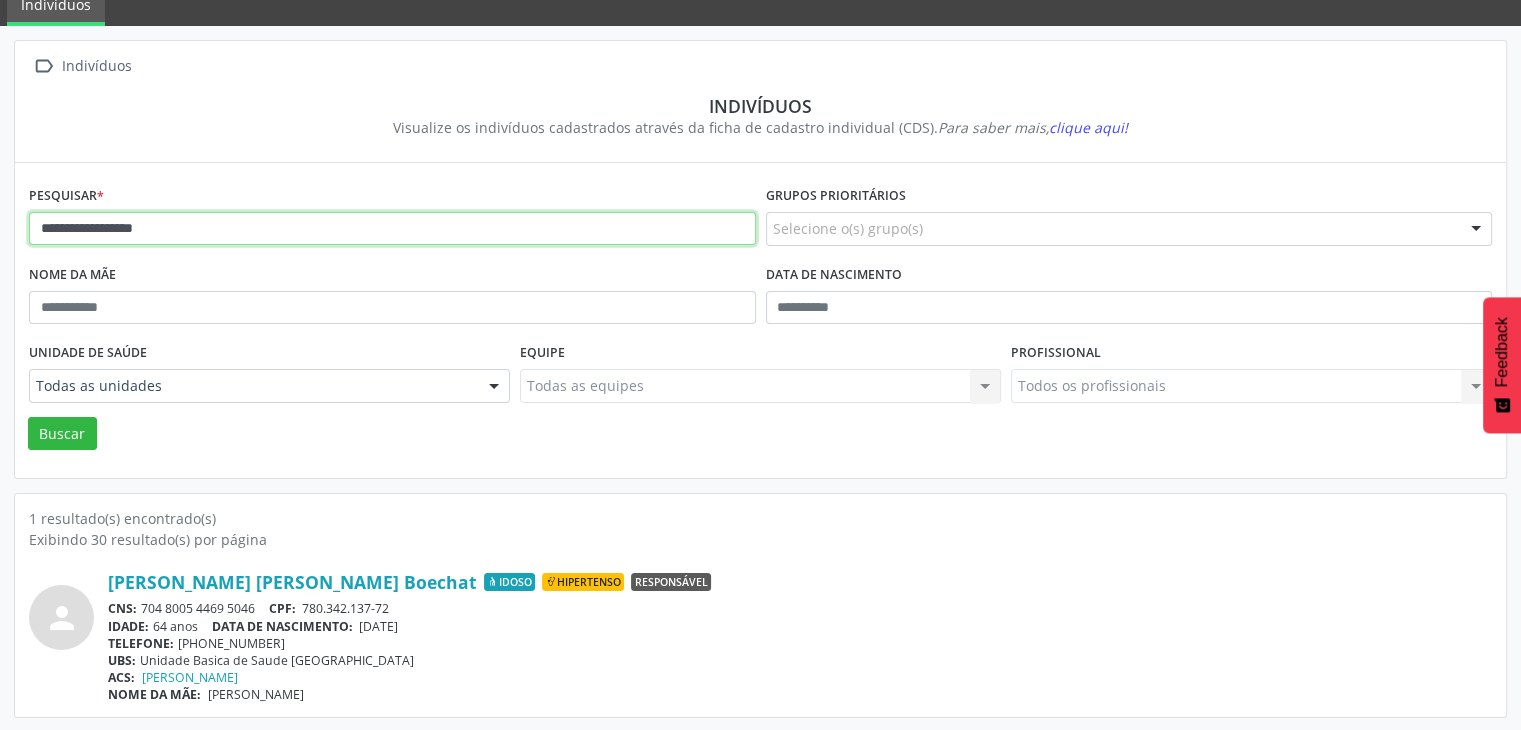 type on "**********" 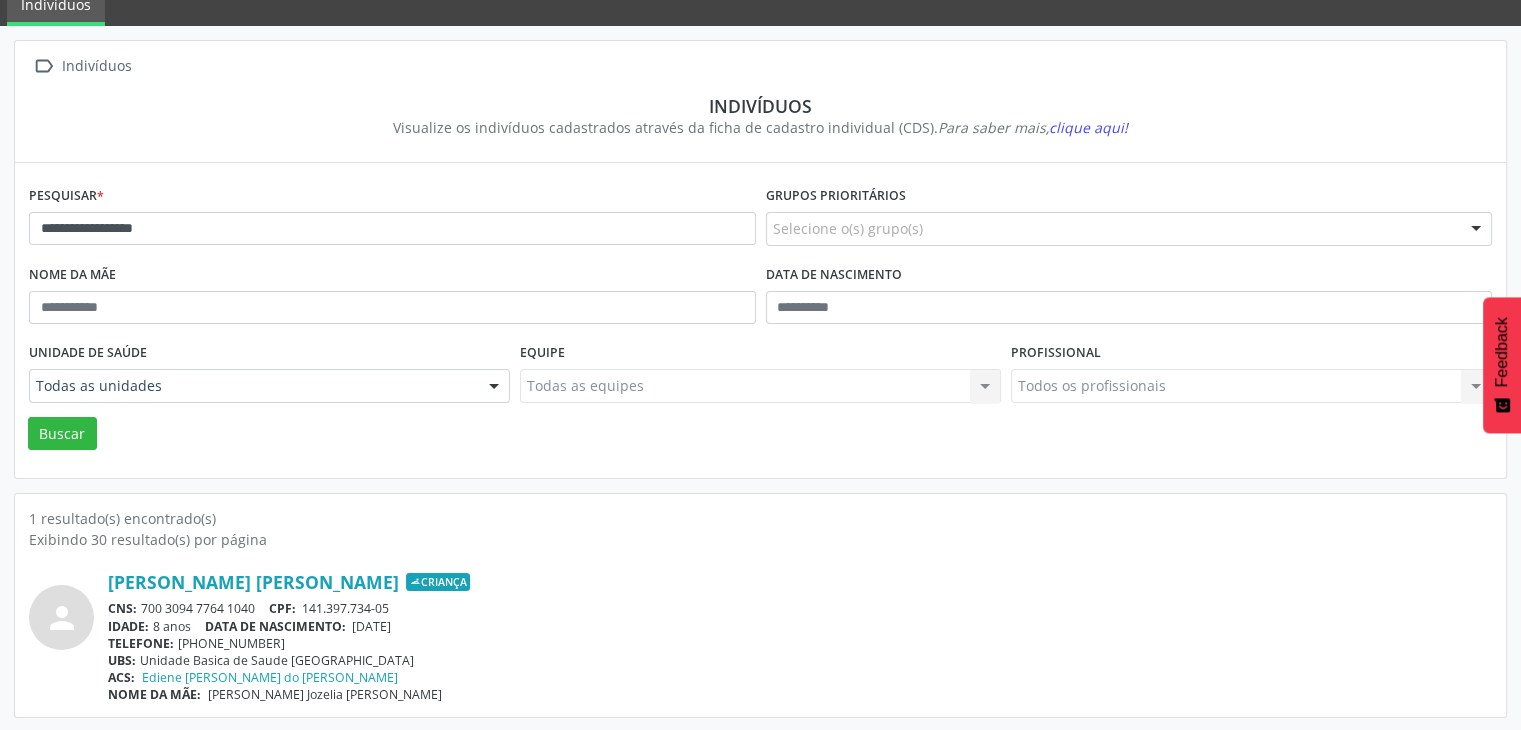 scroll, scrollTop: 84, scrollLeft: 0, axis: vertical 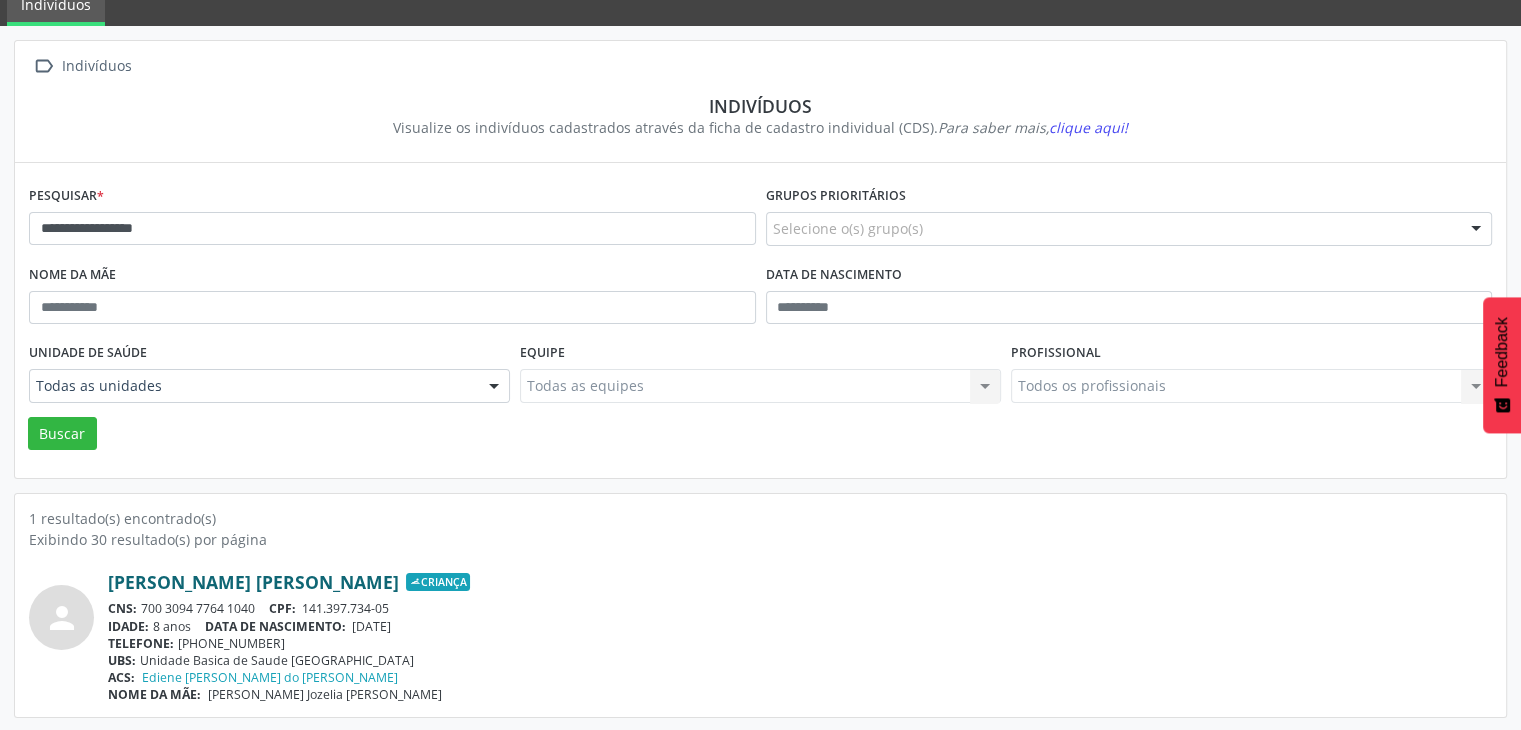 click on "Maria Clara Souza da Silva" at bounding box center (253, 582) 